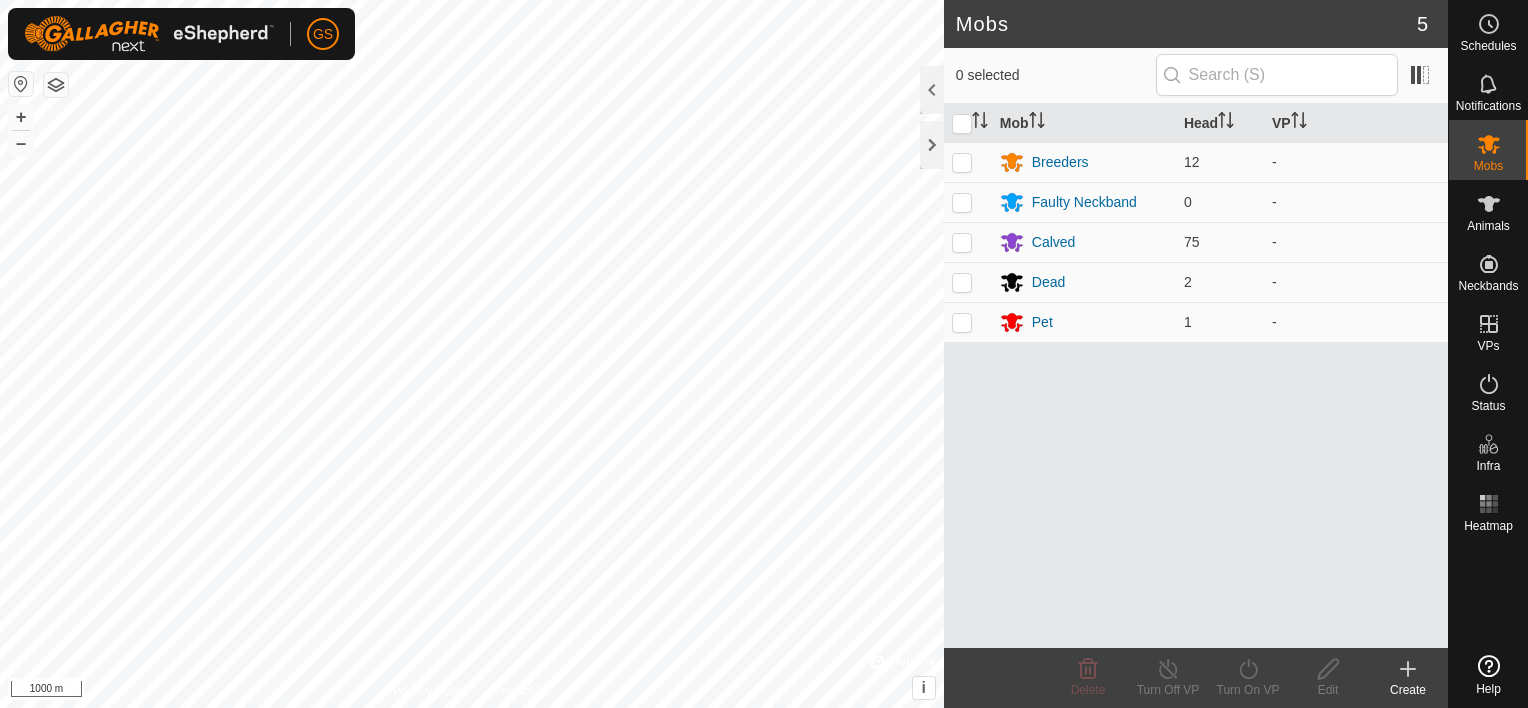 scroll, scrollTop: 0, scrollLeft: 0, axis: both 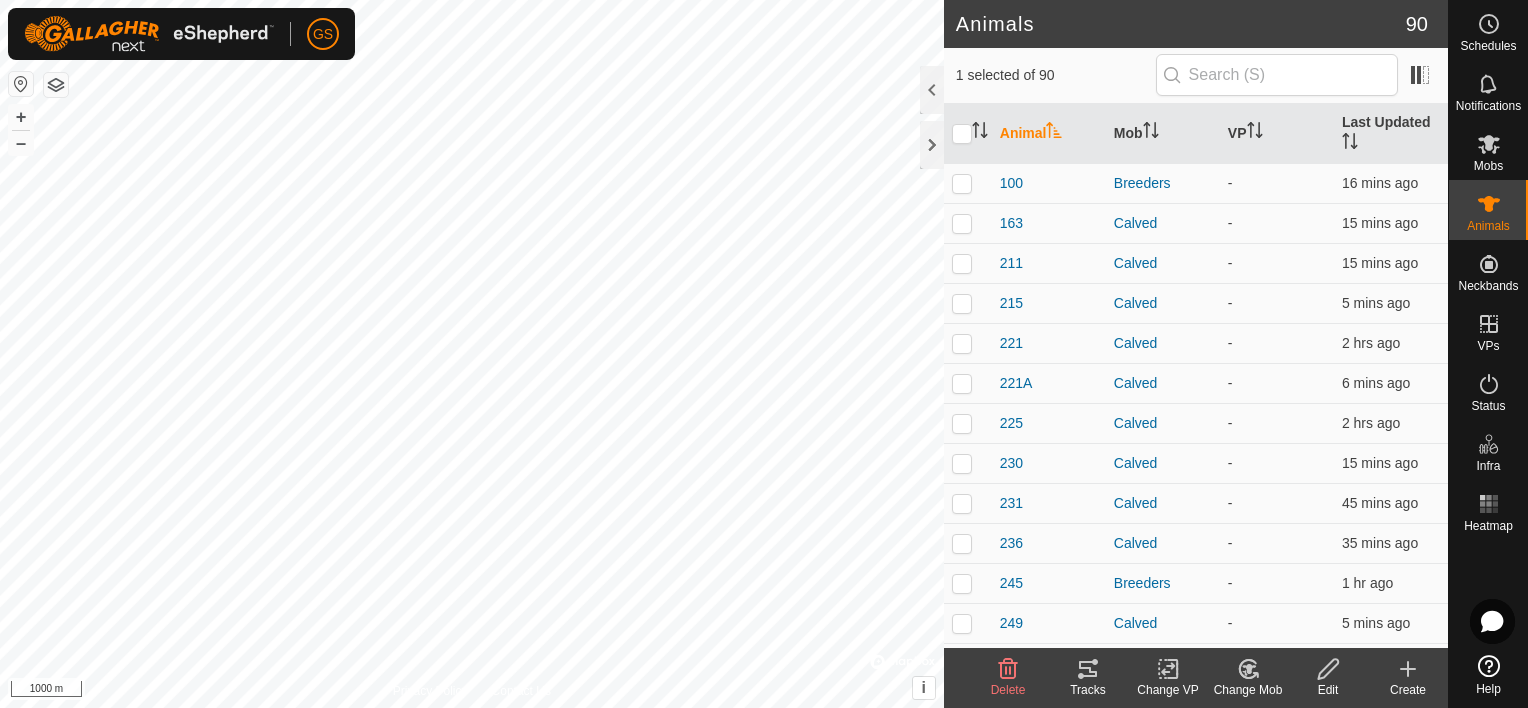 click on "Tracks" 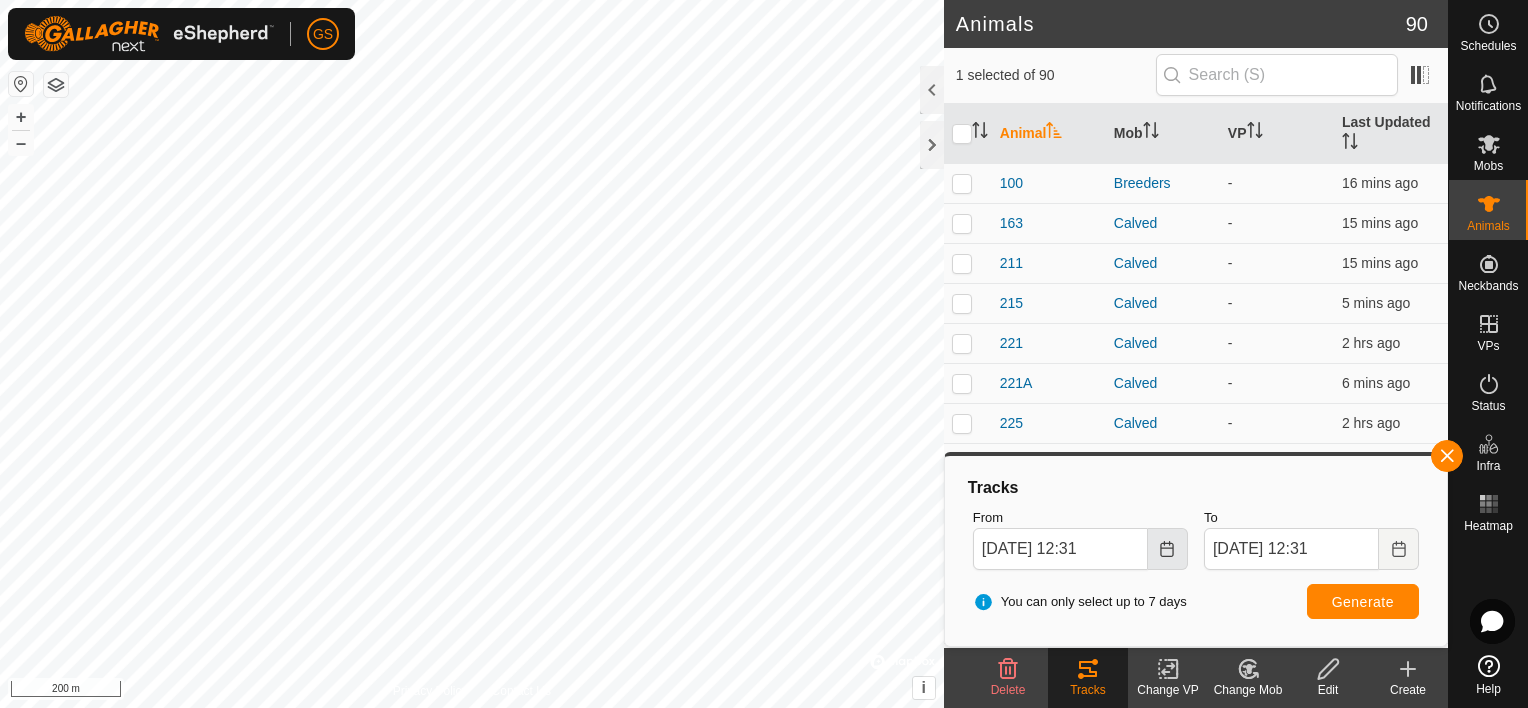 click 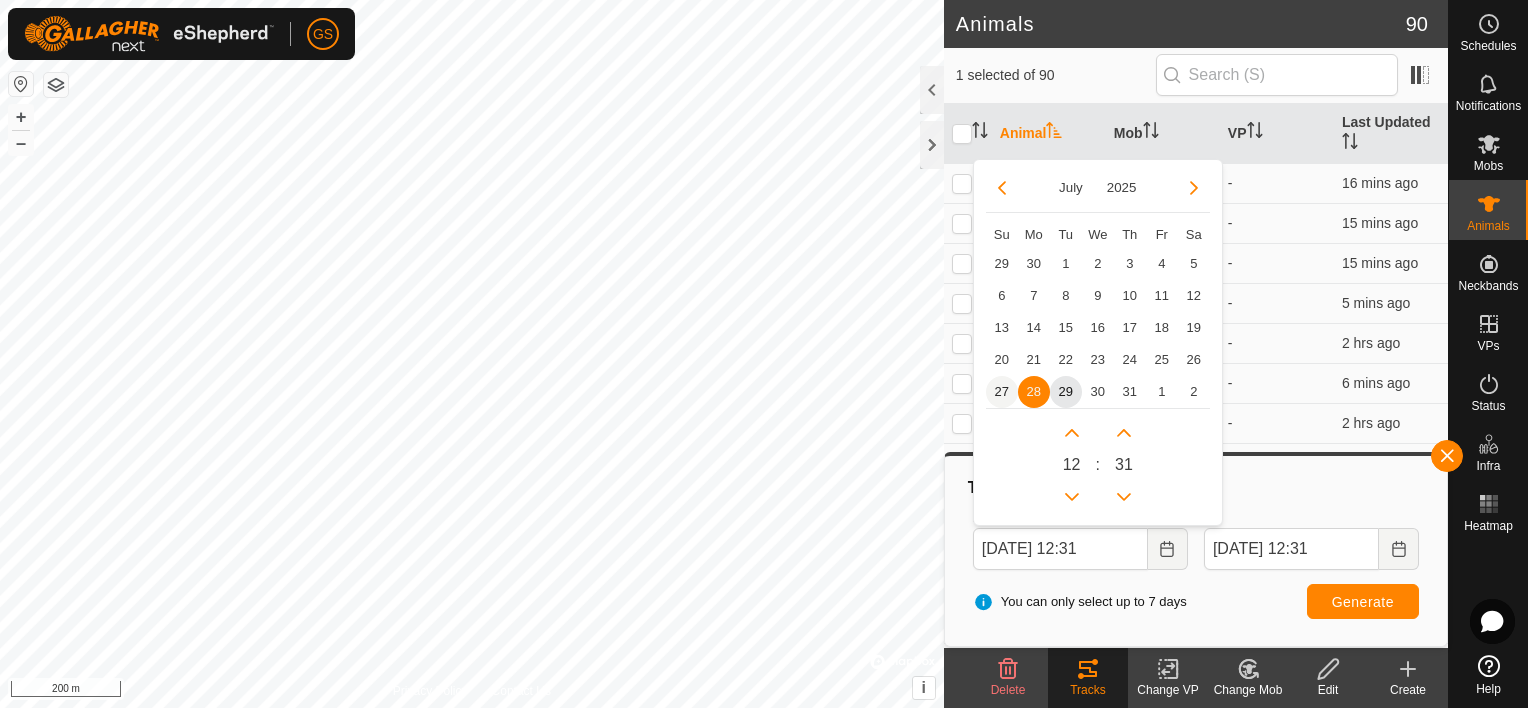 click on "27" at bounding box center (1002, 392) 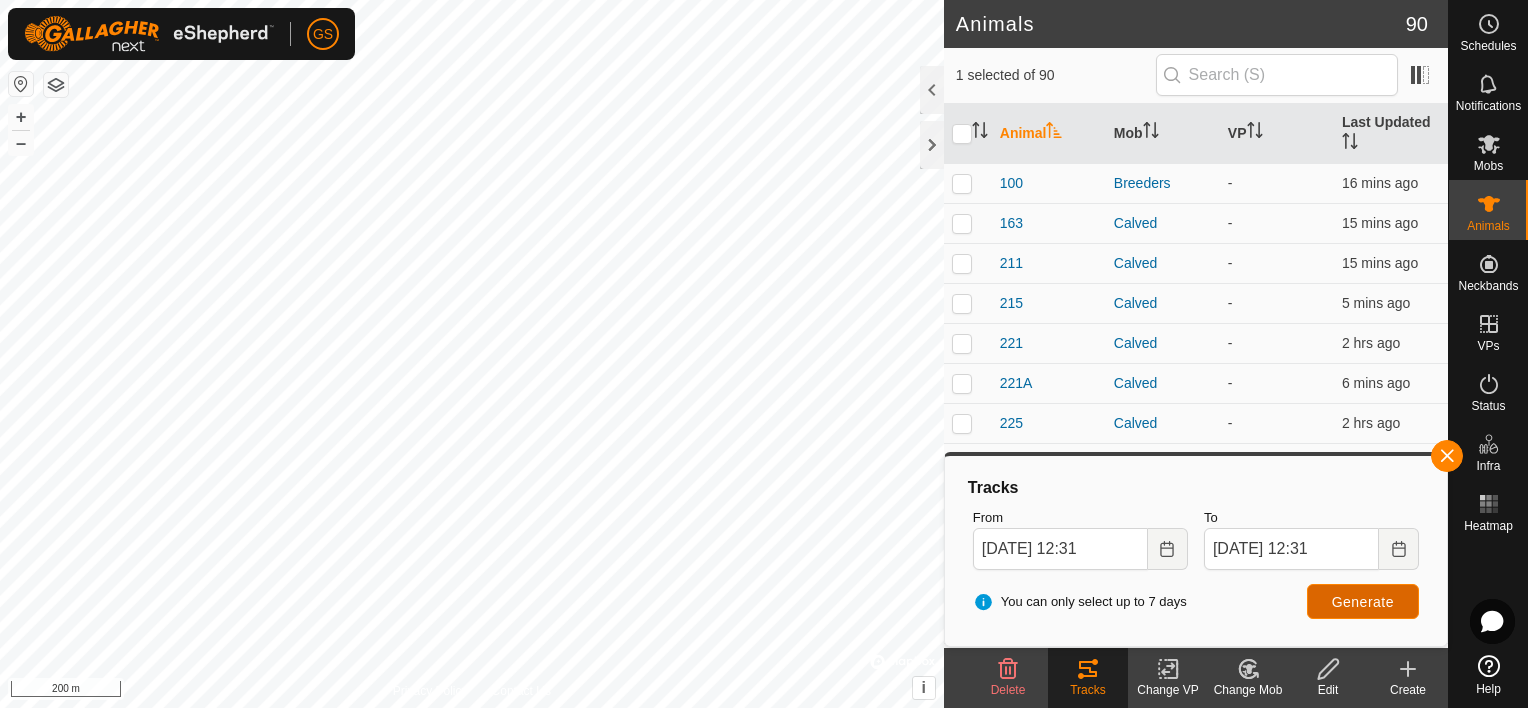 click on "Generate" at bounding box center (1363, 601) 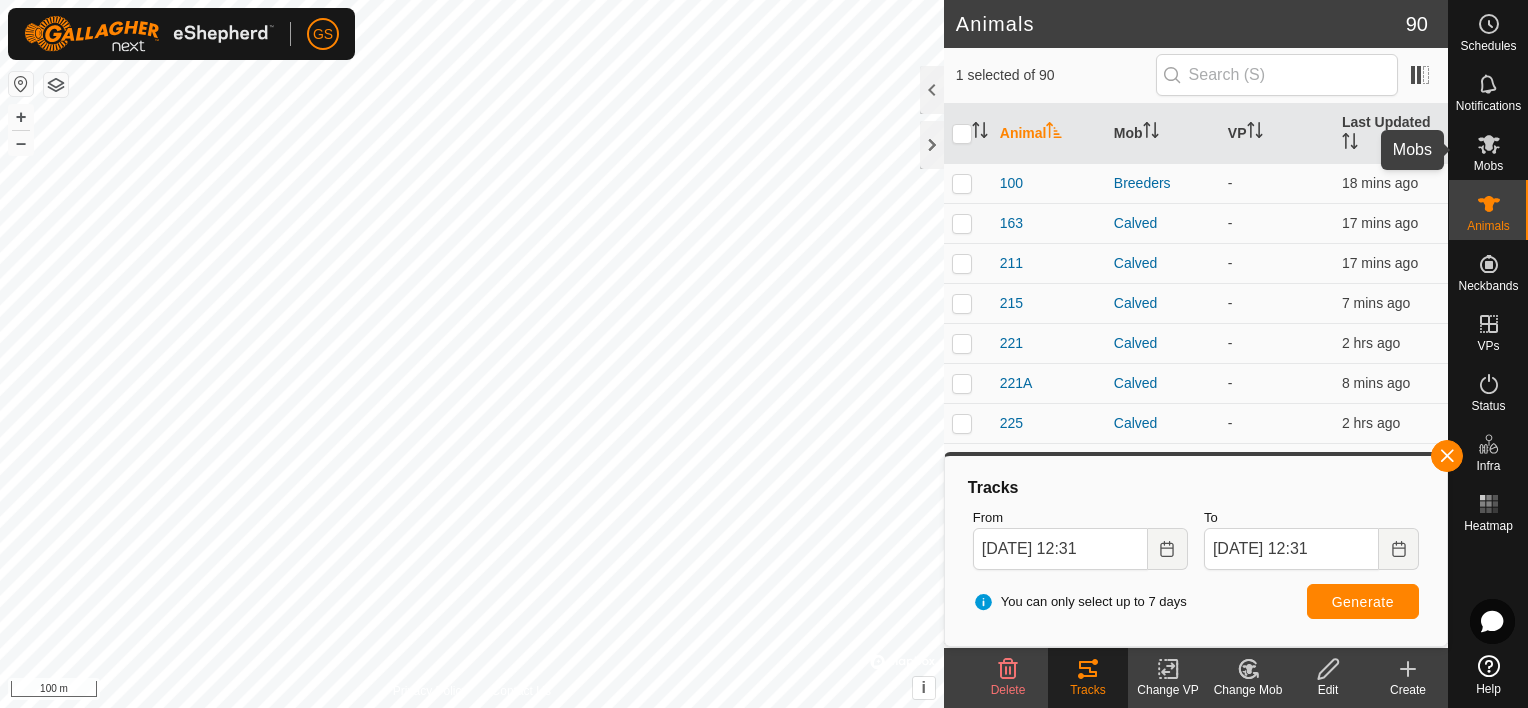 click 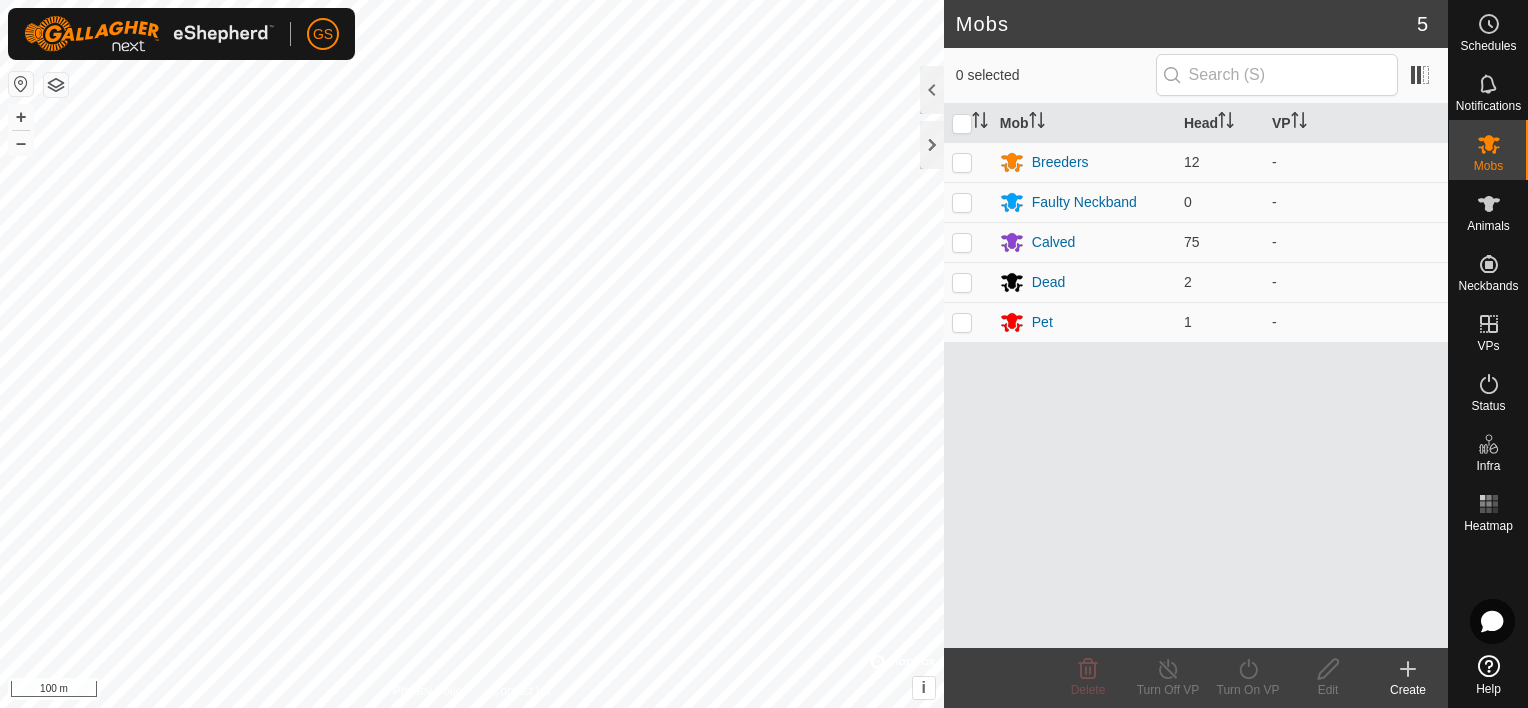 click 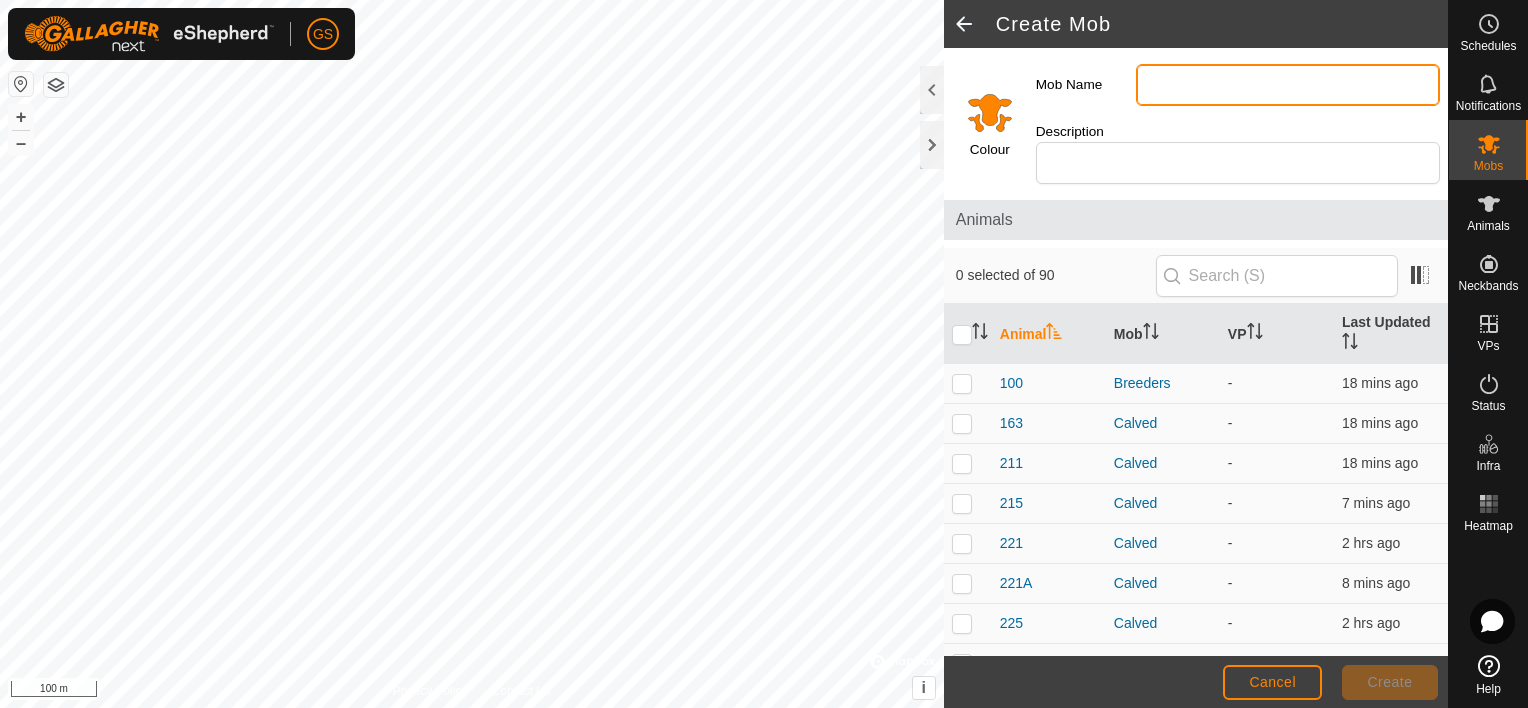 click on "Mob Name" at bounding box center [1288, 85] 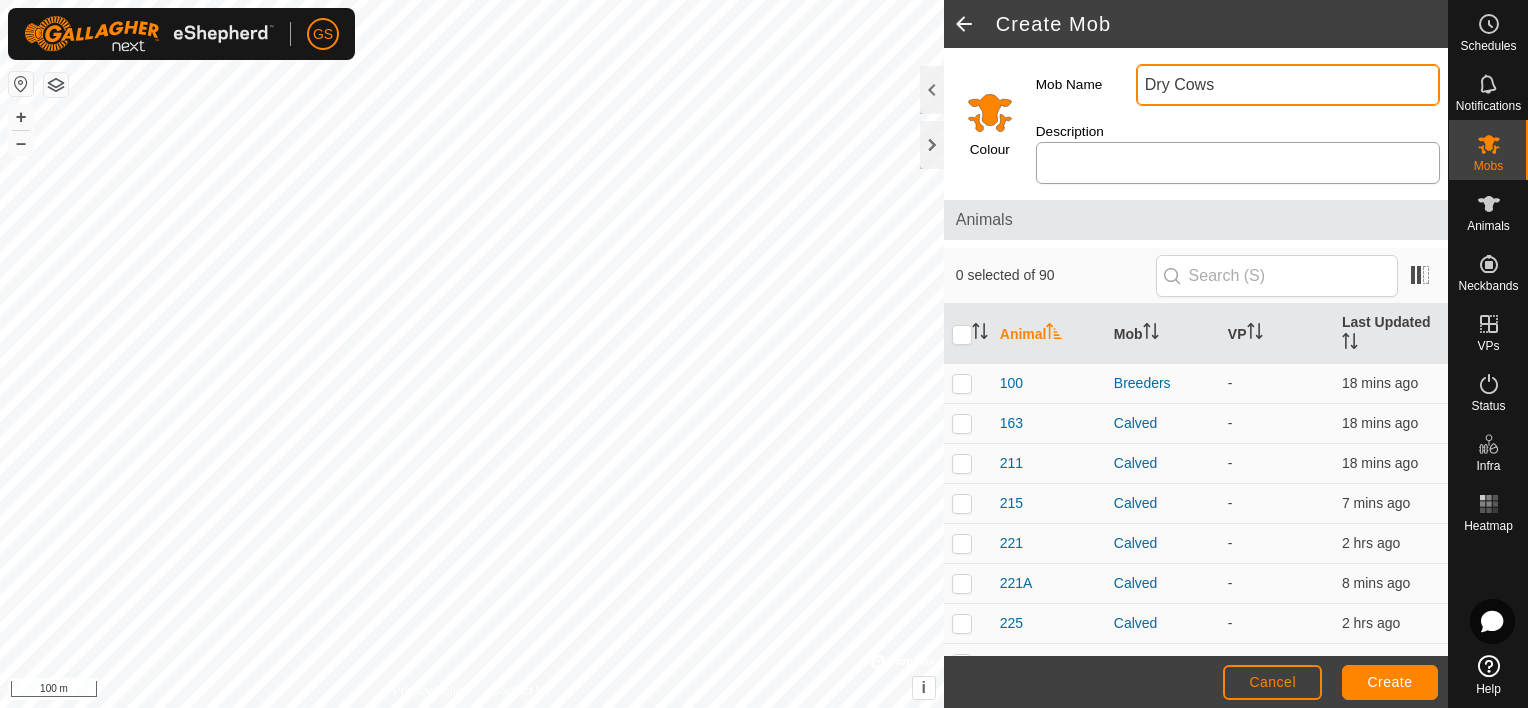 type on "Dry Cows" 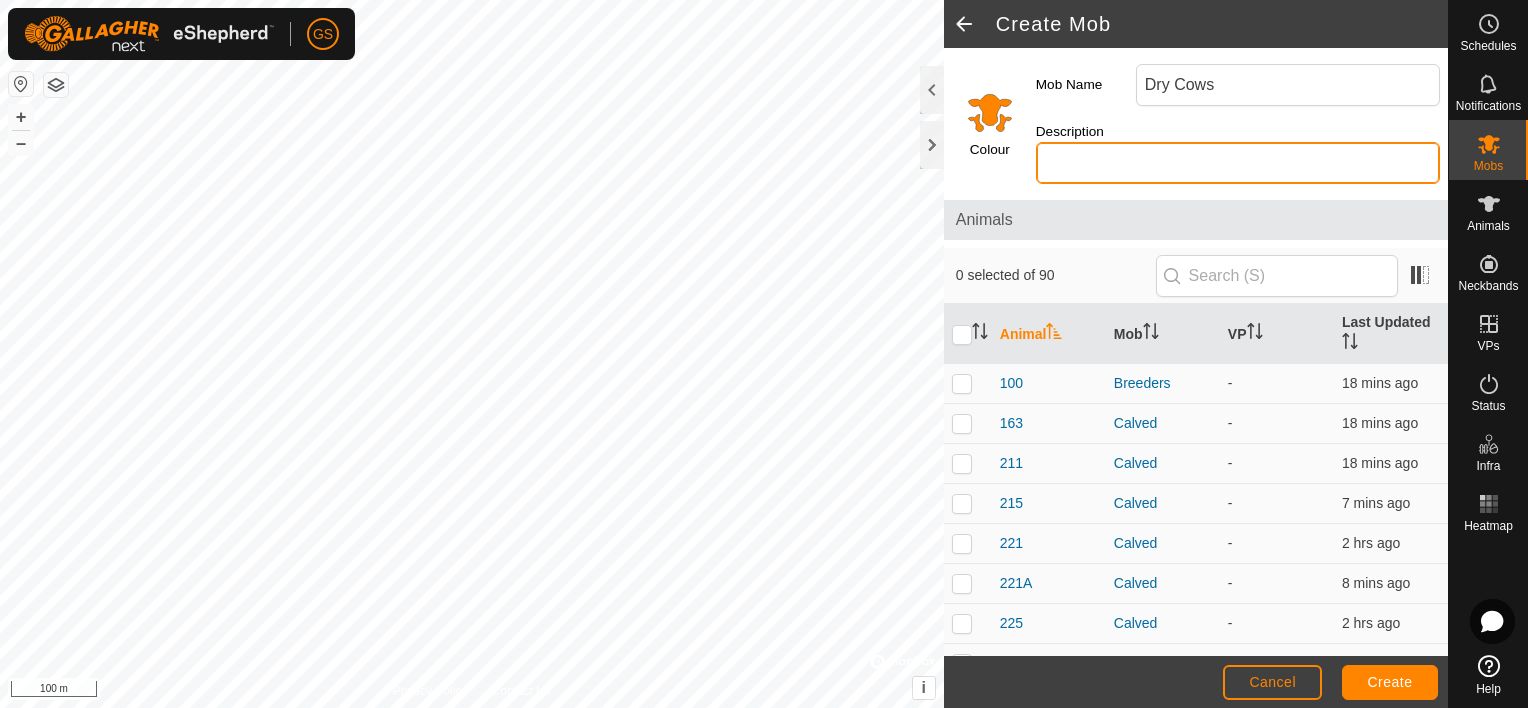 drag, startPoint x: 1148, startPoint y: 150, endPoint x: 1169, endPoint y: 138, distance: 24.186773 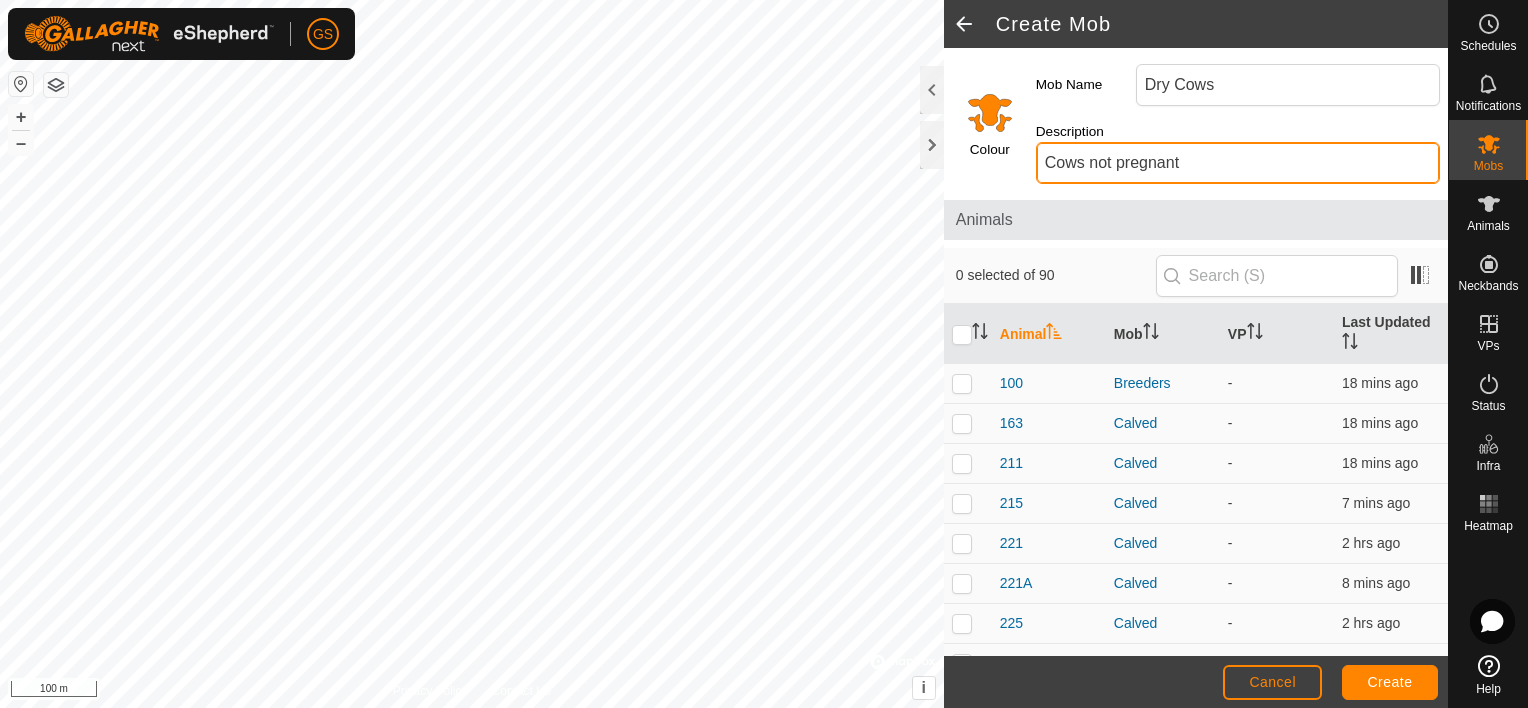 type on "Cows not pregnant" 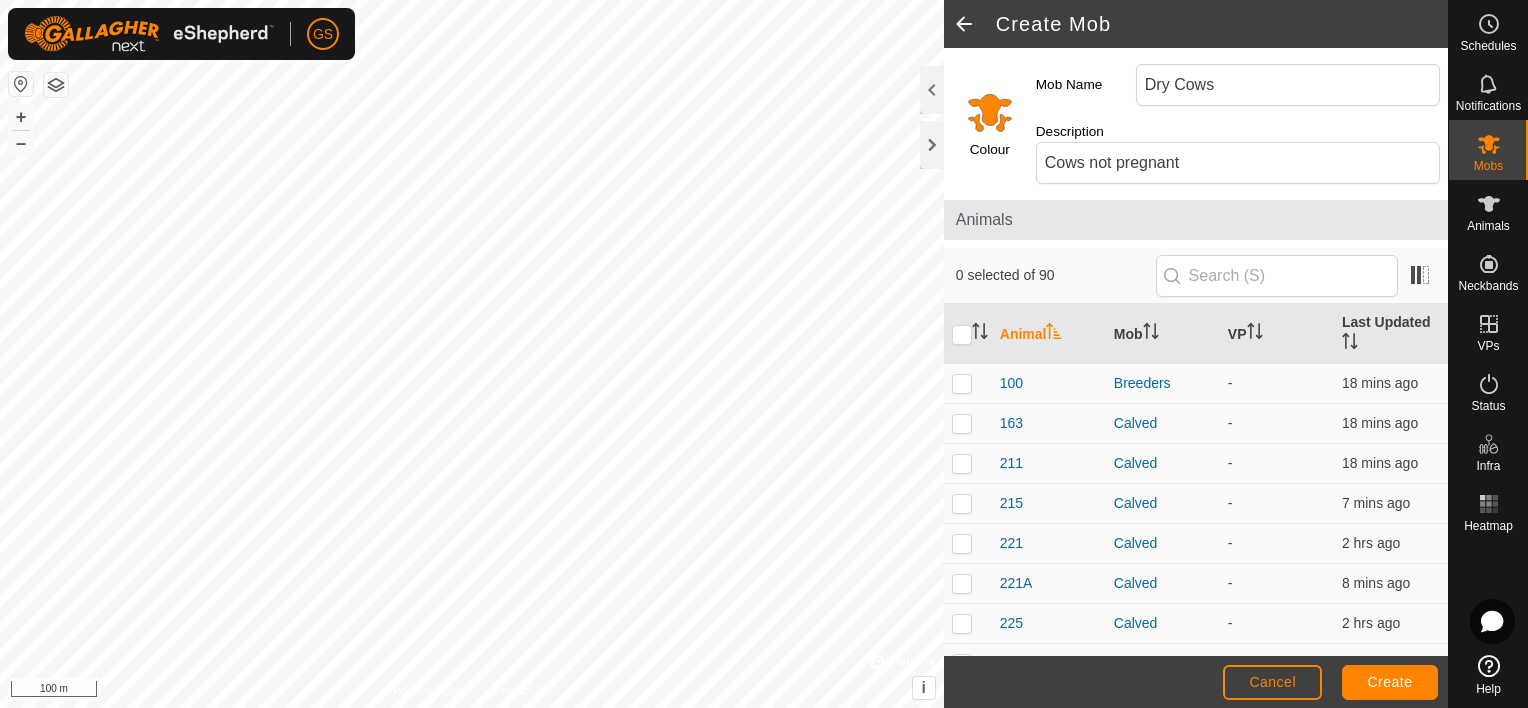 click 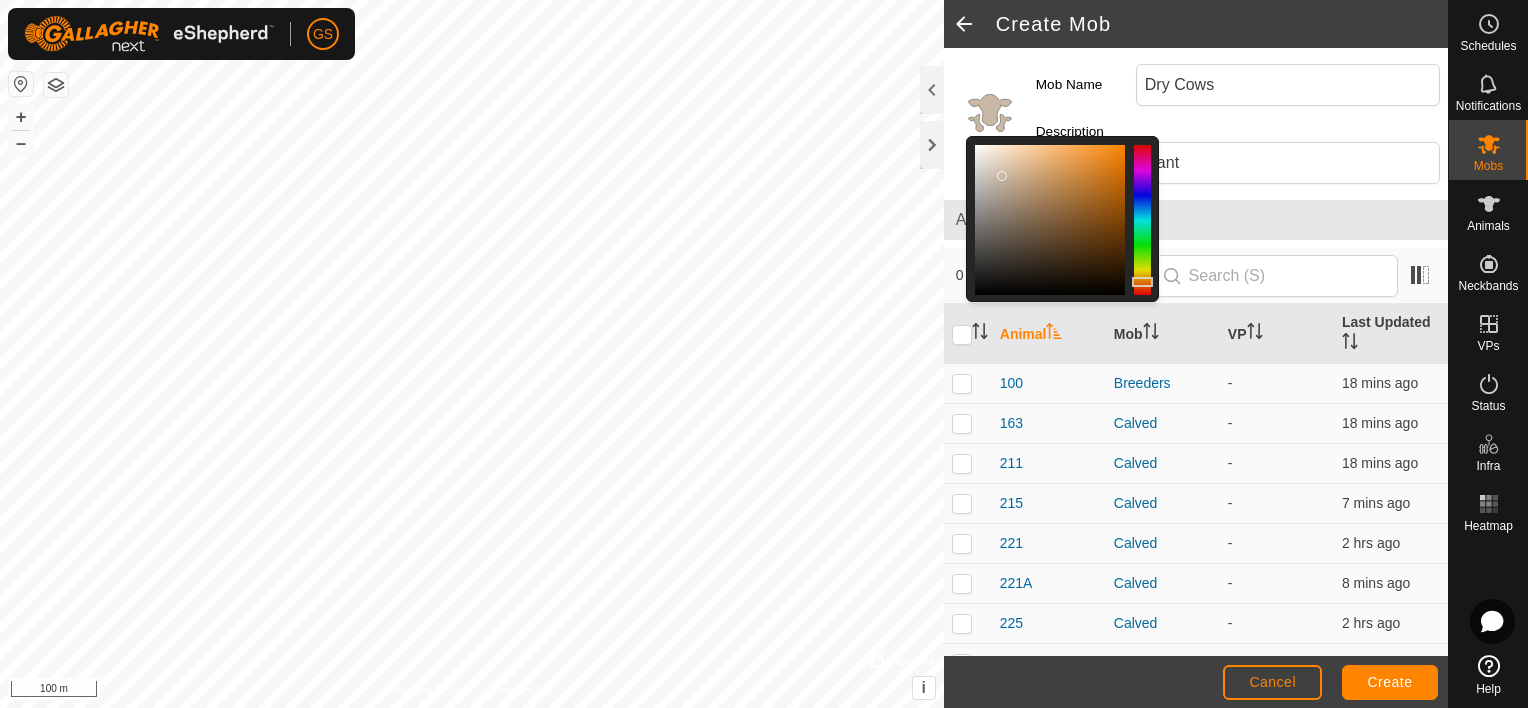 drag, startPoint x: 1124, startPoint y: 133, endPoint x: 1003, endPoint y: 165, distance: 125.1599 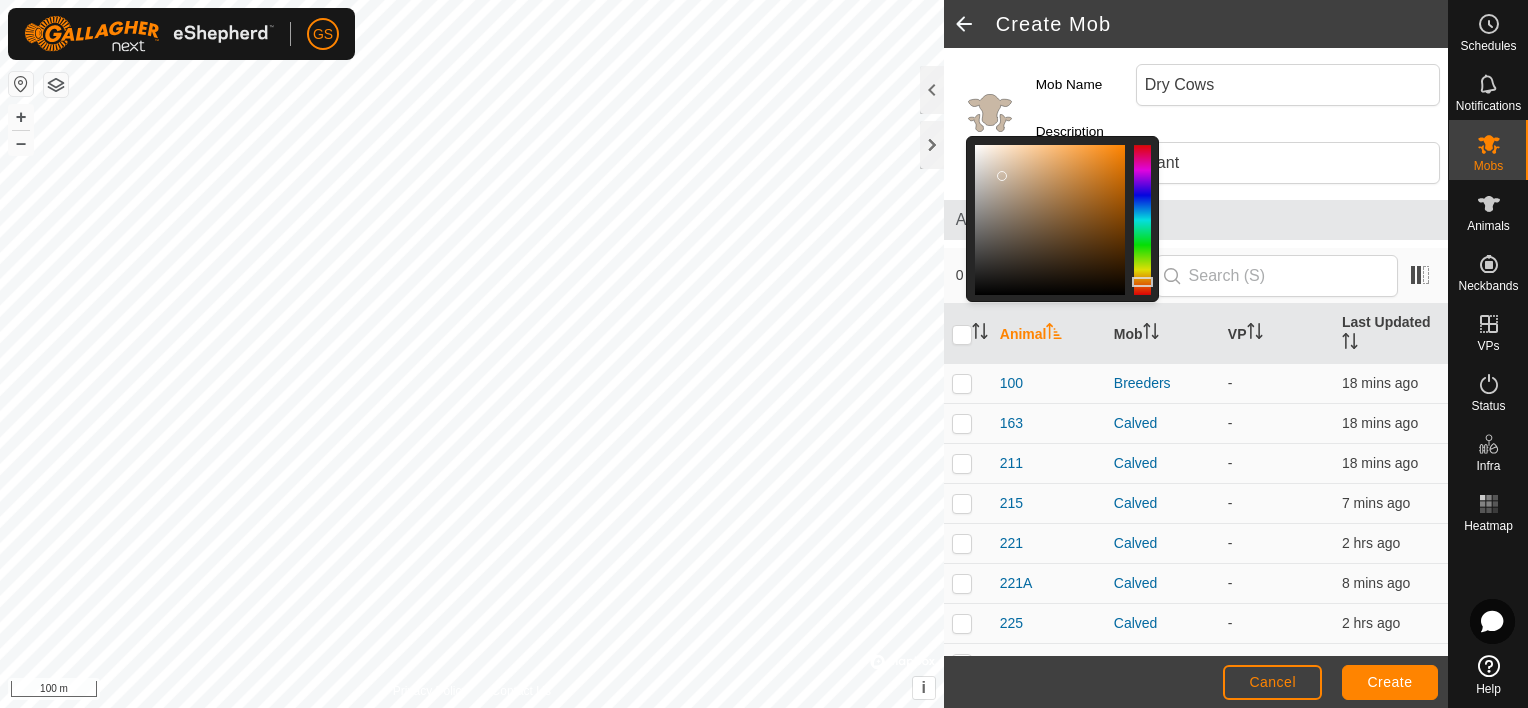 click 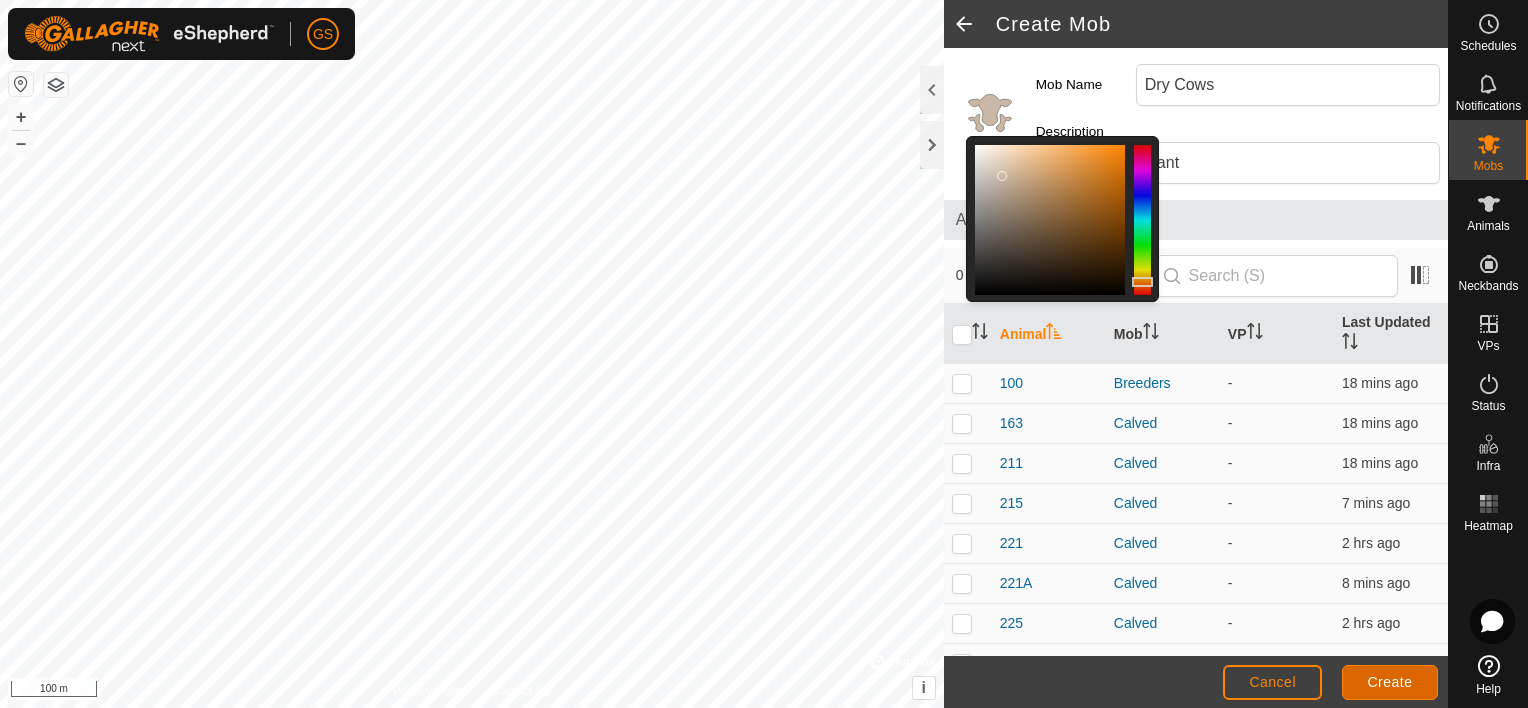 click on "Create" at bounding box center [1390, 682] 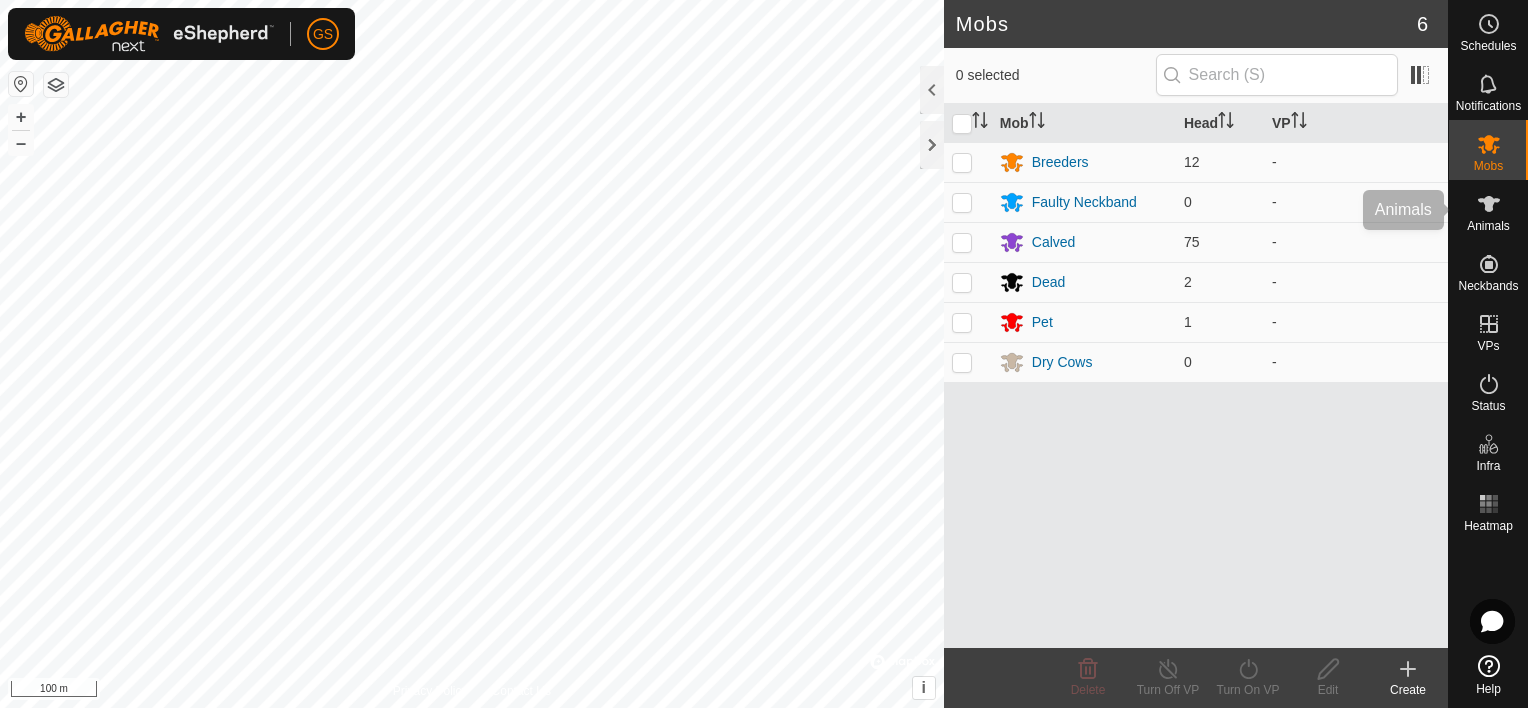 click 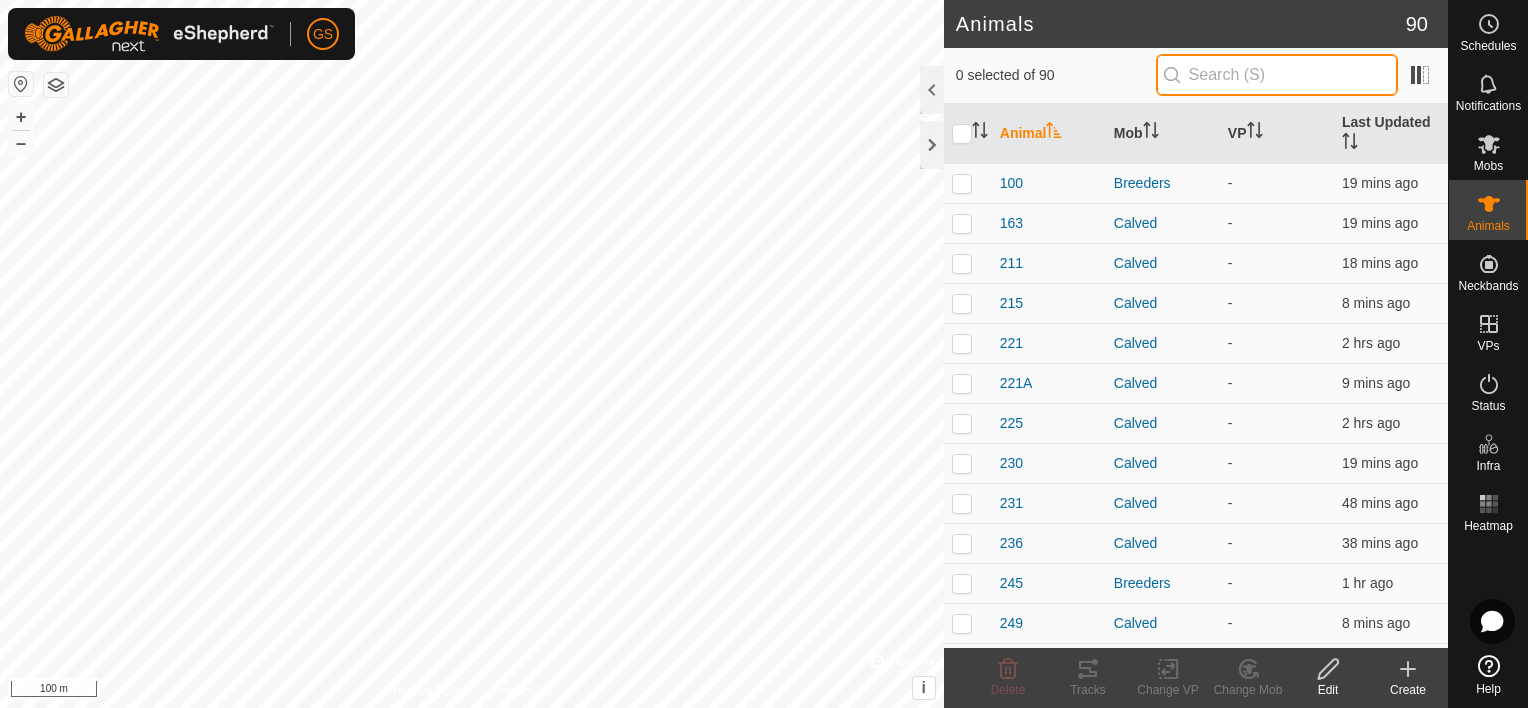 click at bounding box center [1277, 75] 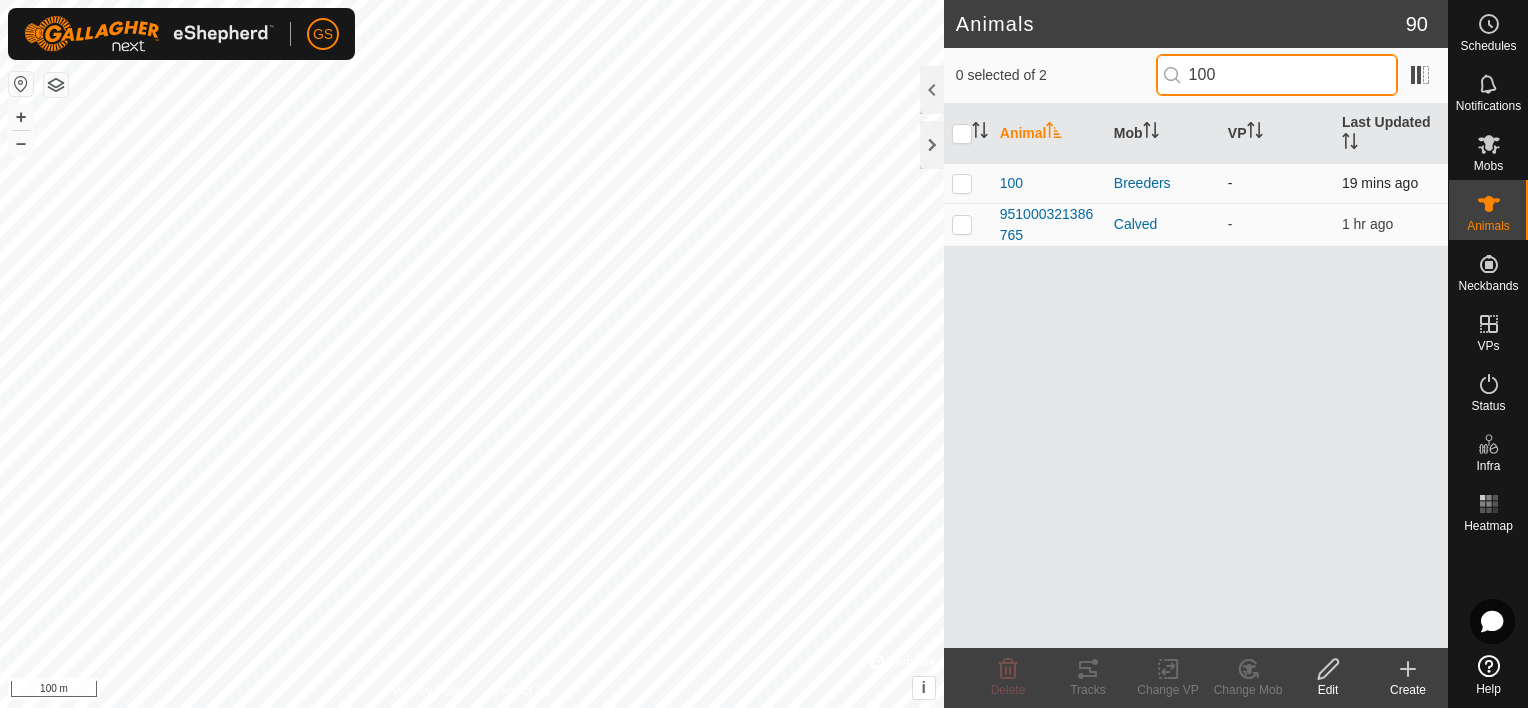 type on "100" 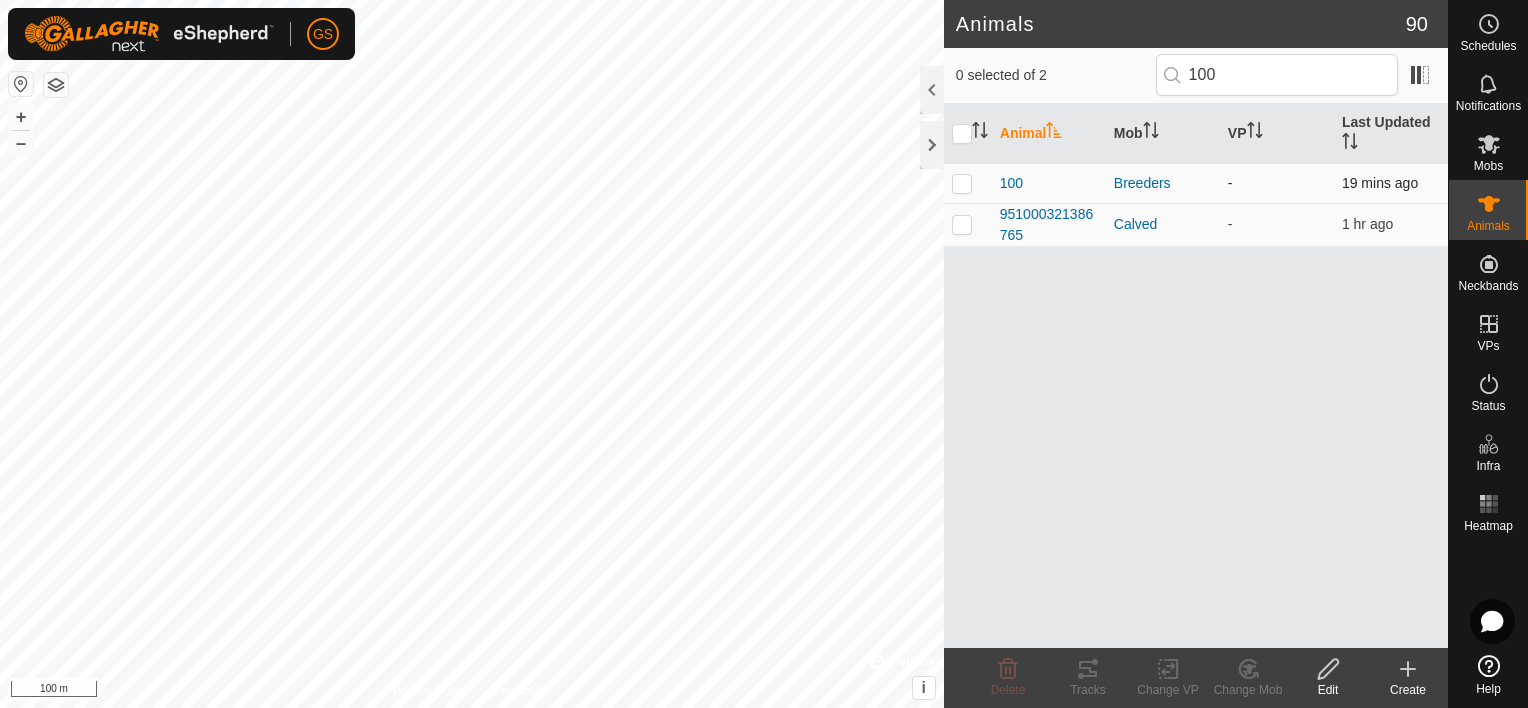 click at bounding box center [962, 183] 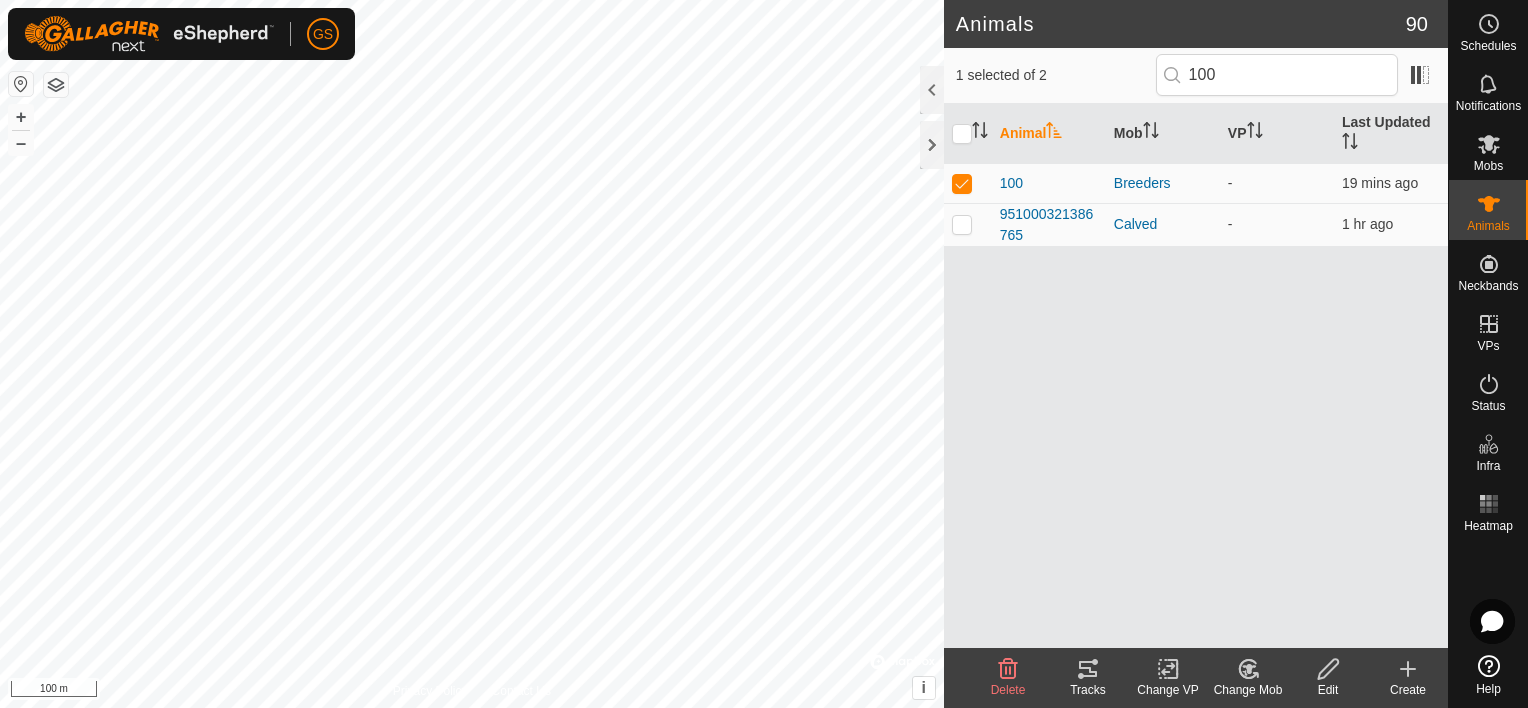 click 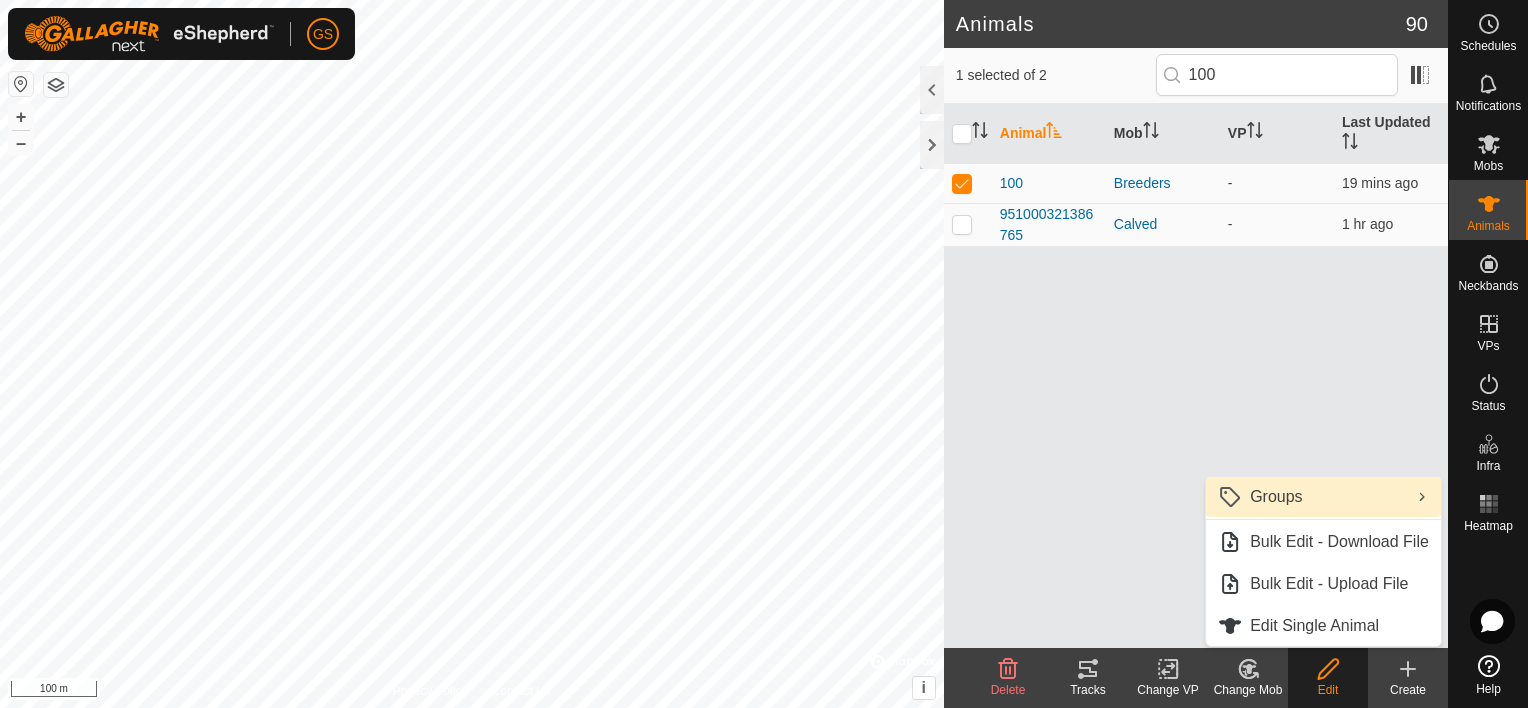 click on "Groups" at bounding box center (1276, 497) 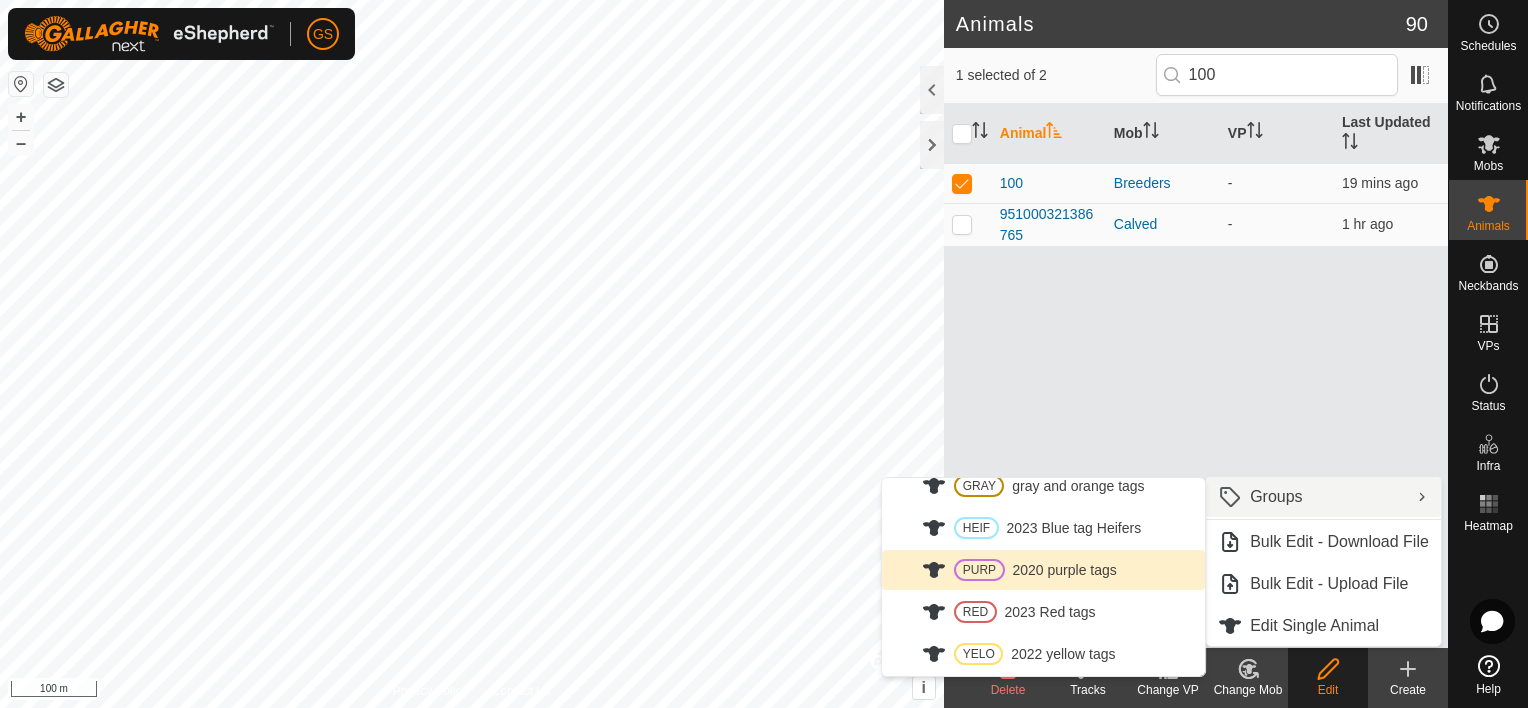 scroll, scrollTop: 0, scrollLeft: 0, axis: both 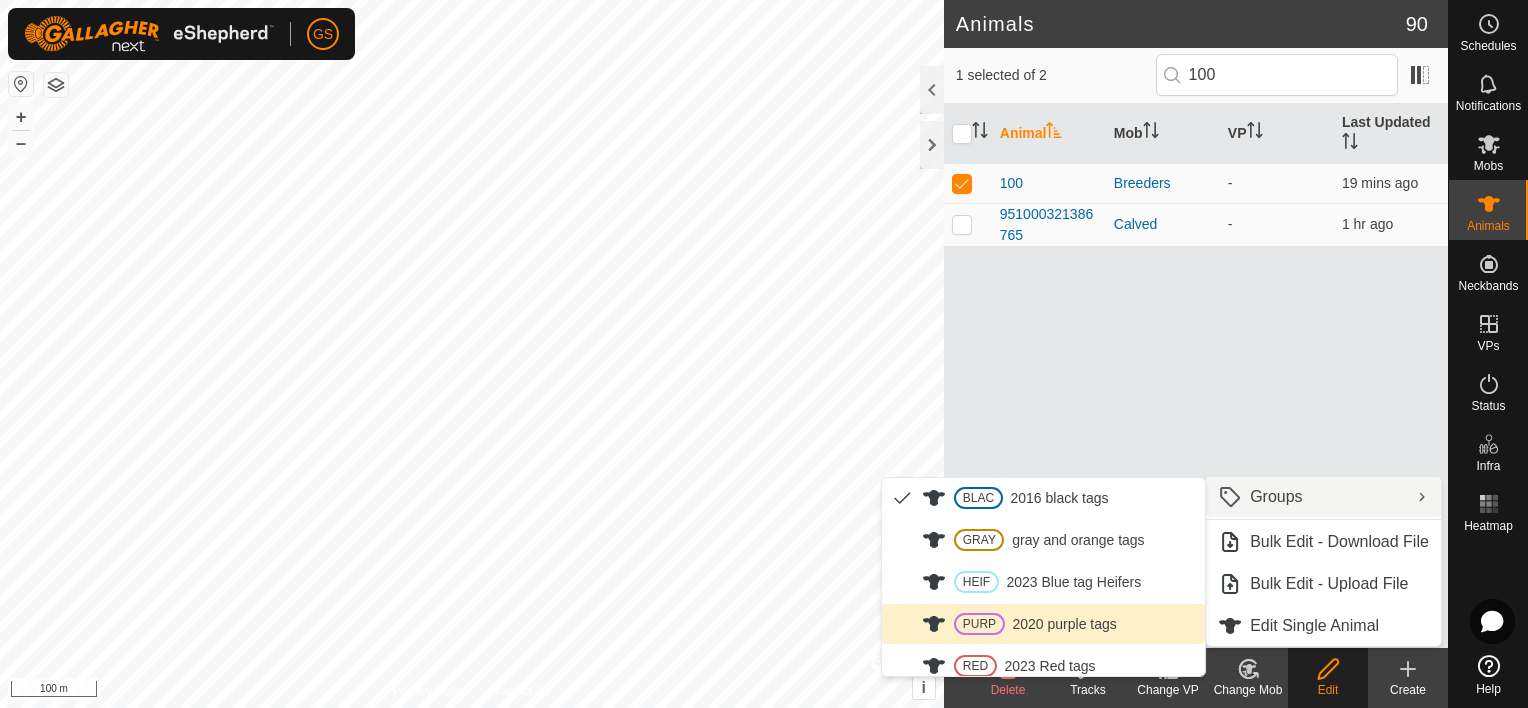 click on "Animal   Mob   VP   Last Updated   100   Breeders  -  19 mins ago  951000321386765   Calved  -  1 hr ago" at bounding box center [1196, 376] 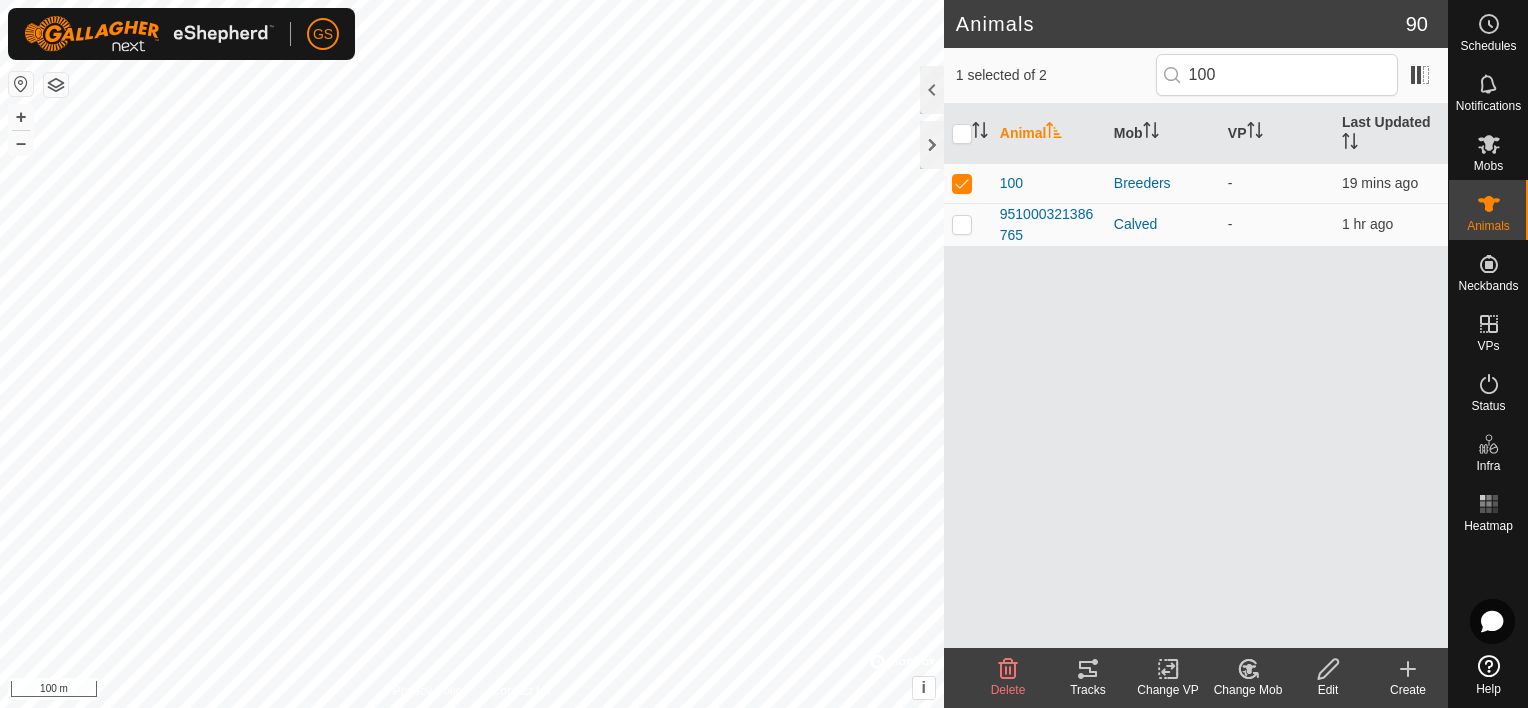 click 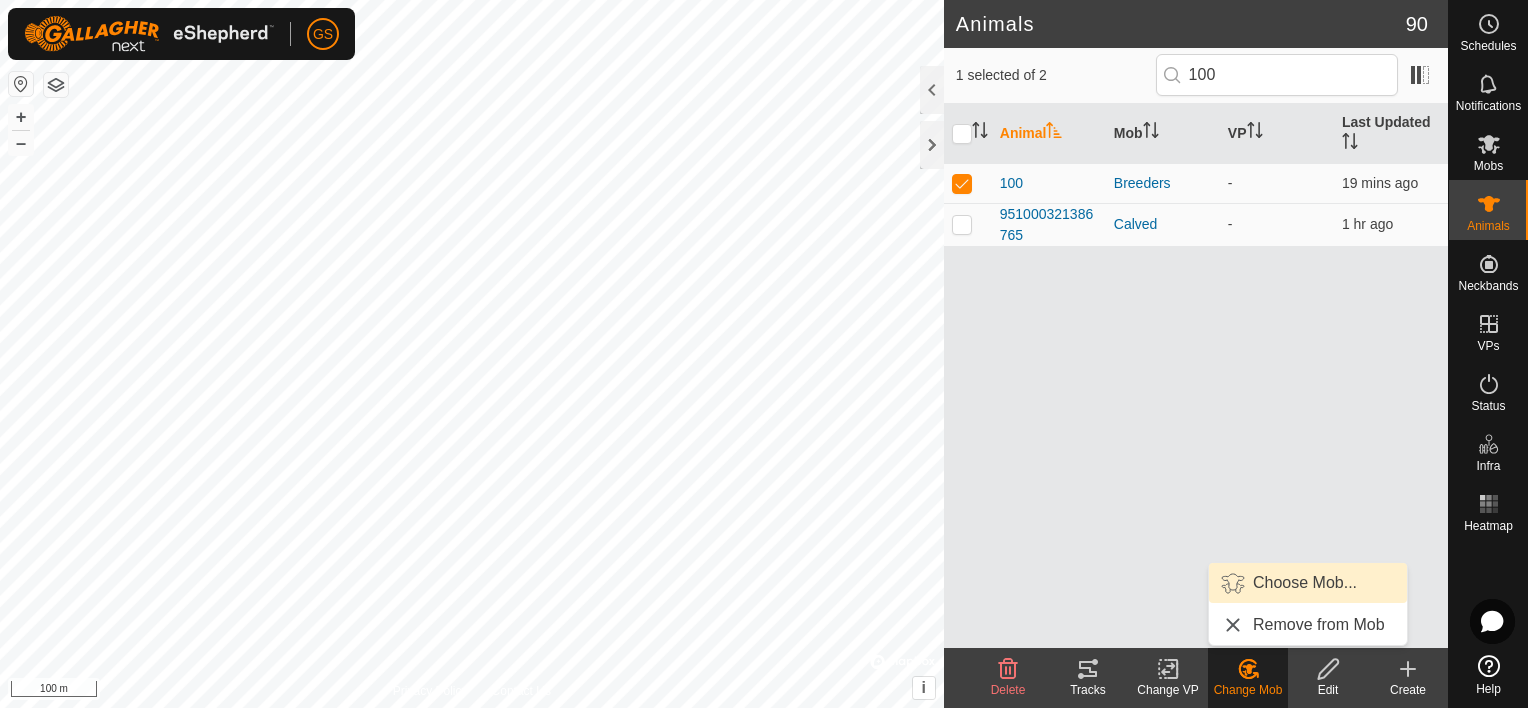 click on "Choose Mob..." at bounding box center (1308, 583) 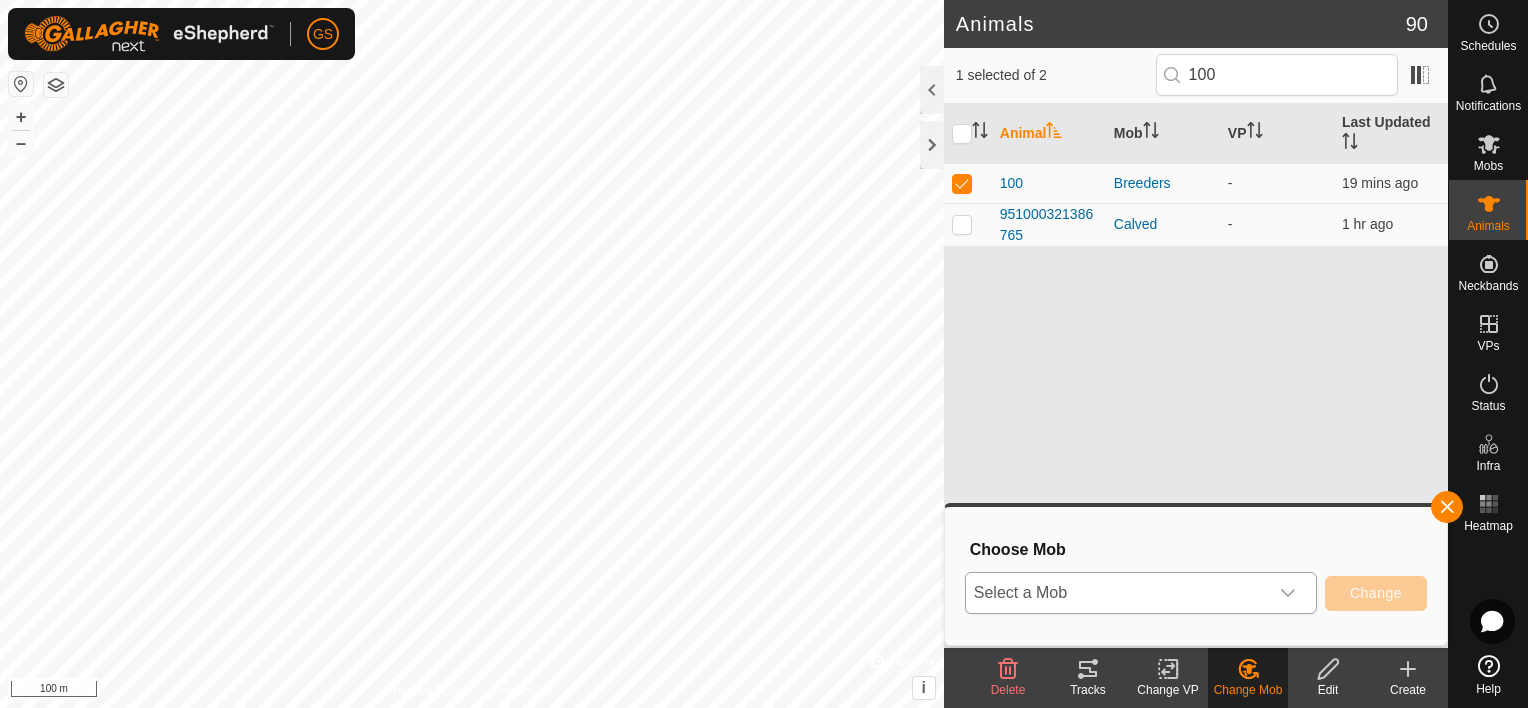 click on "Select a Mob" at bounding box center (1117, 593) 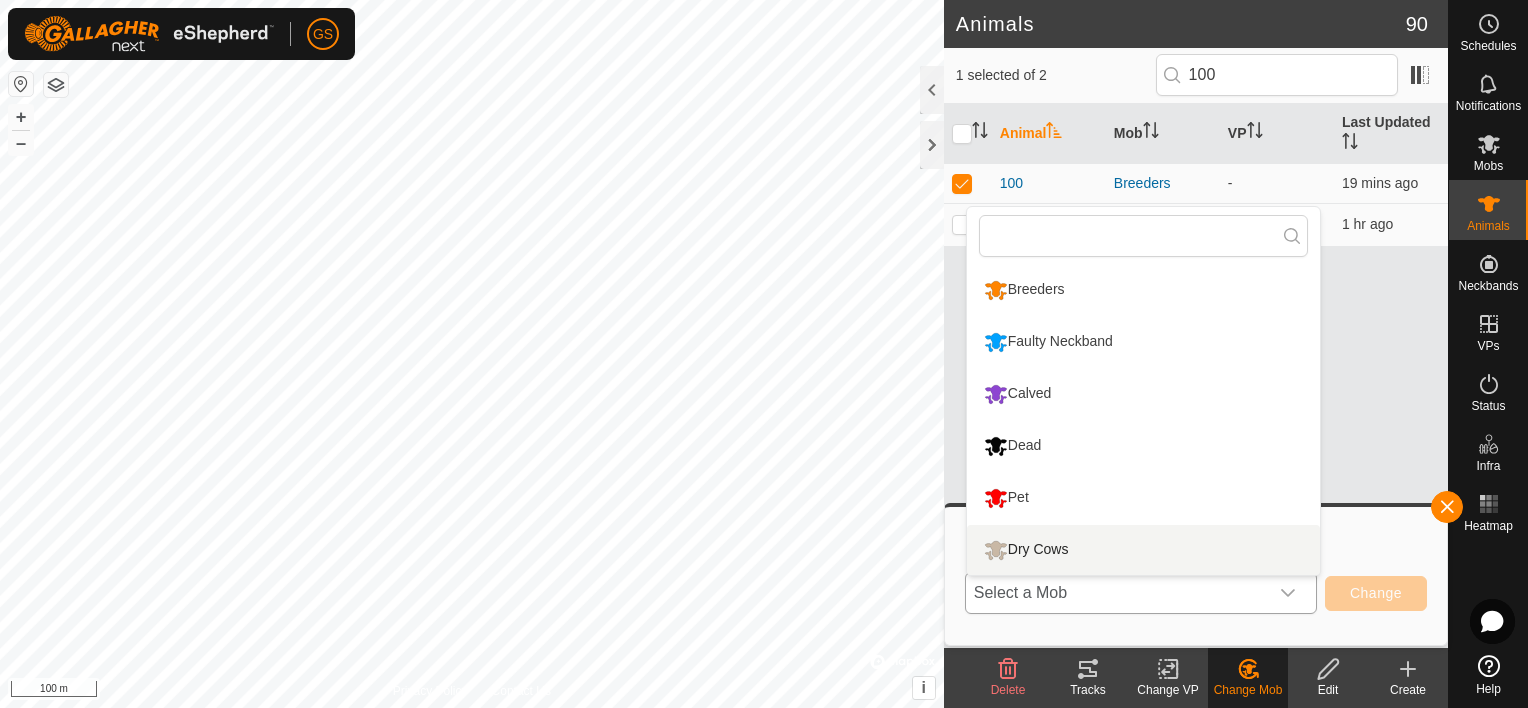 click on "Dry Cows" at bounding box center [1143, 550] 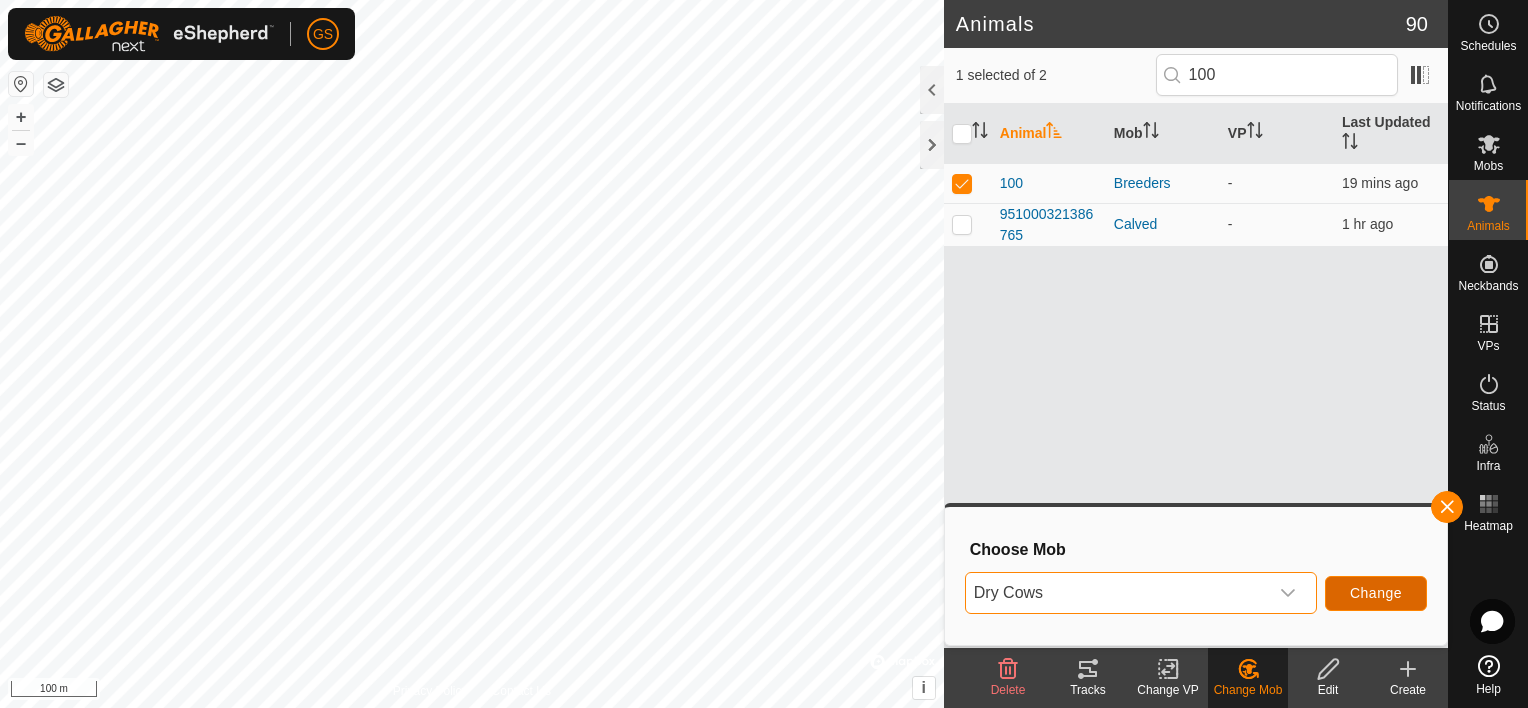 click on "Change" at bounding box center [1376, 593] 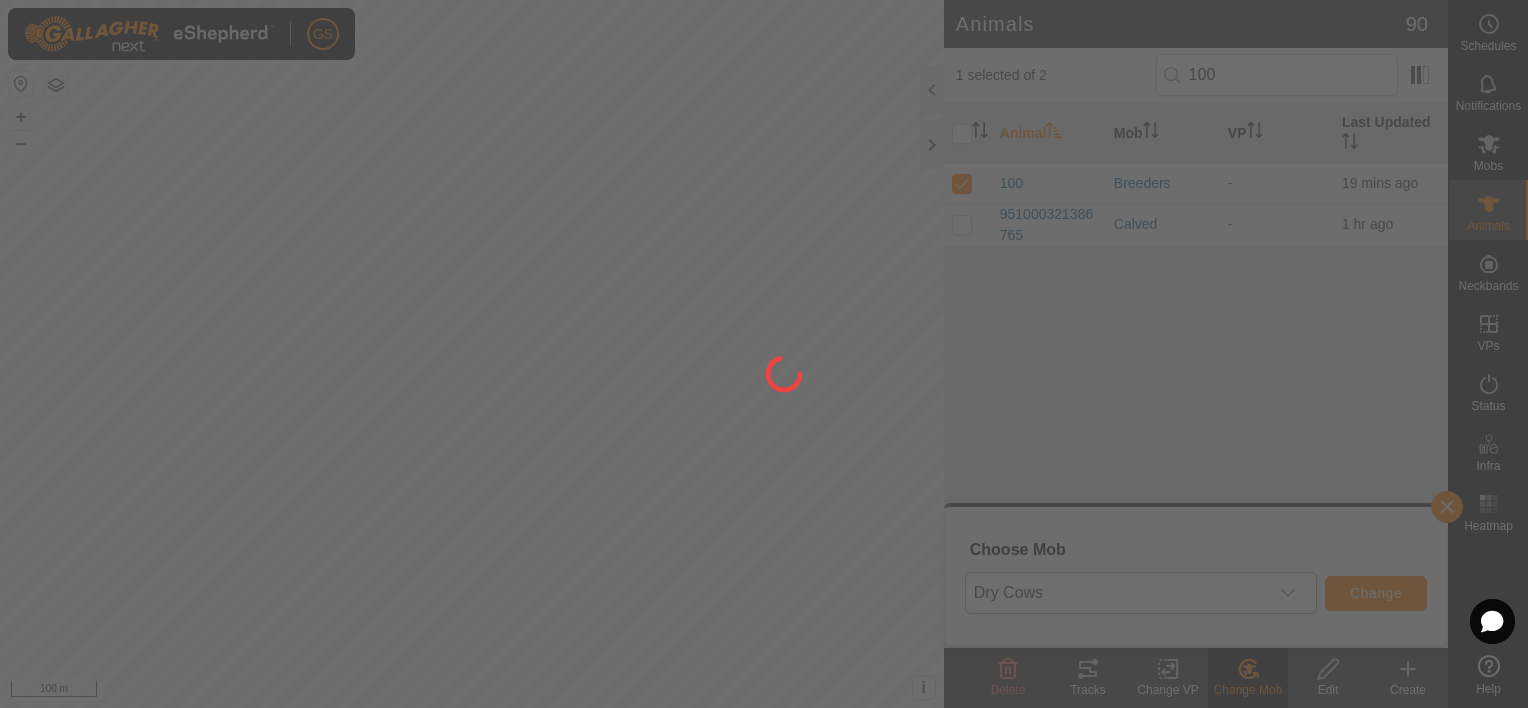 checkbox on "false" 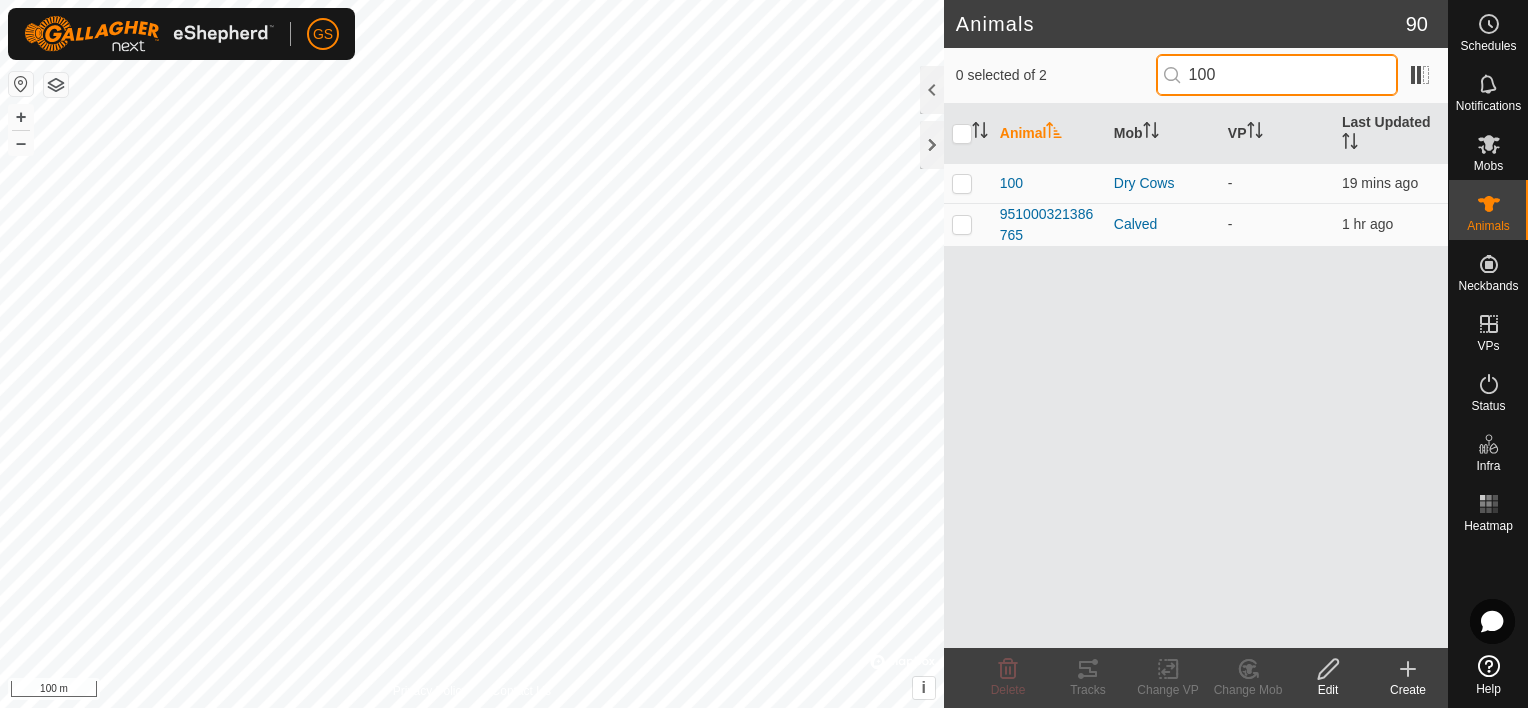 click on "100" at bounding box center (1277, 75) 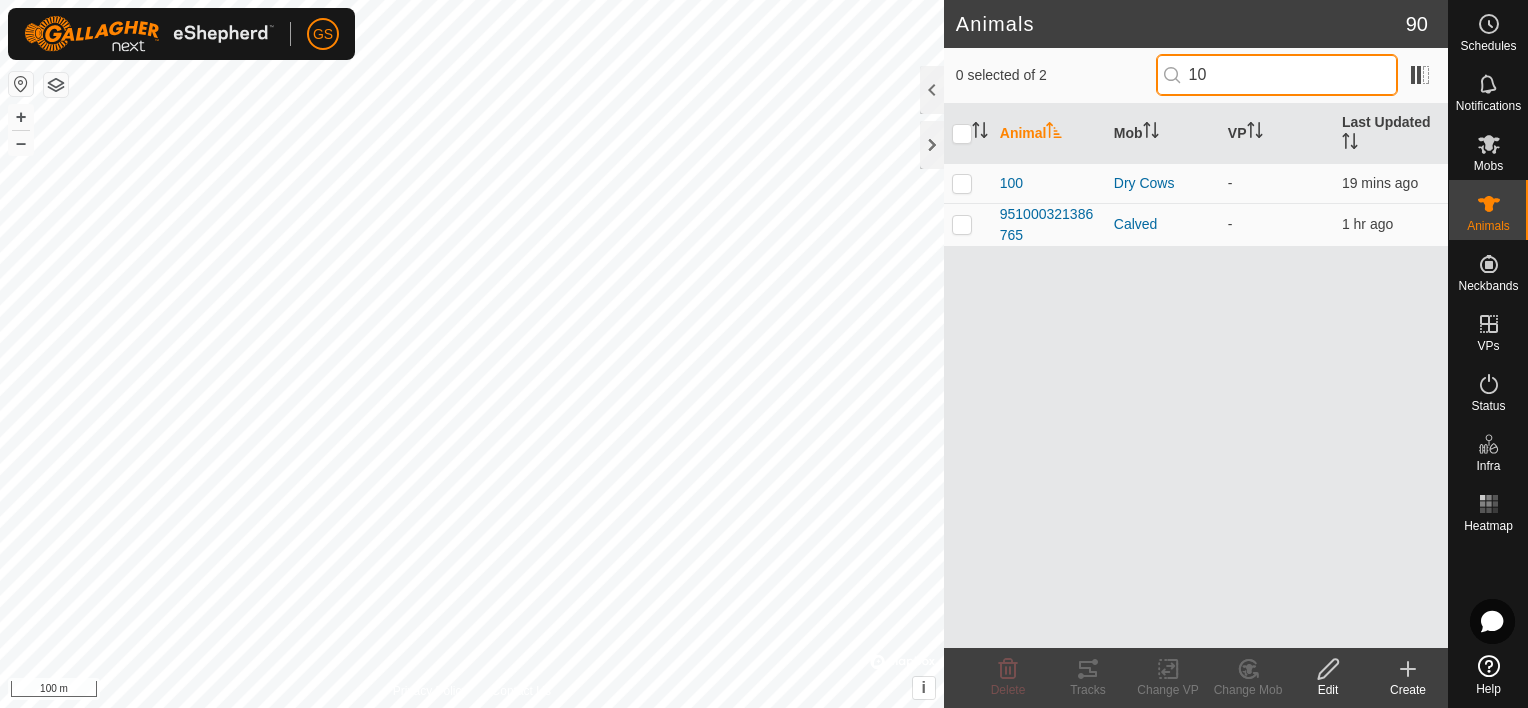 type on "1" 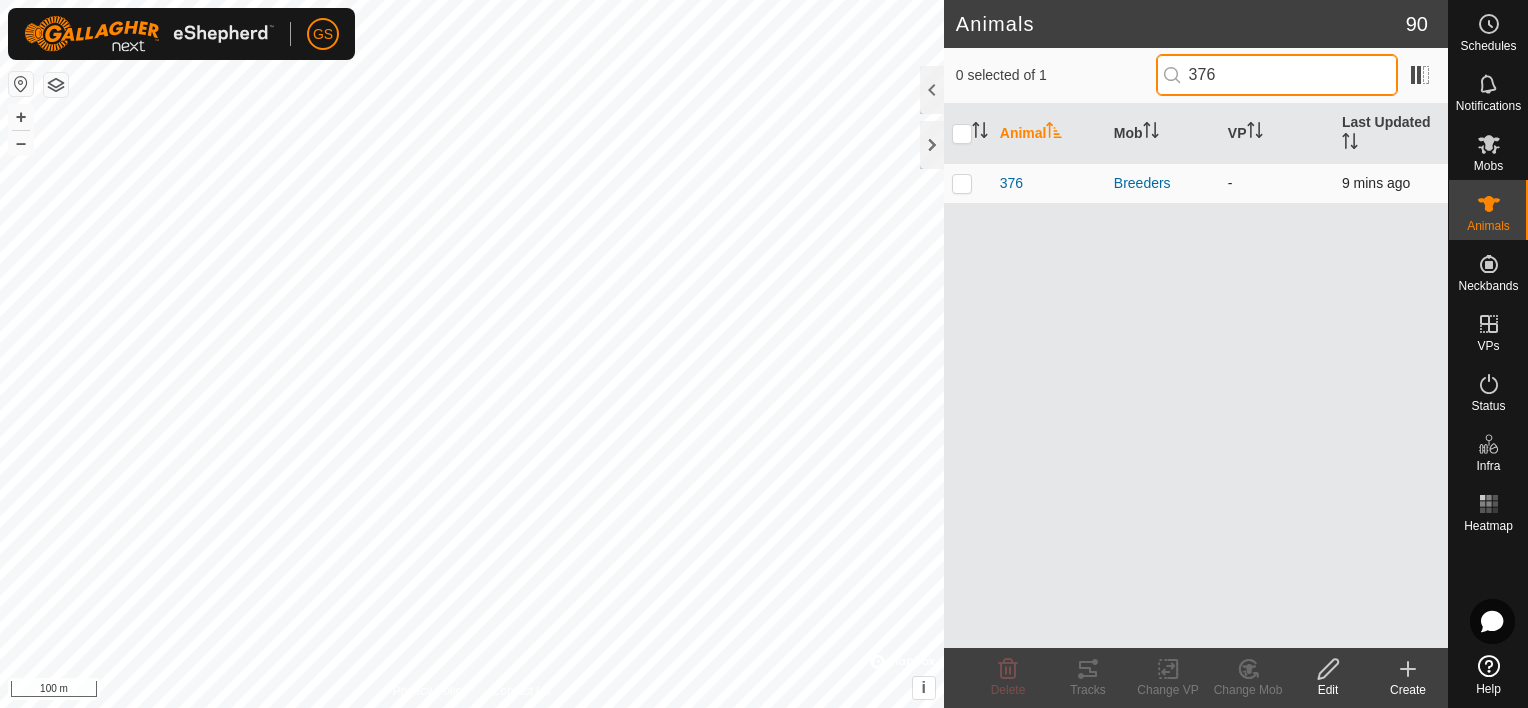 type on "376" 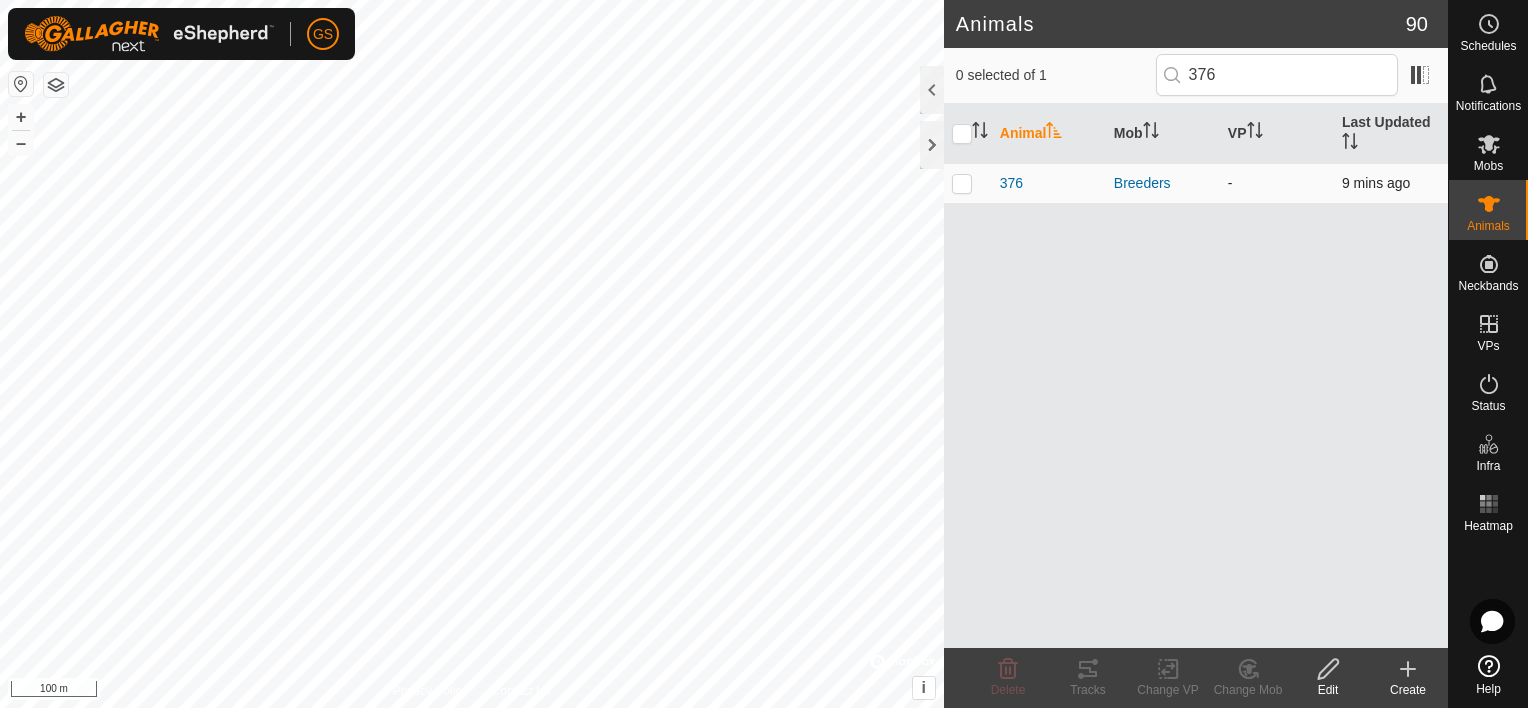 click at bounding box center (962, 183) 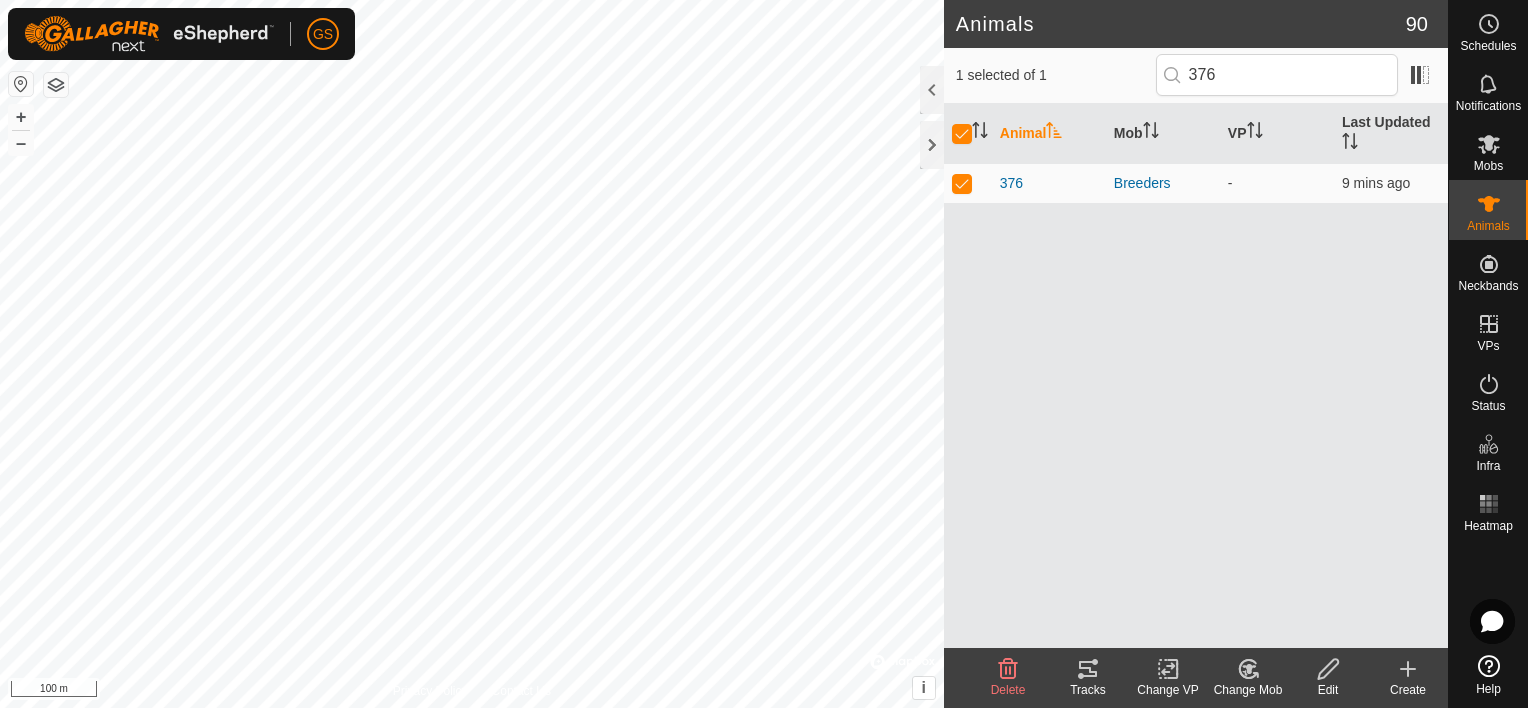 click 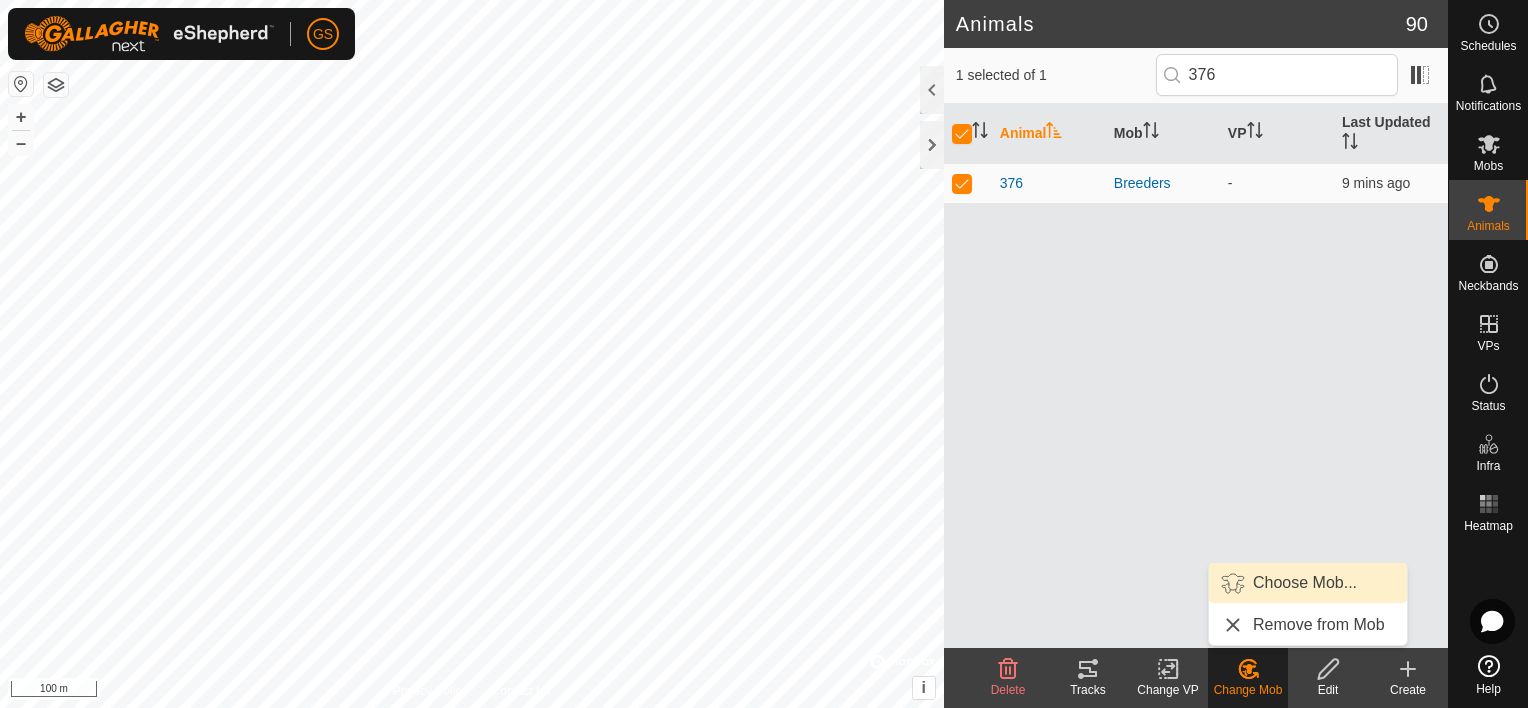 click on "Choose Mob..." at bounding box center (1308, 583) 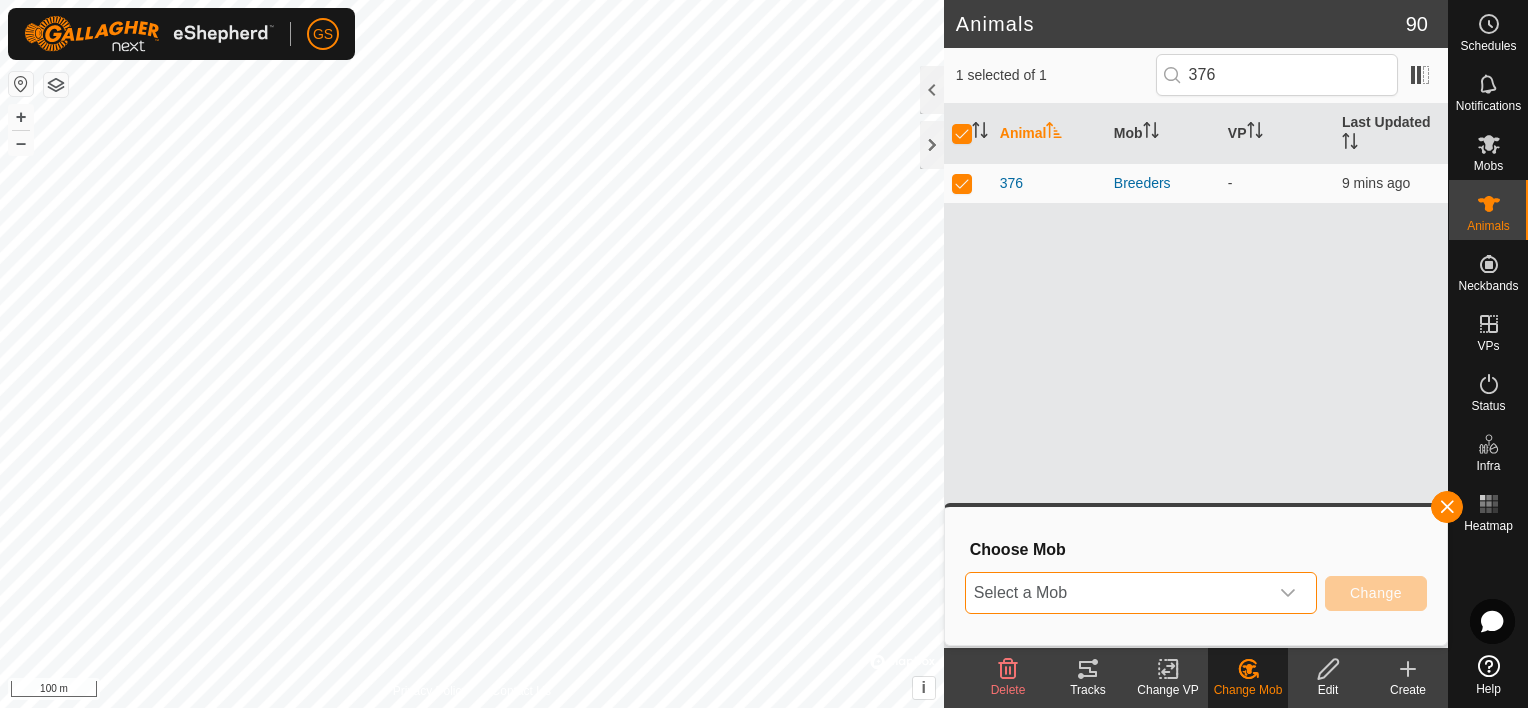 click on "Select a Mob" at bounding box center [1117, 593] 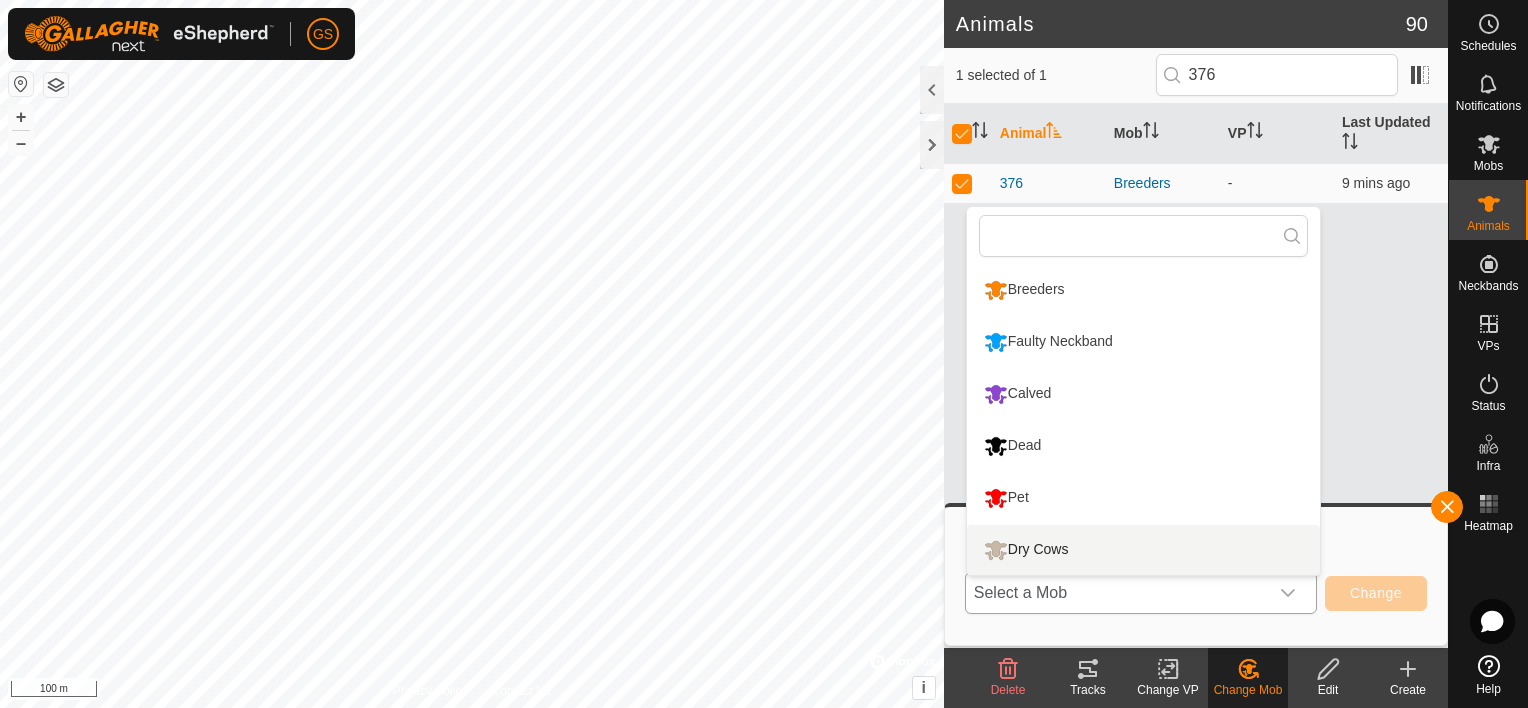 click on "Dry Cows" at bounding box center [1143, 550] 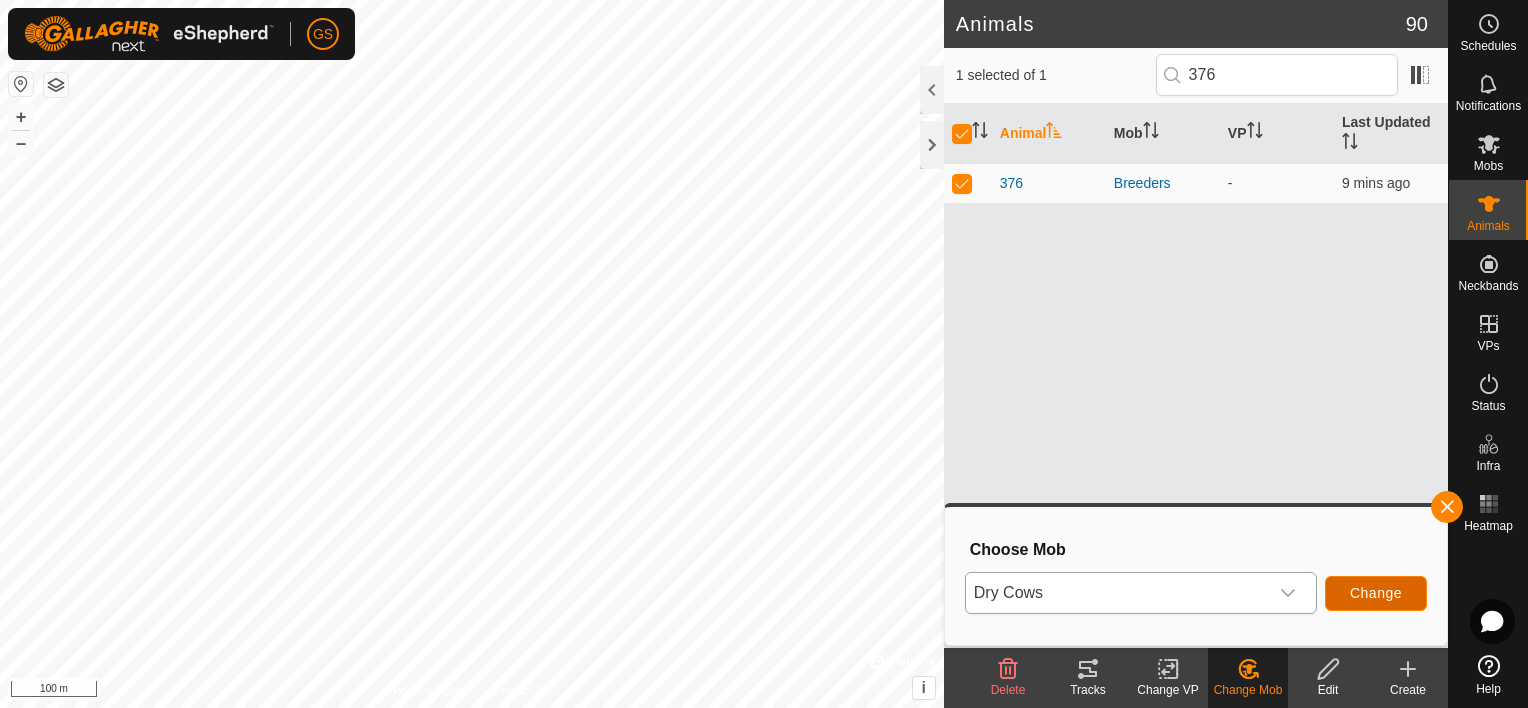 click on "Change" at bounding box center (1376, 593) 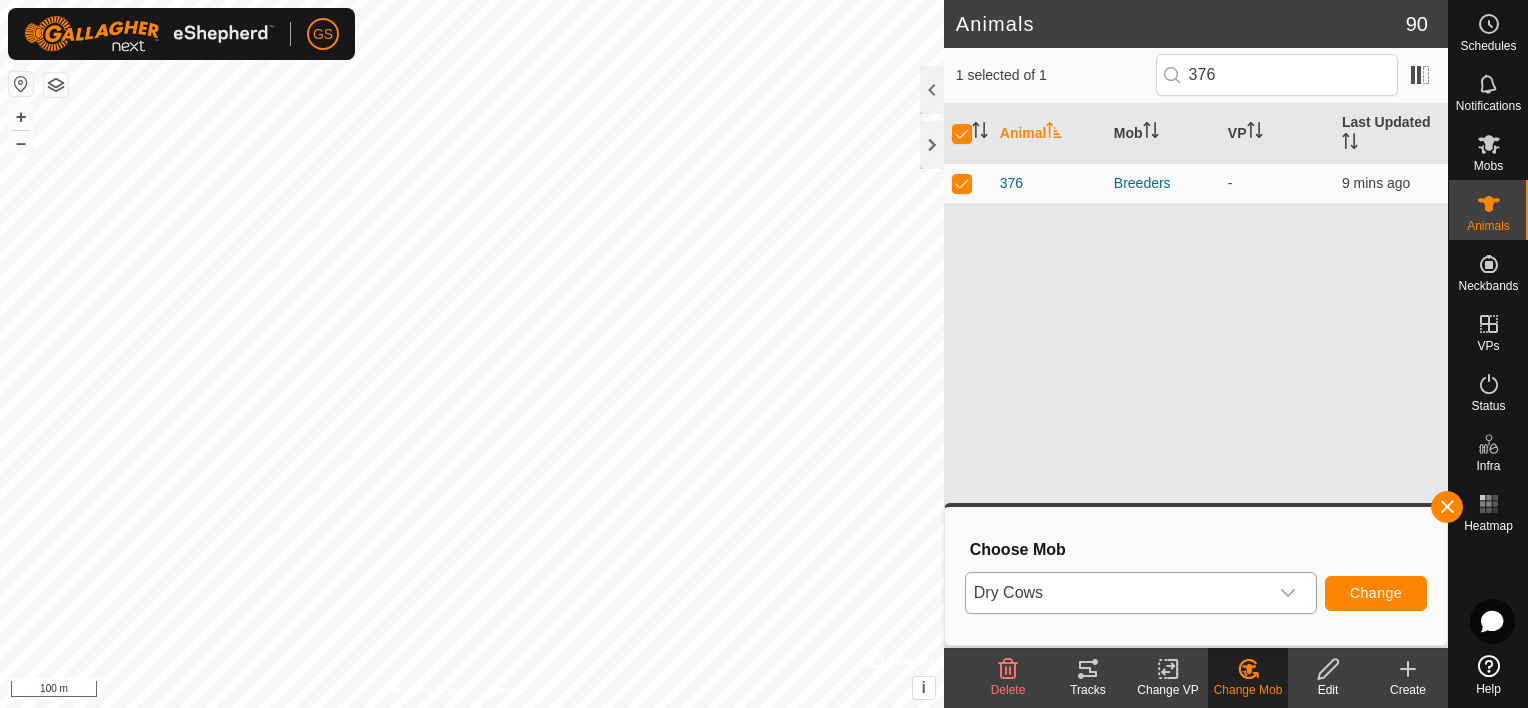 checkbox on "false" 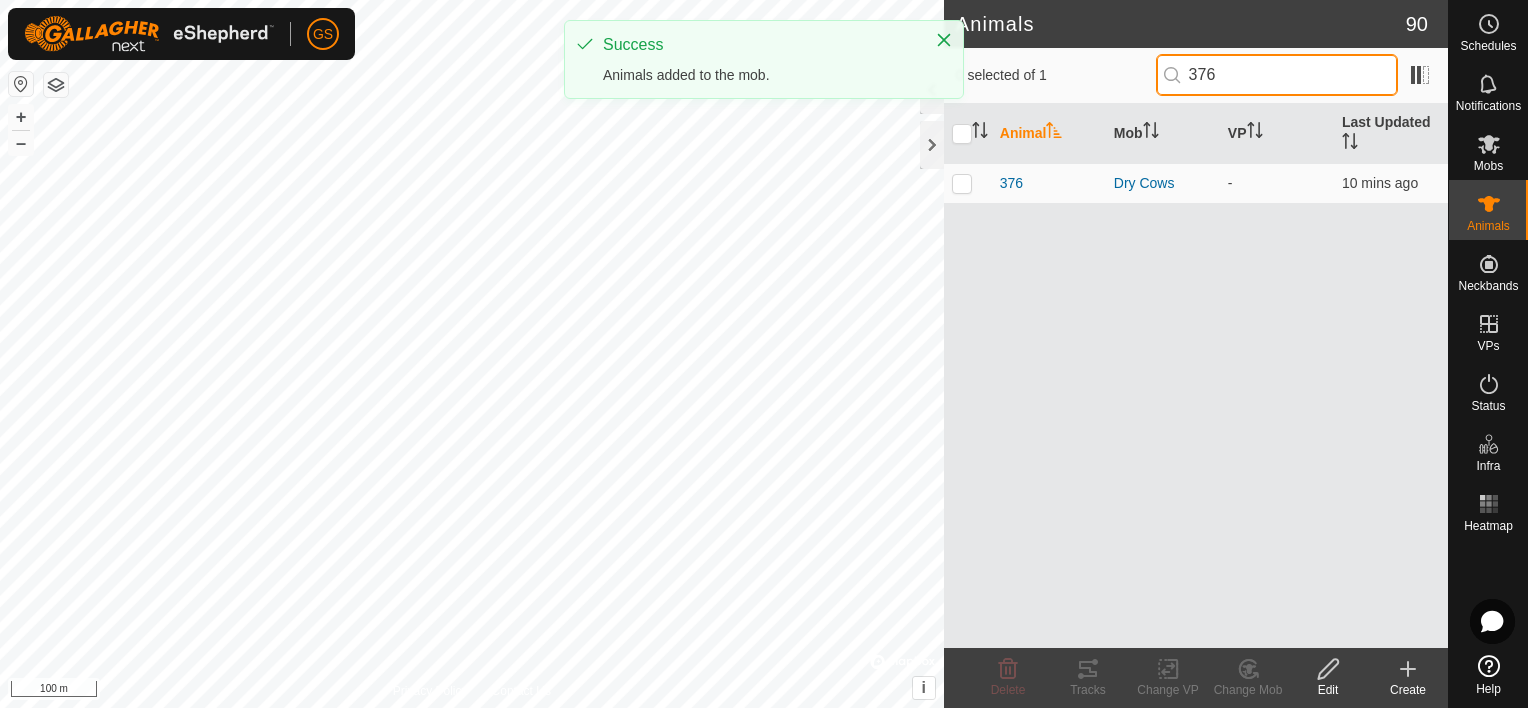 drag, startPoint x: 1252, startPoint y: 65, endPoint x: 1165, endPoint y: 72, distance: 87.28116 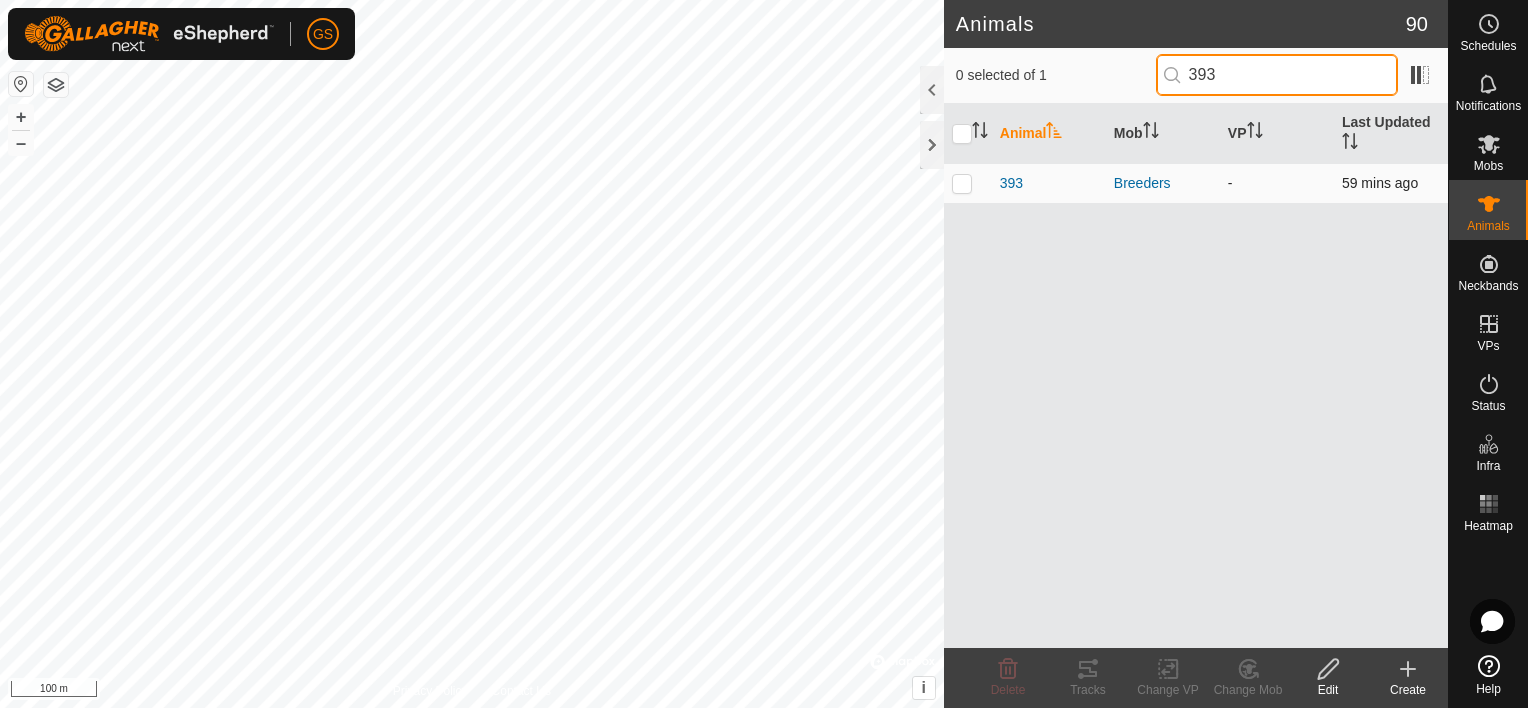 type on "393" 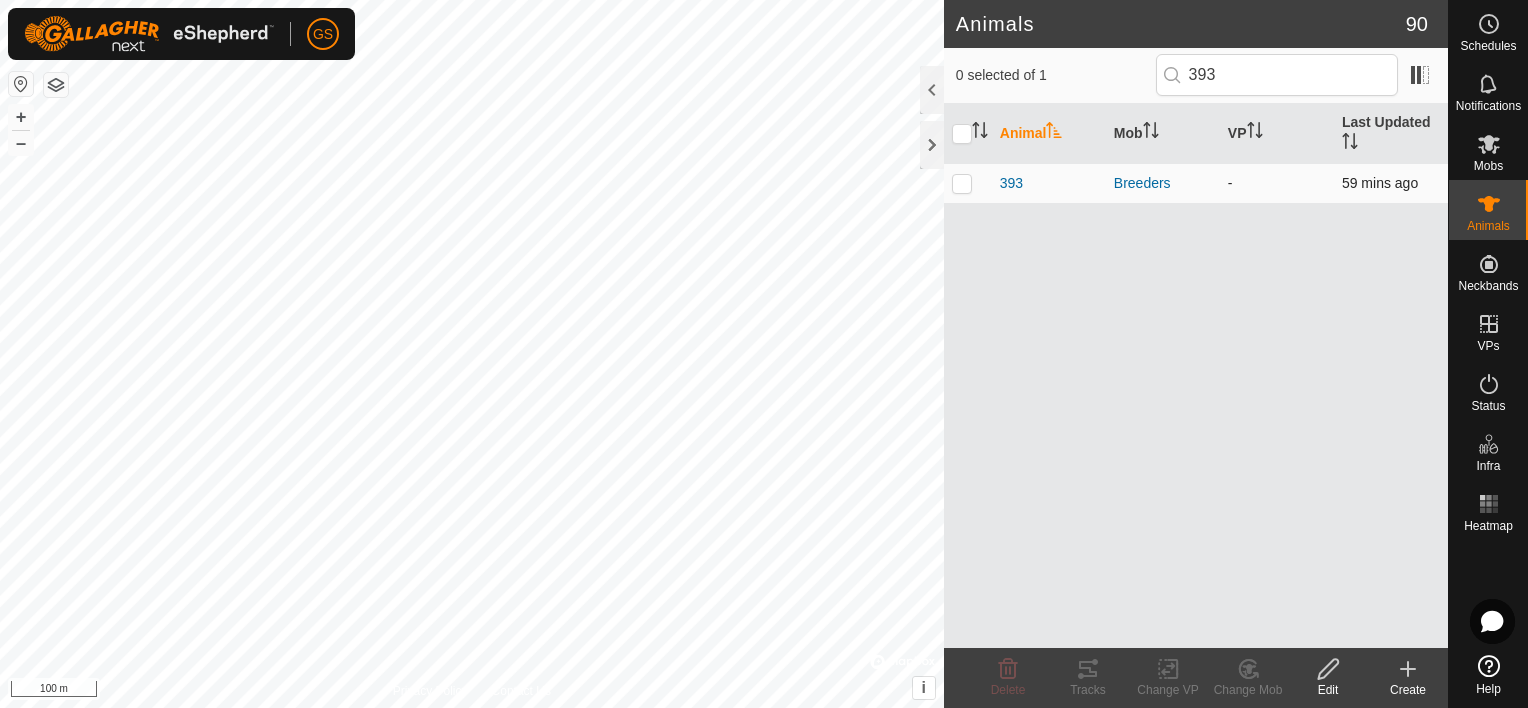 click at bounding box center [968, 183] 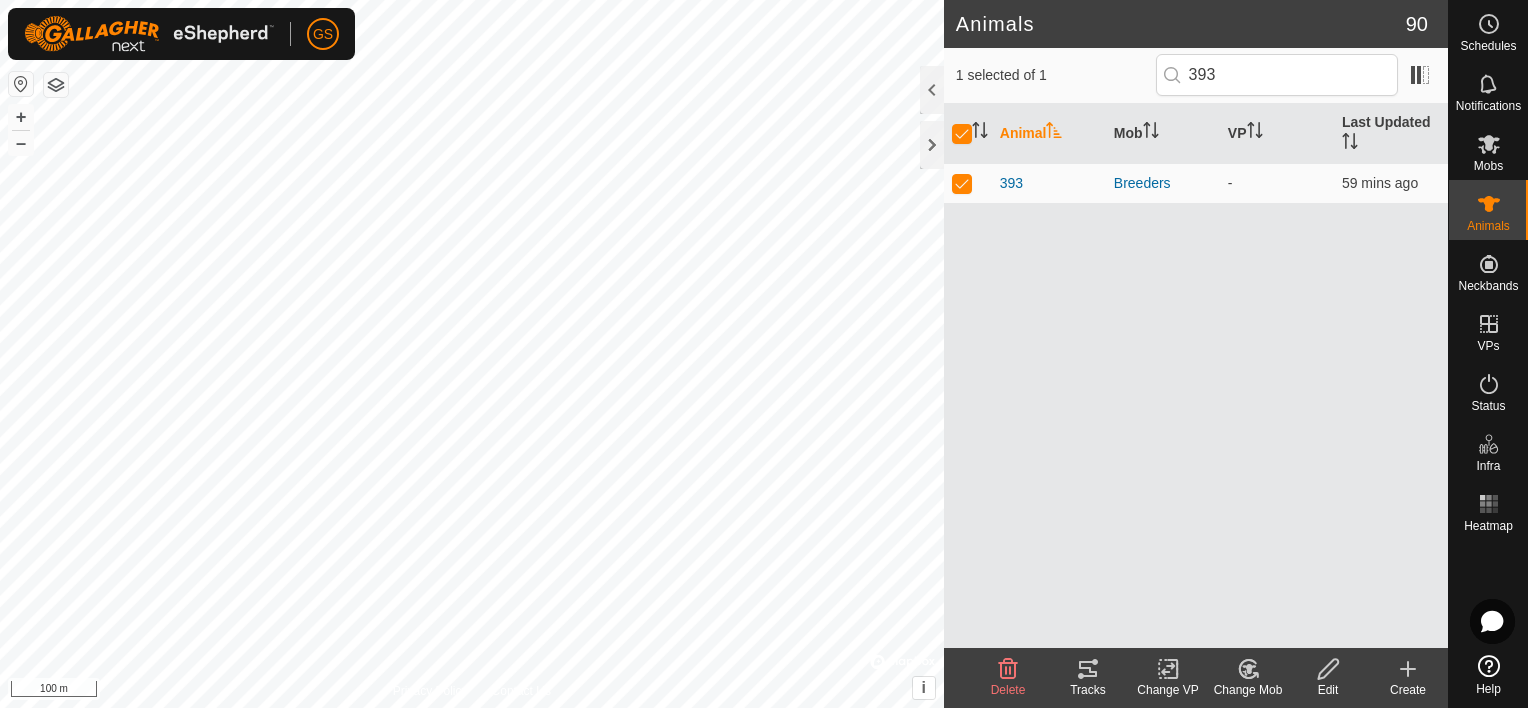 click 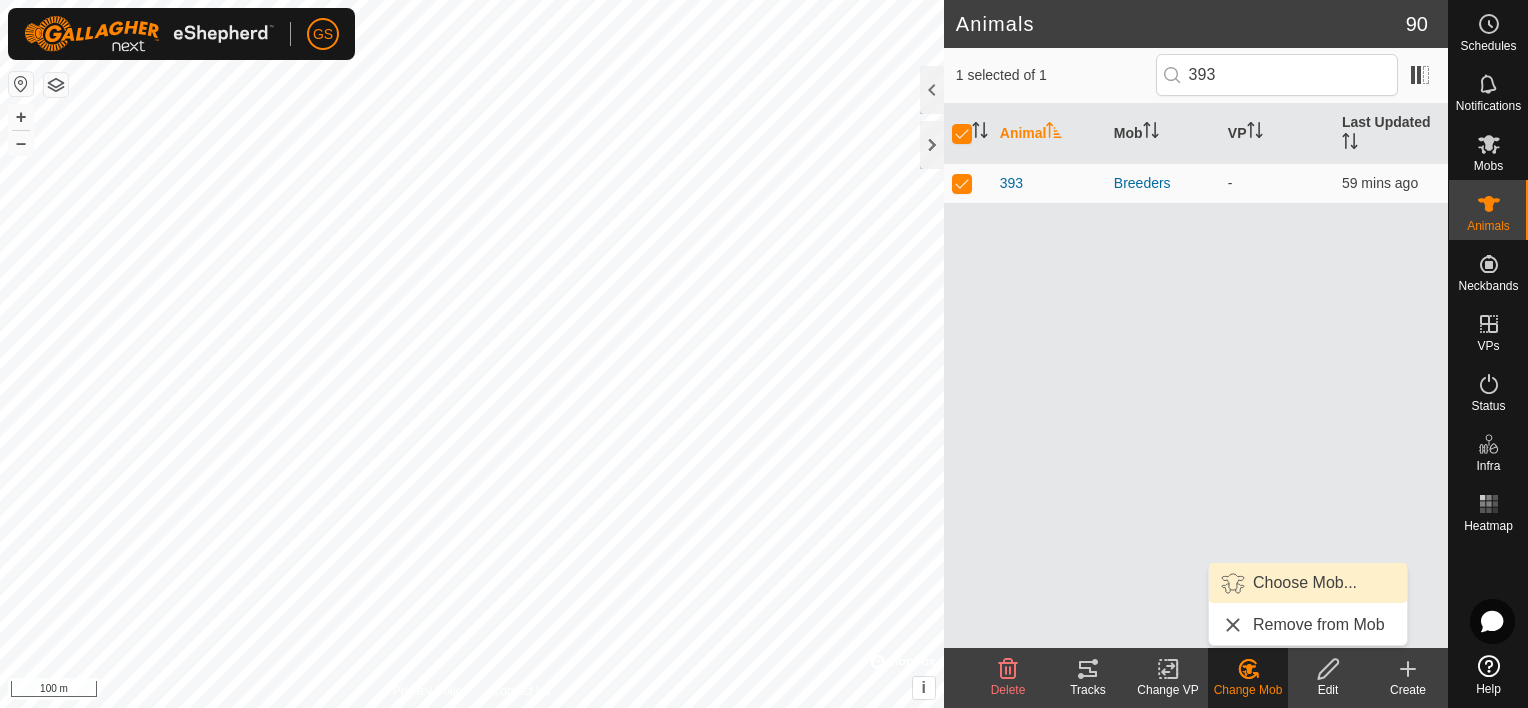 click on "Choose Mob..." at bounding box center [1308, 583] 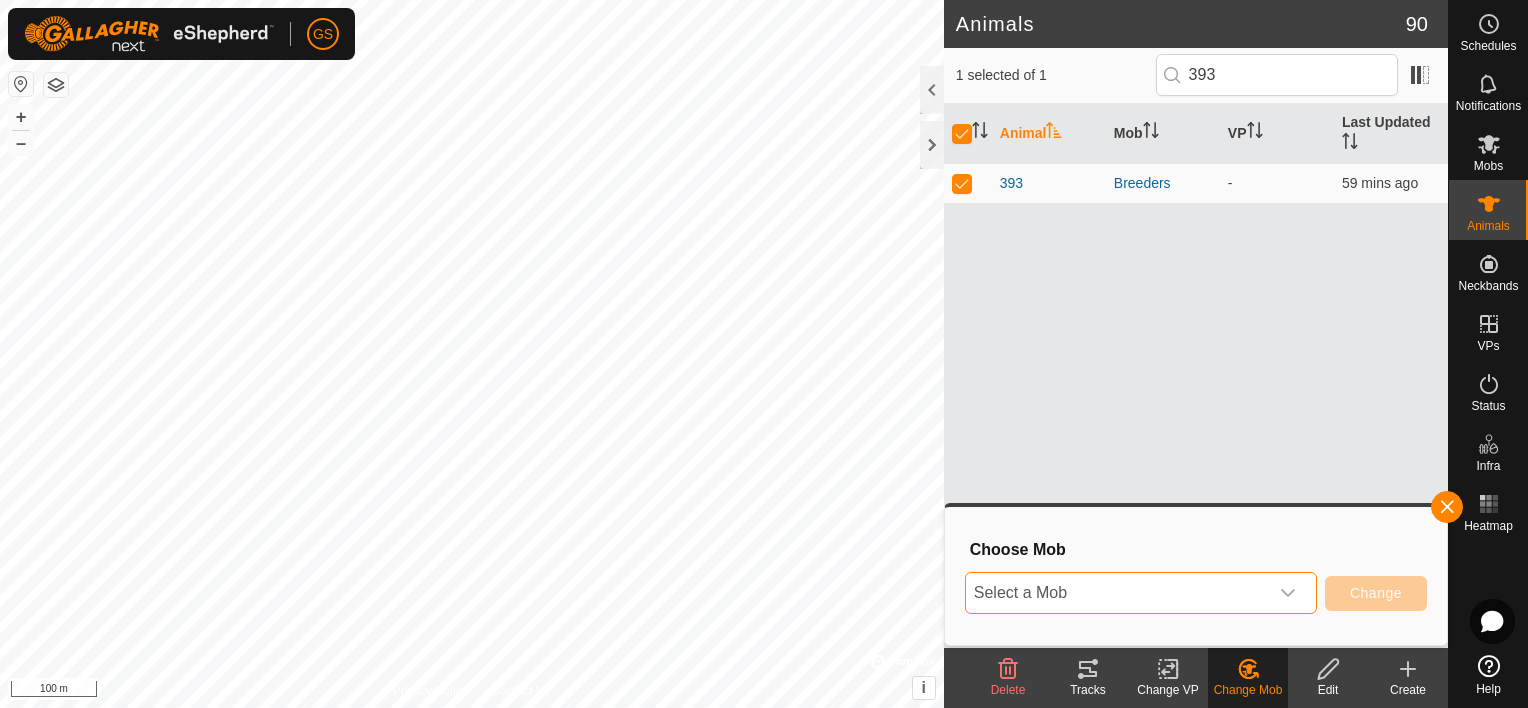 click on "Select a Mob" at bounding box center (1117, 593) 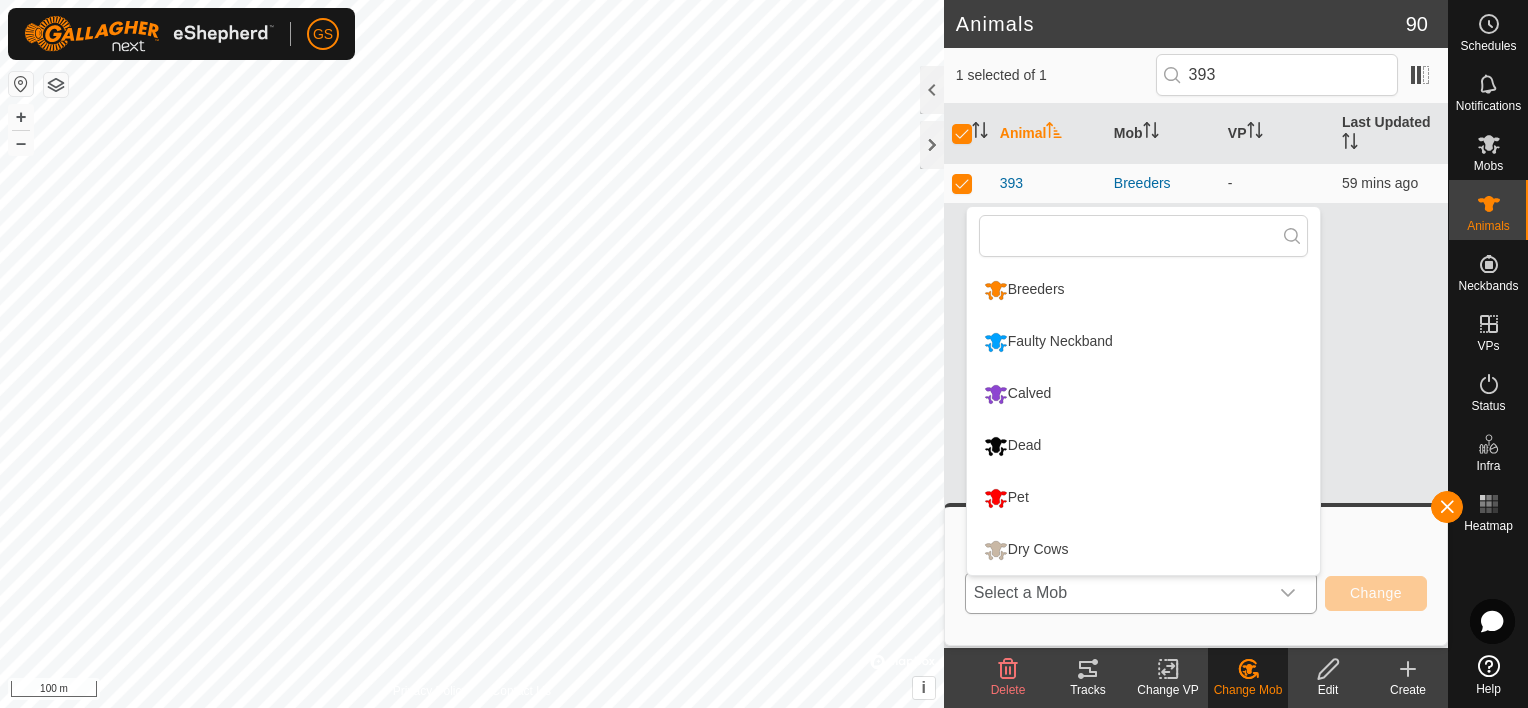 click on "Dry Cows" at bounding box center (1143, 550) 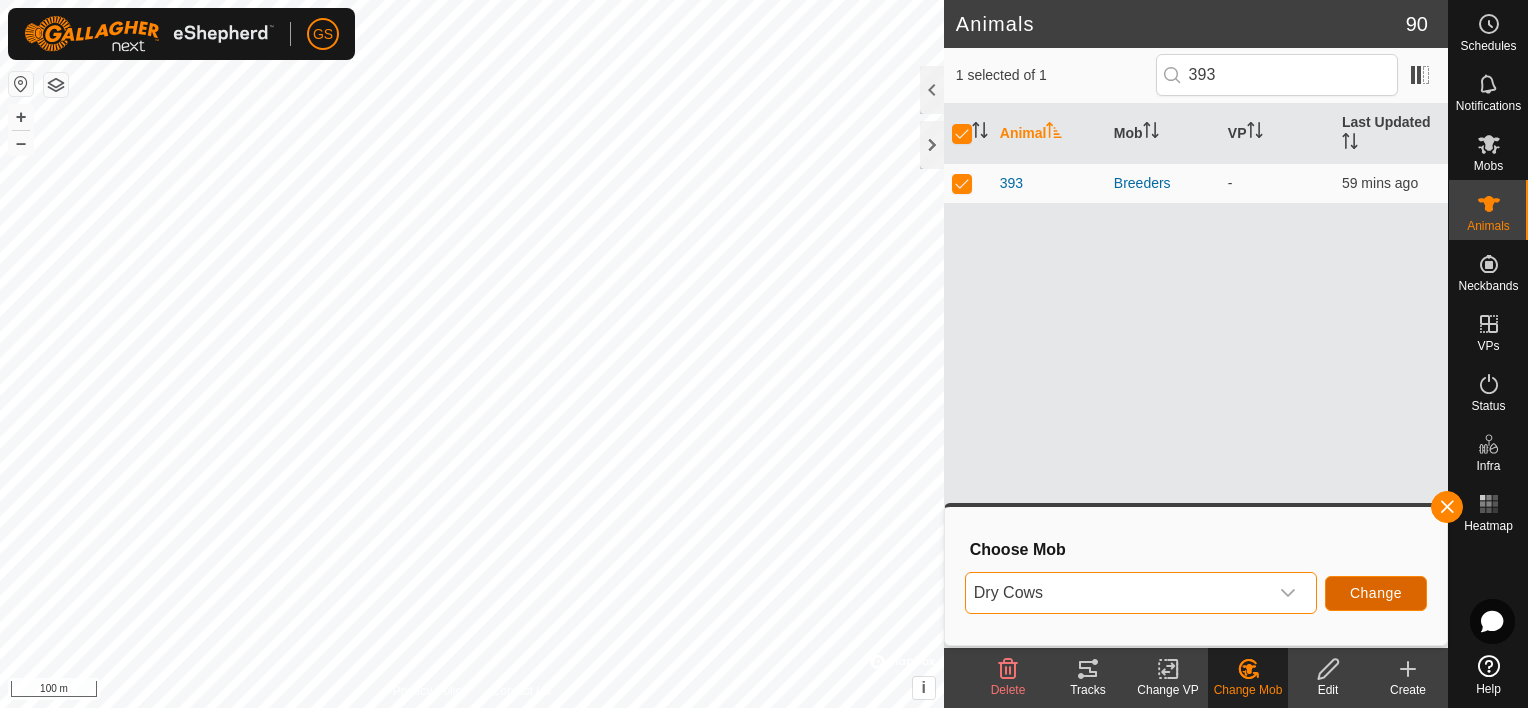 click on "Change" at bounding box center [1376, 593] 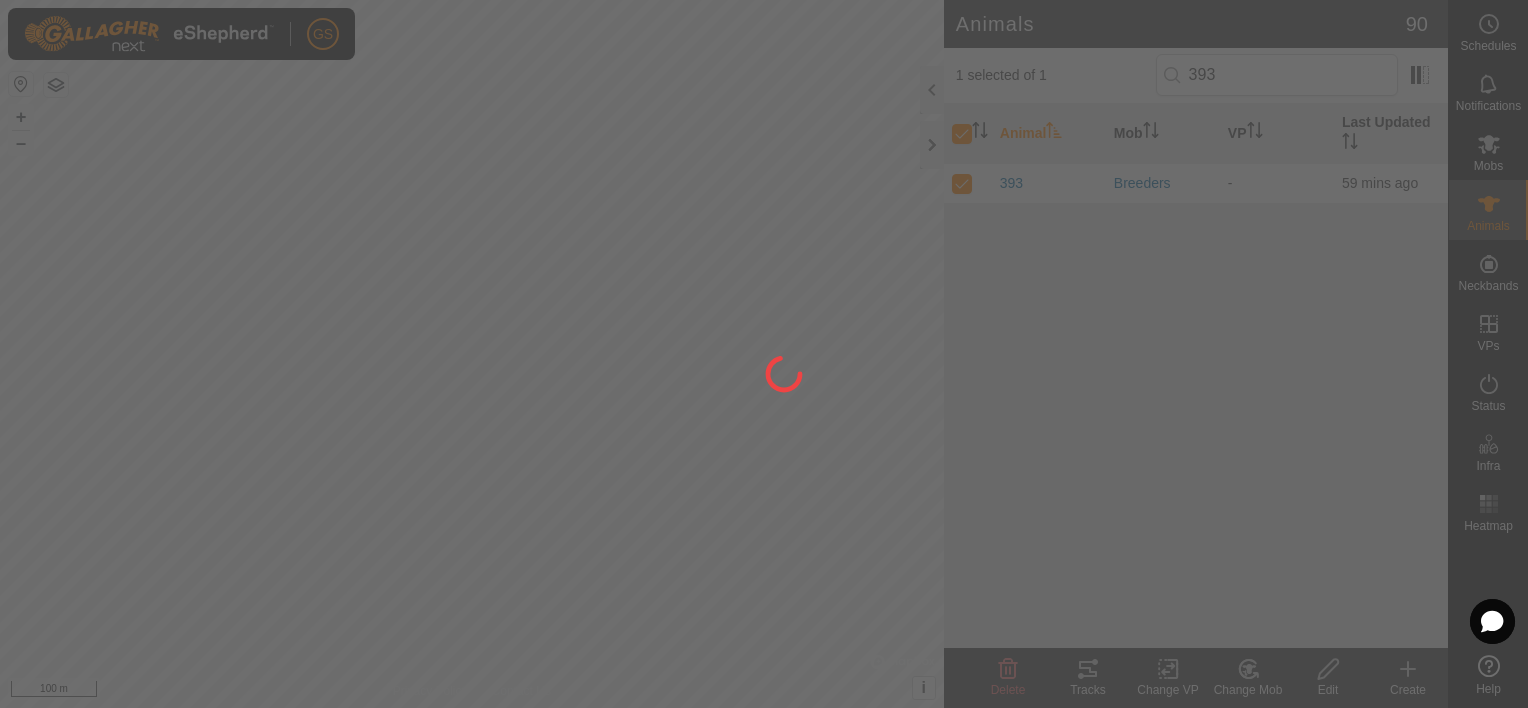 checkbox on "false" 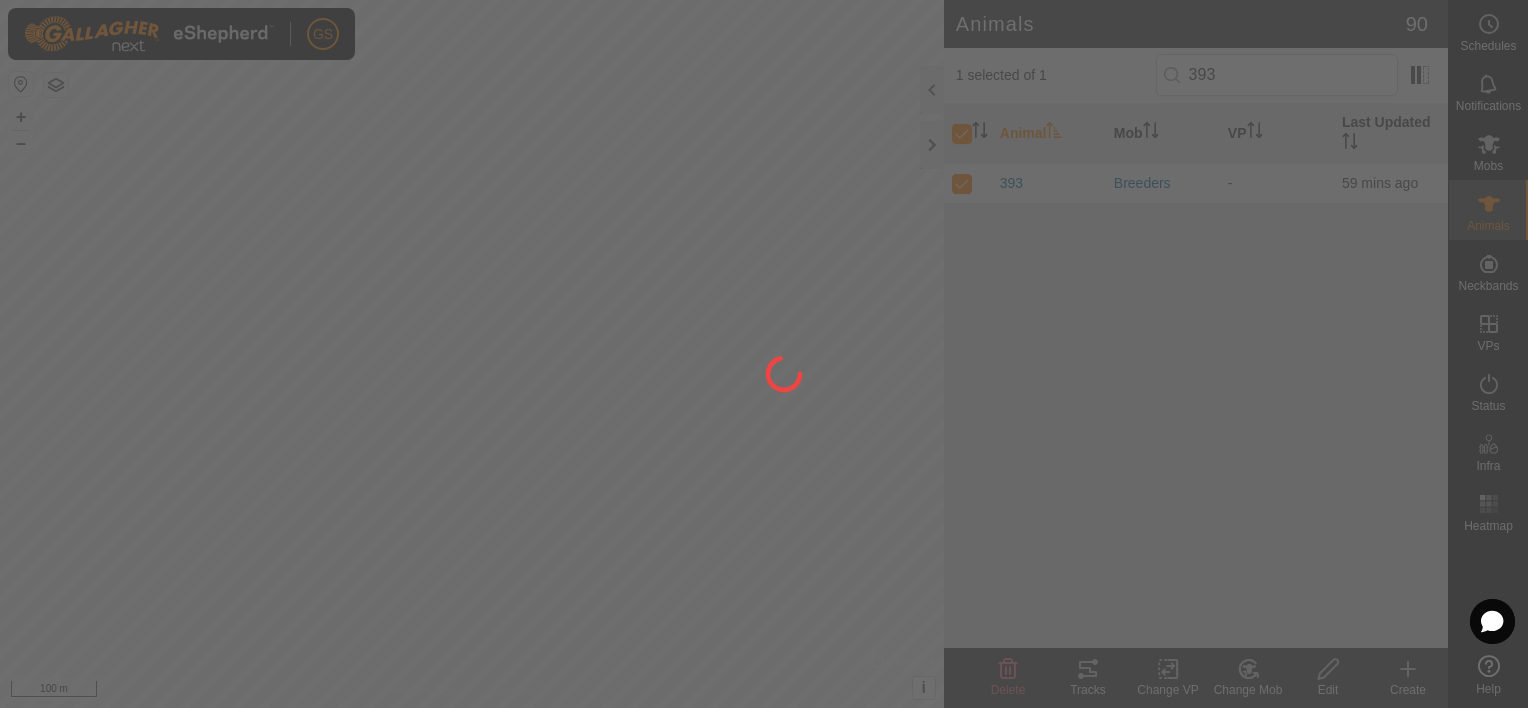 checkbox on "false" 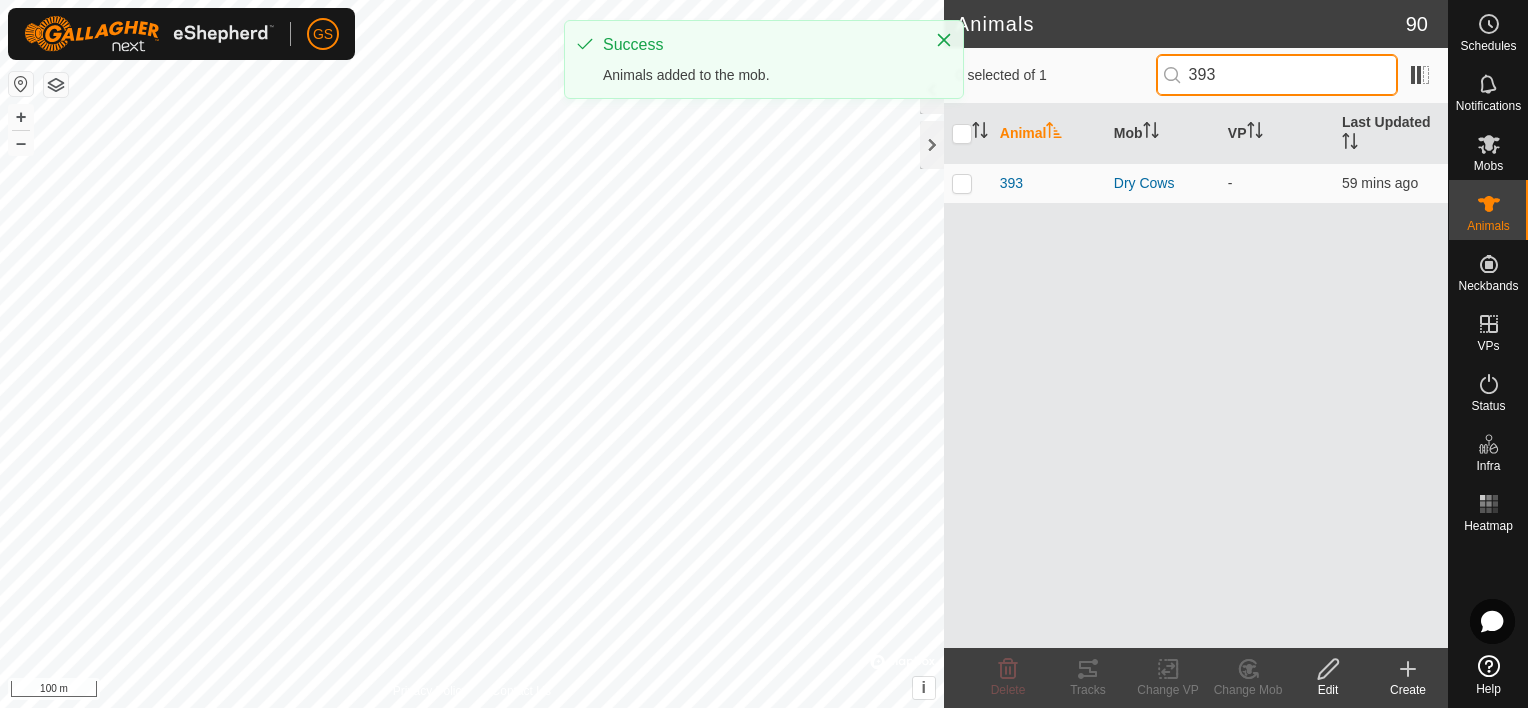 click on "393" at bounding box center [1277, 75] 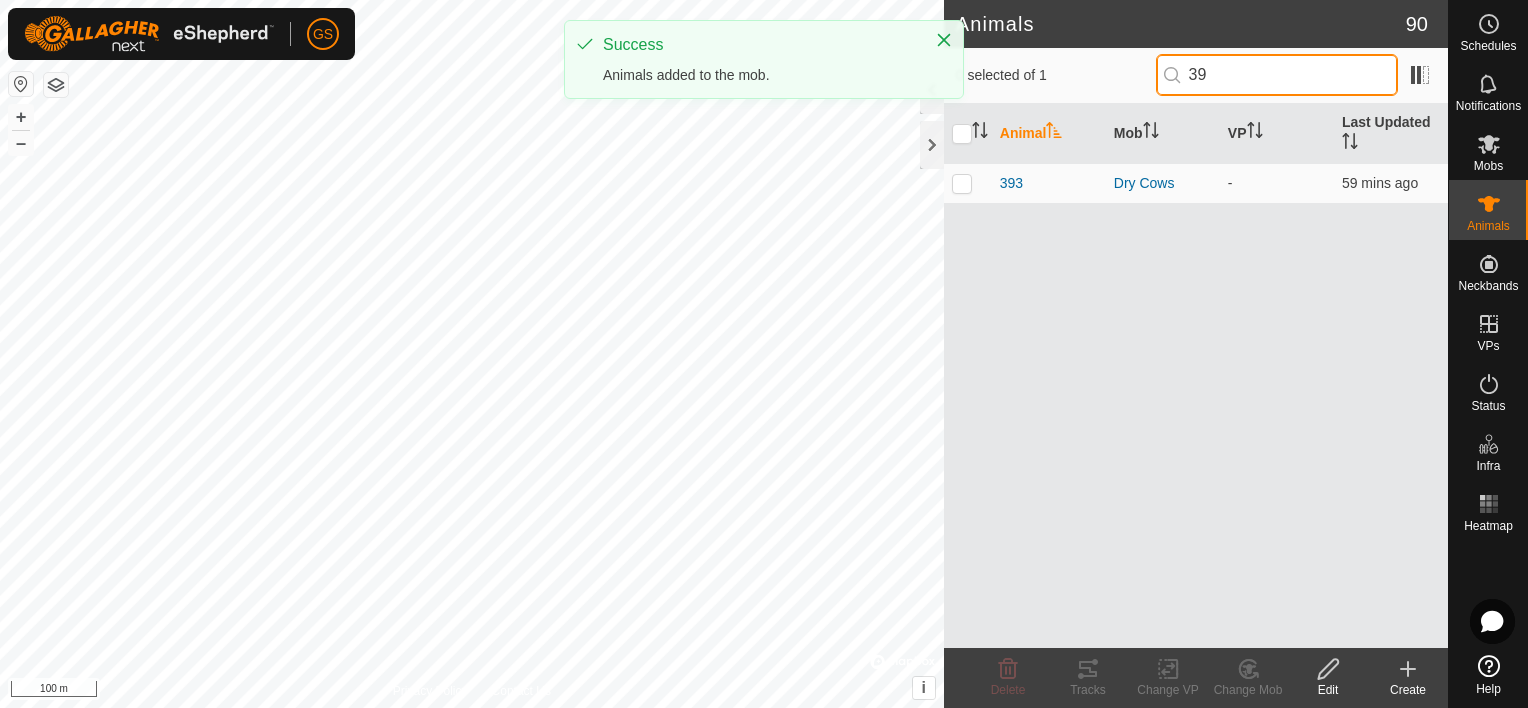 type on "3" 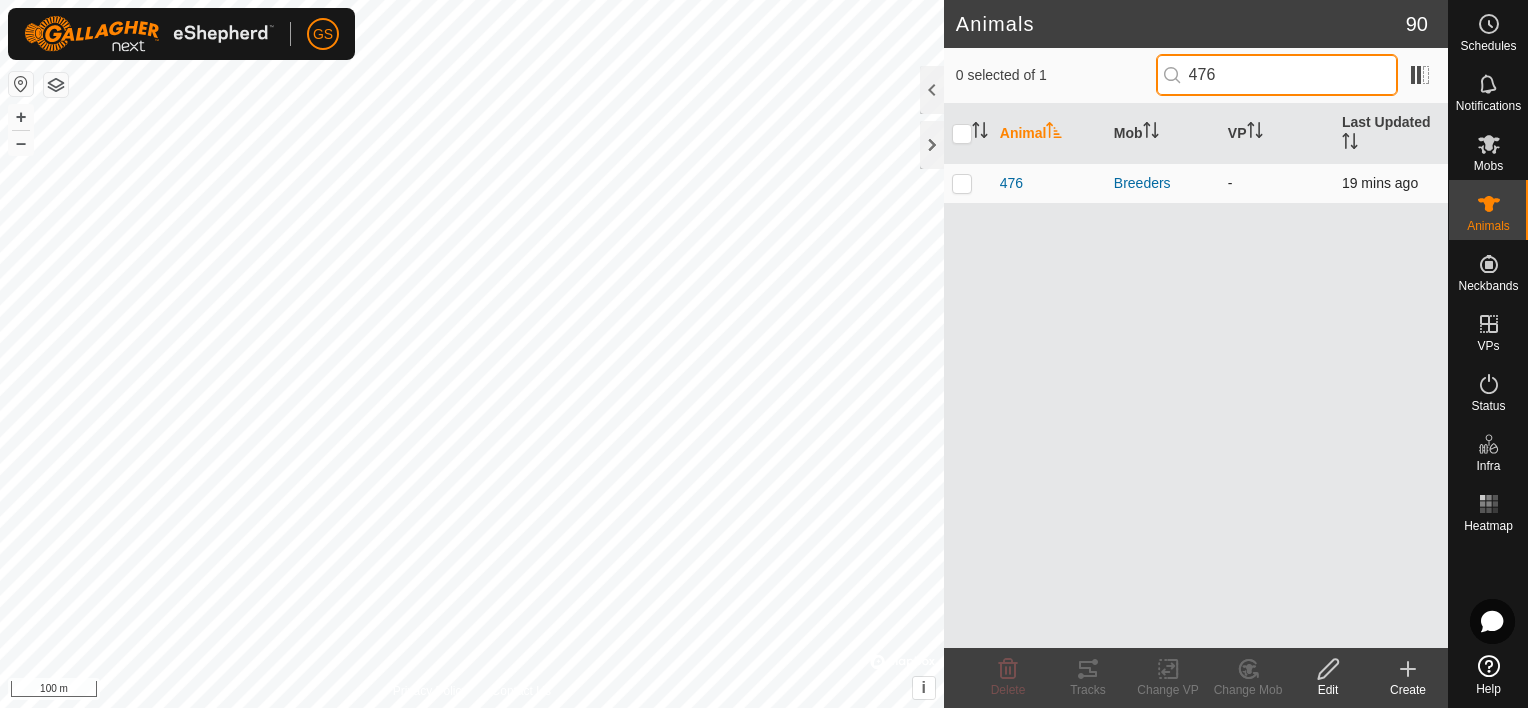 type on "476" 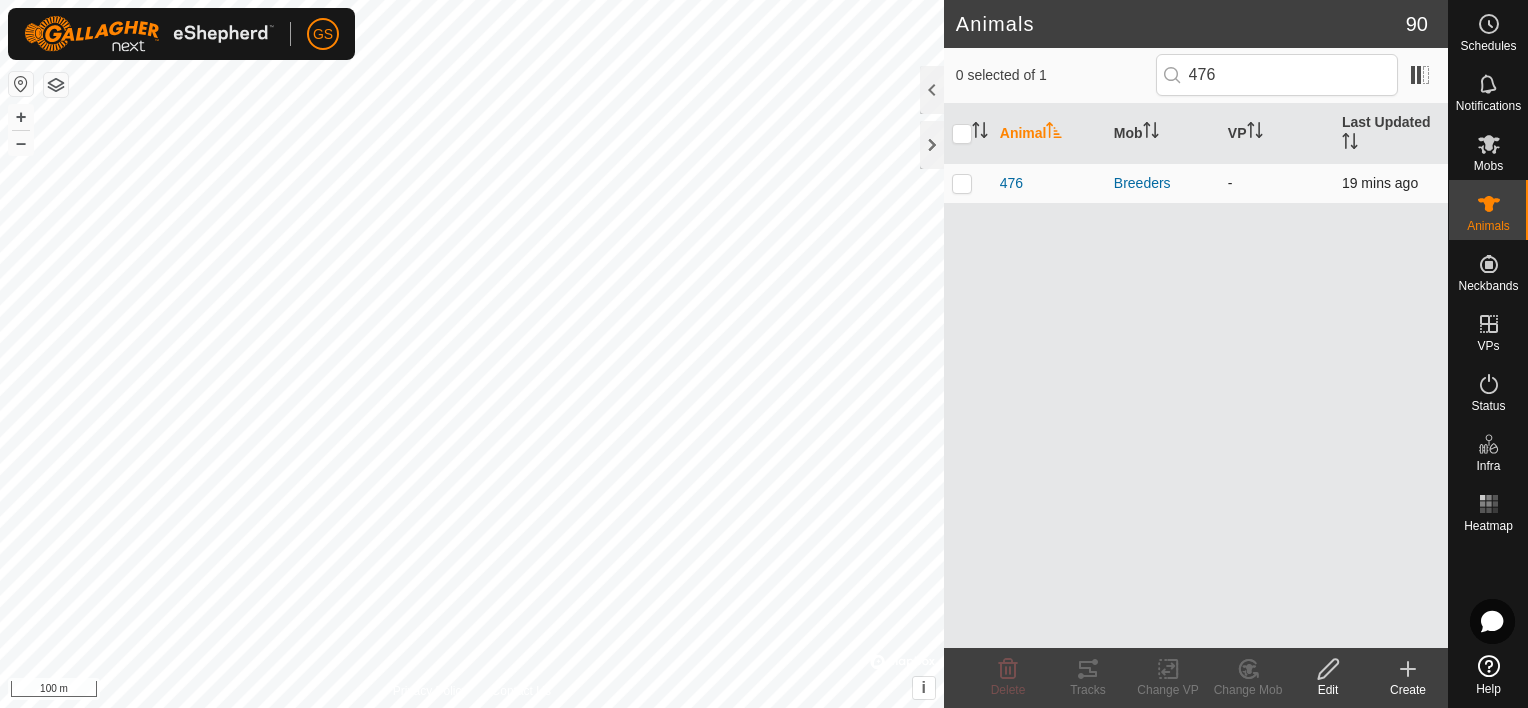 click at bounding box center [968, 183] 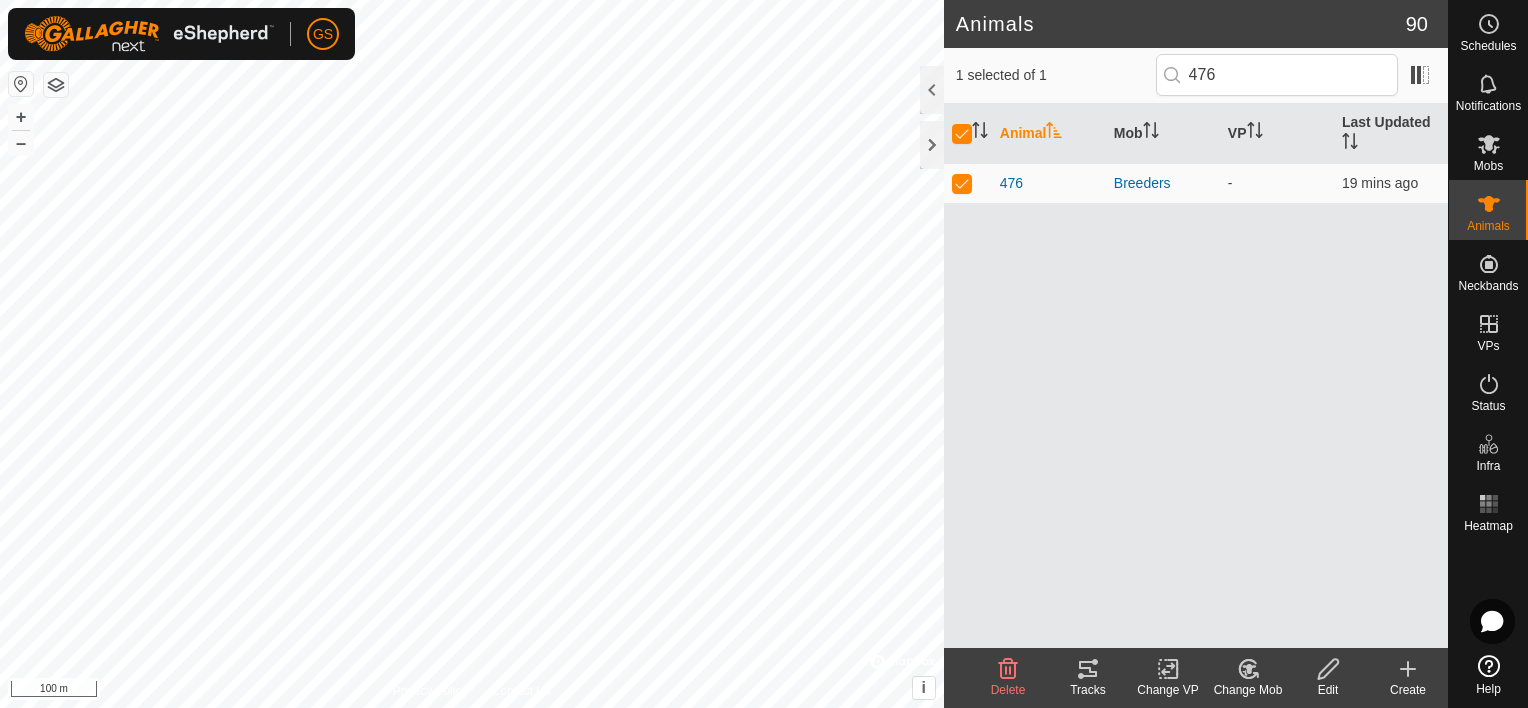 click 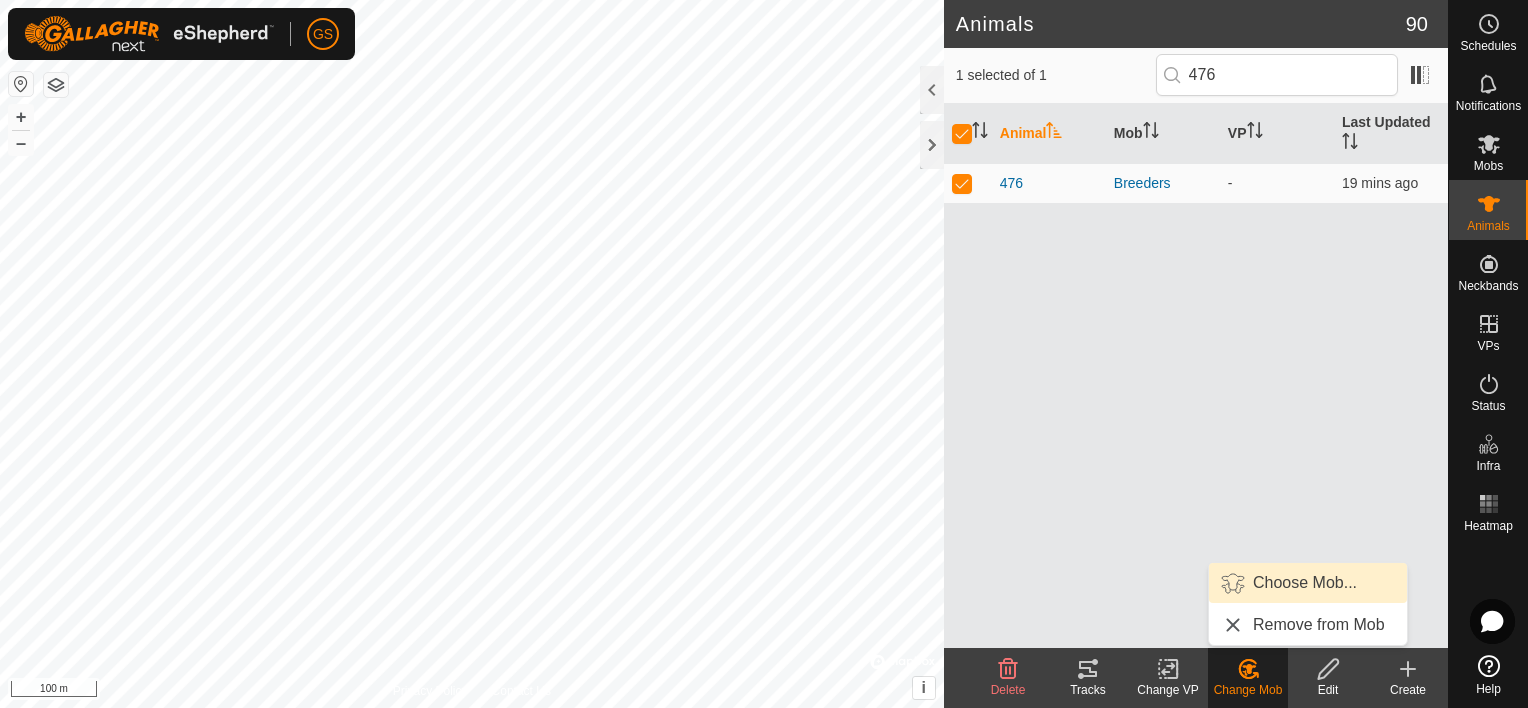 click on "Choose Mob..." at bounding box center (1308, 583) 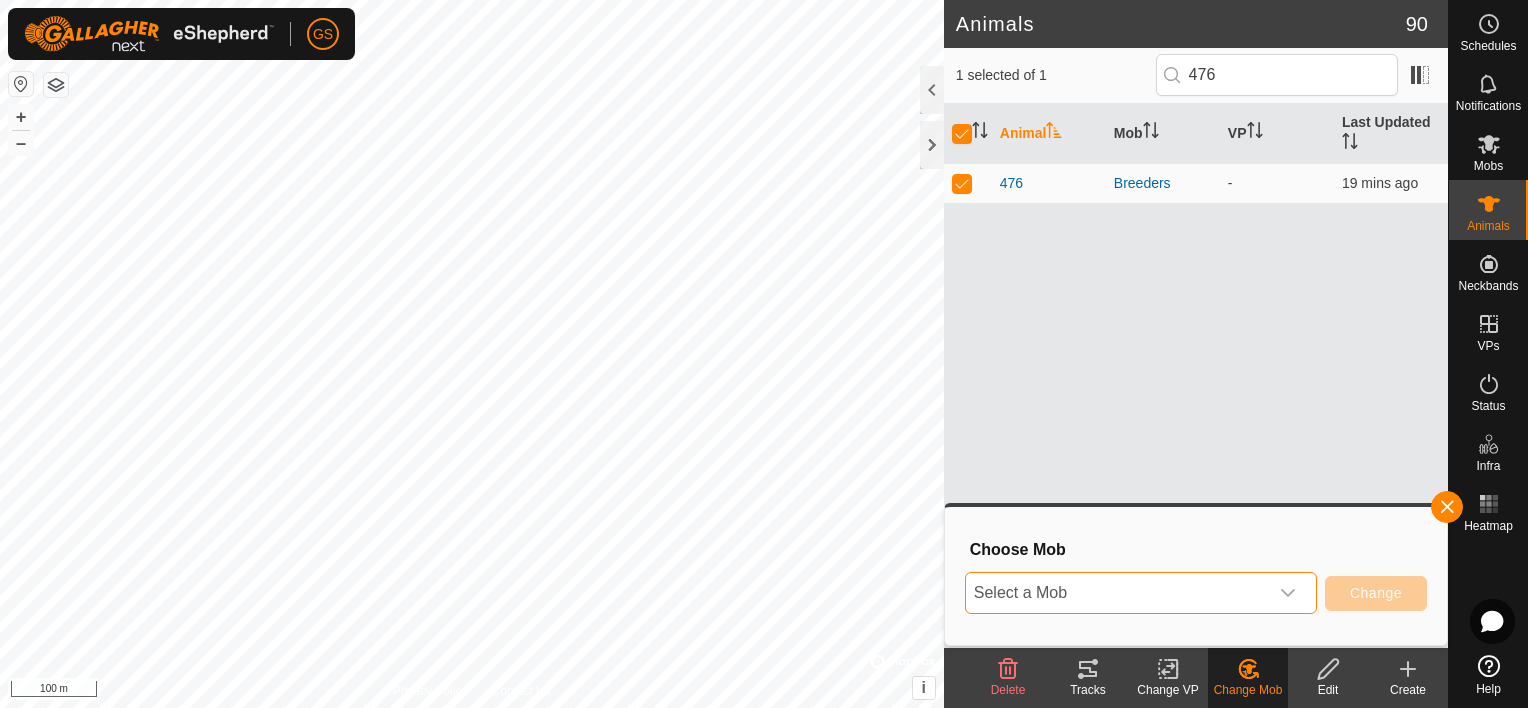 click on "Select a Mob" at bounding box center [1117, 593] 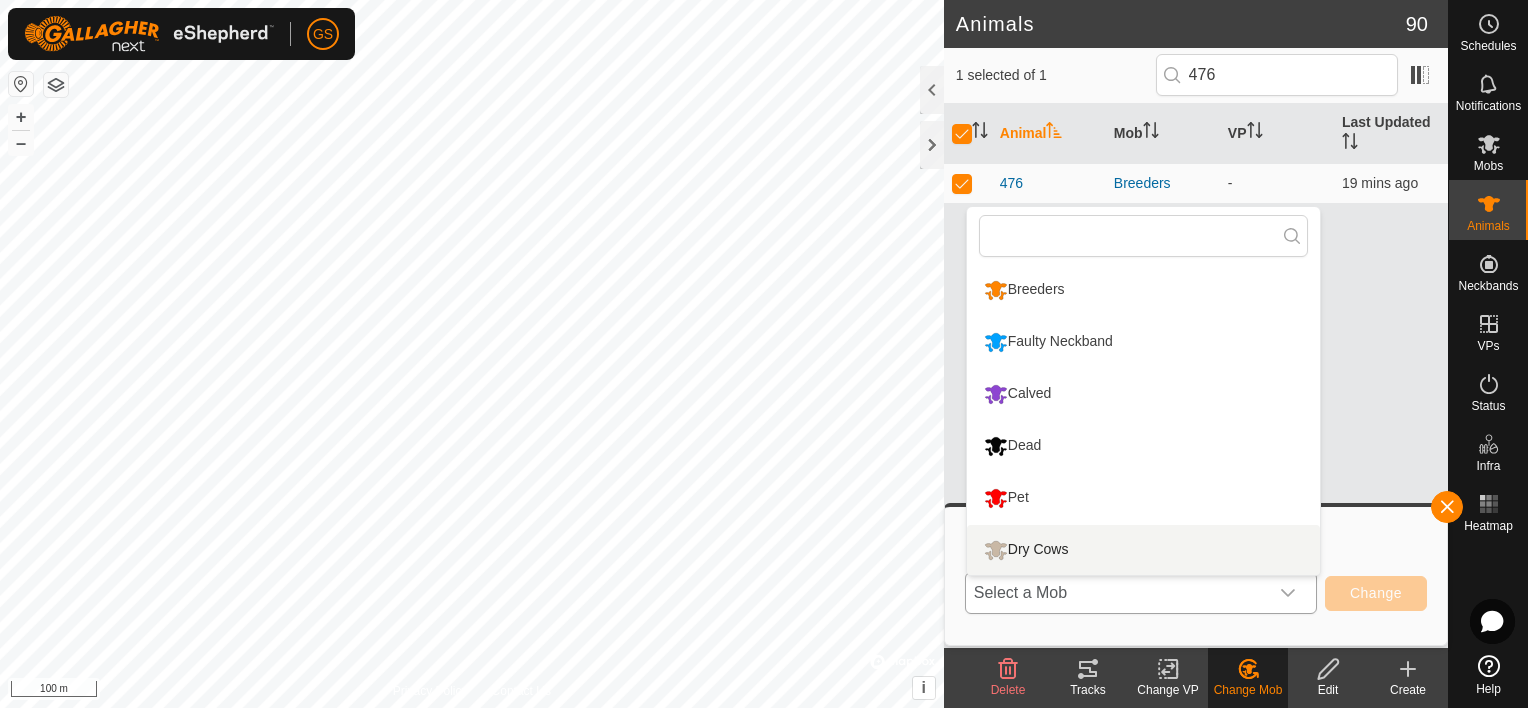 click on "Dry Cows" at bounding box center [1143, 550] 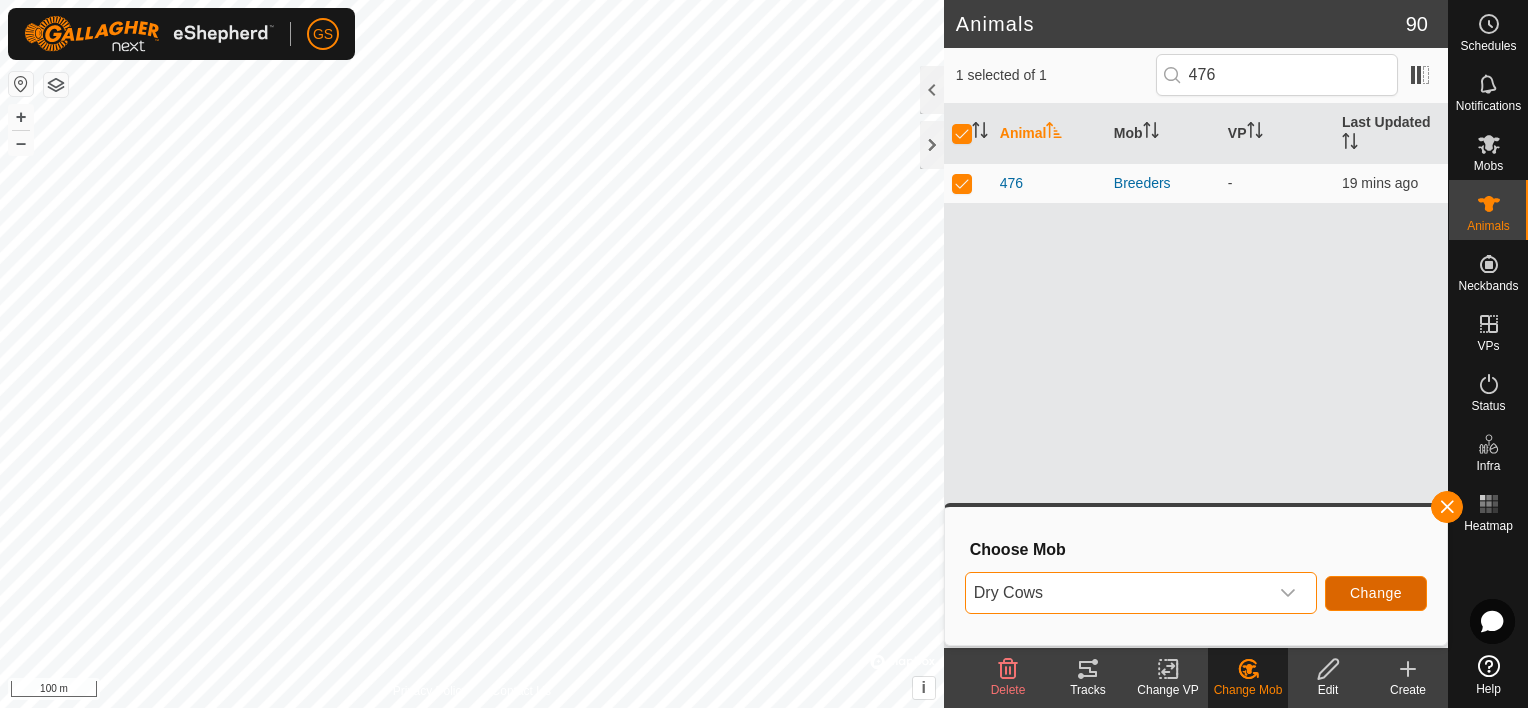click on "Change" at bounding box center [1376, 593] 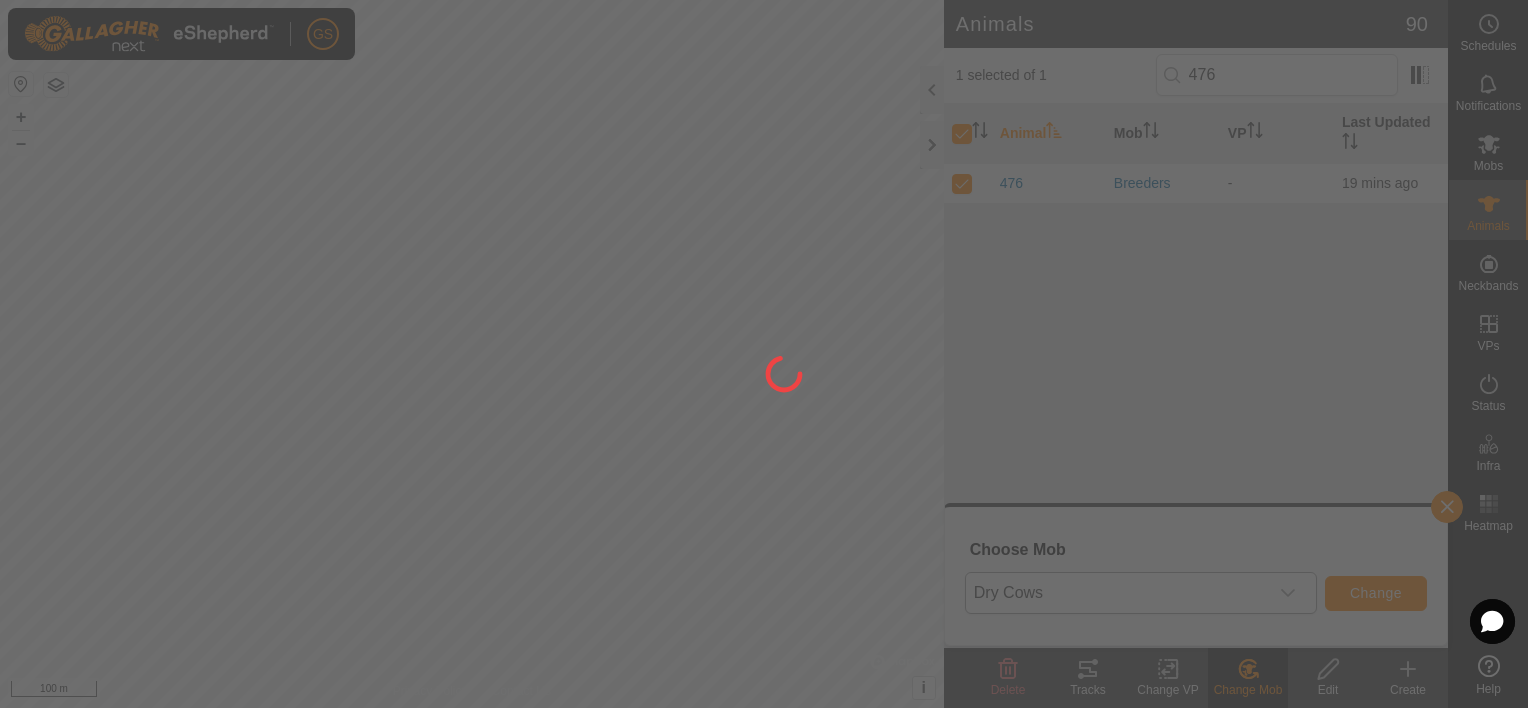 checkbox on "false" 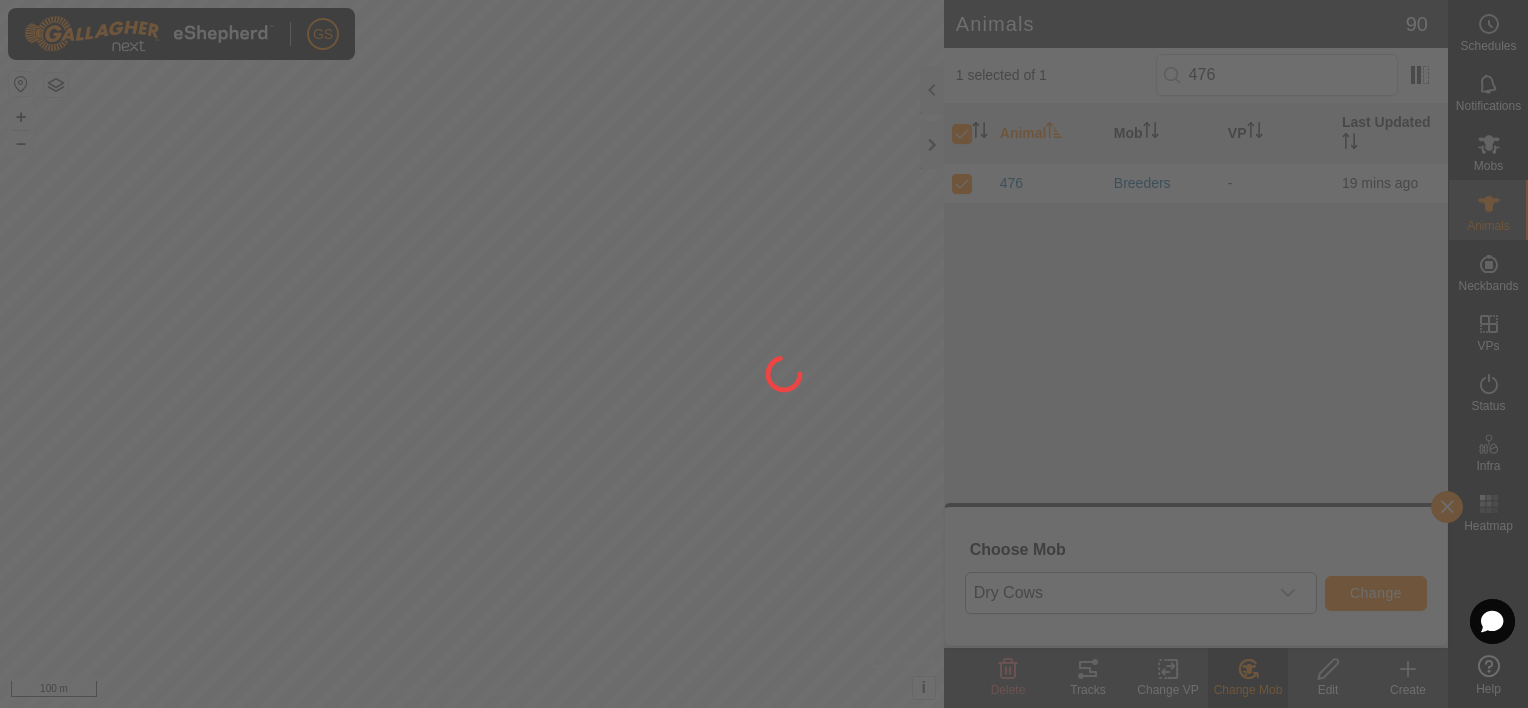 checkbox on "false" 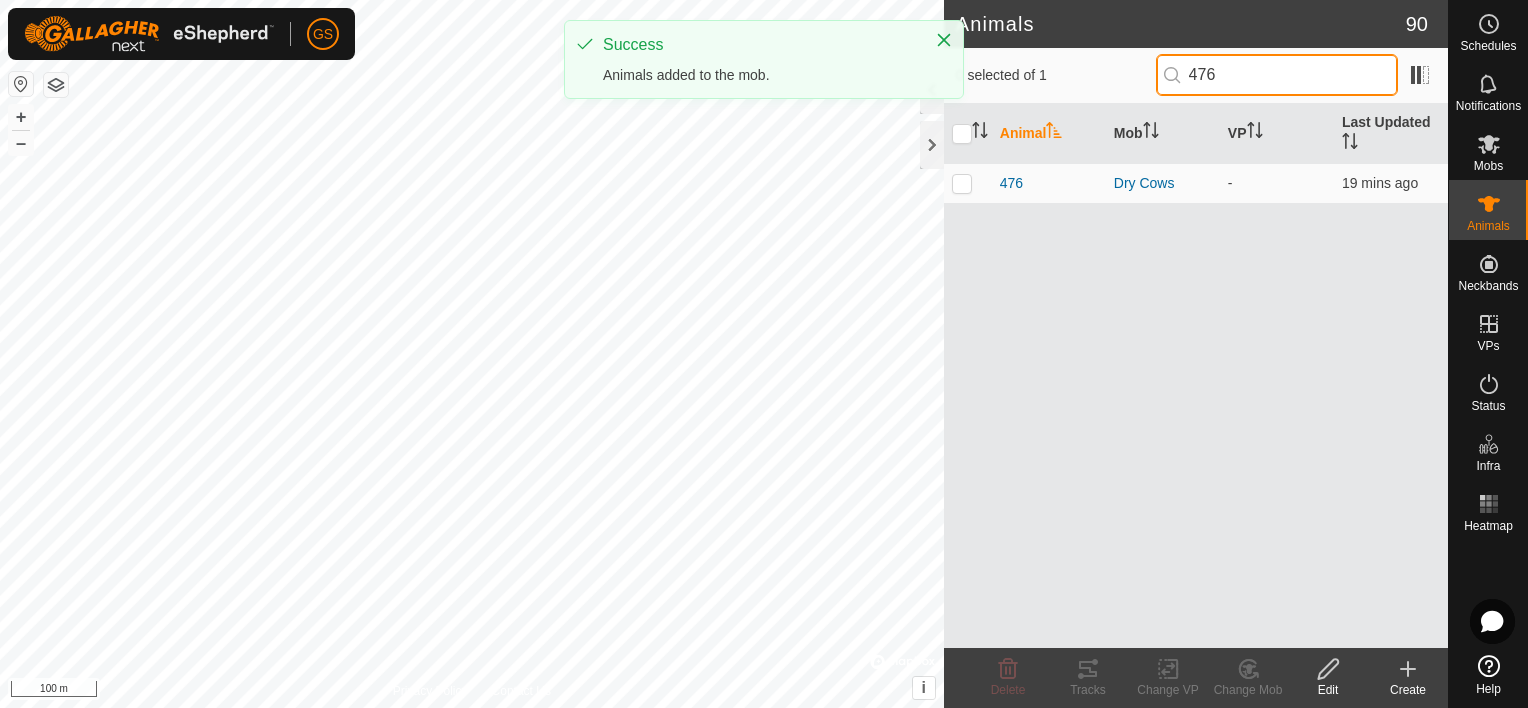 click on "476" at bounding box center [1277, 75] 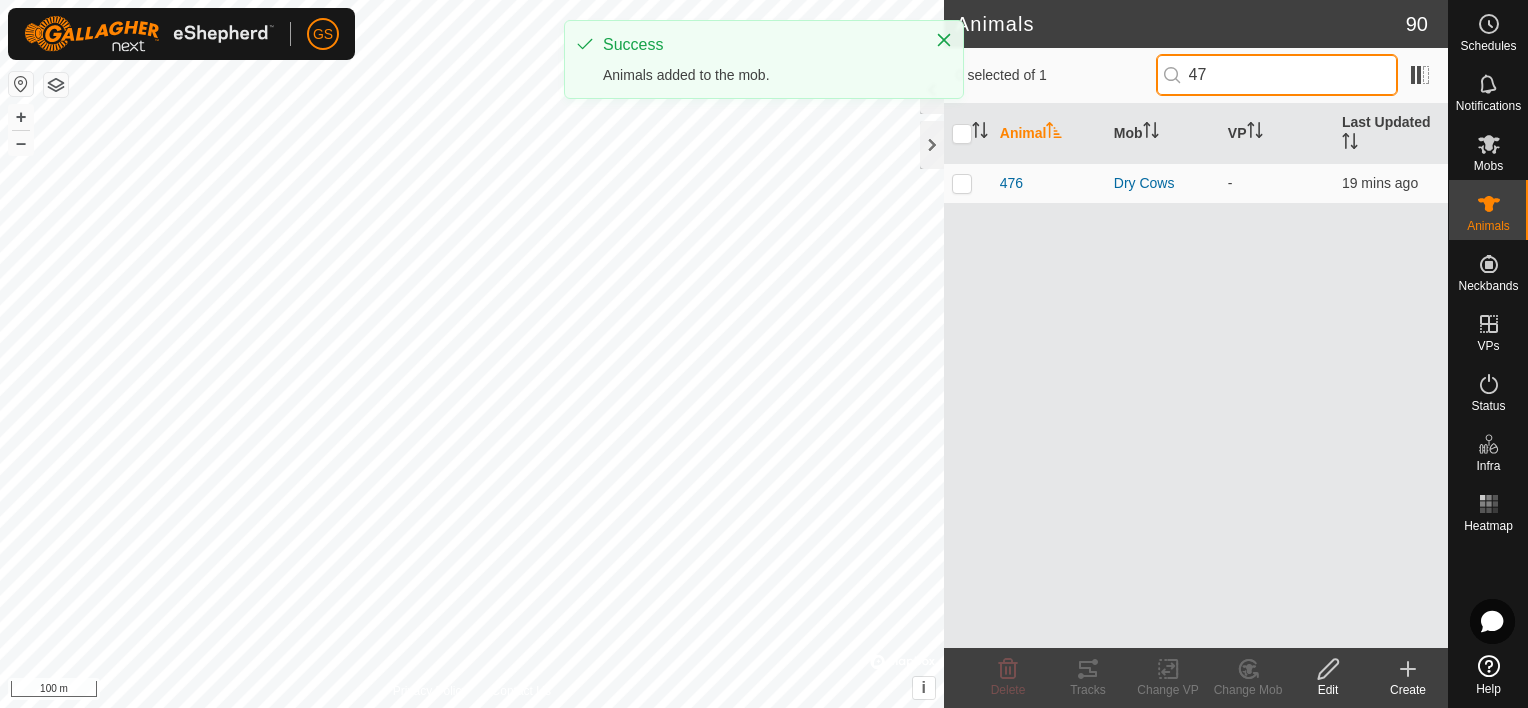 type on "4" 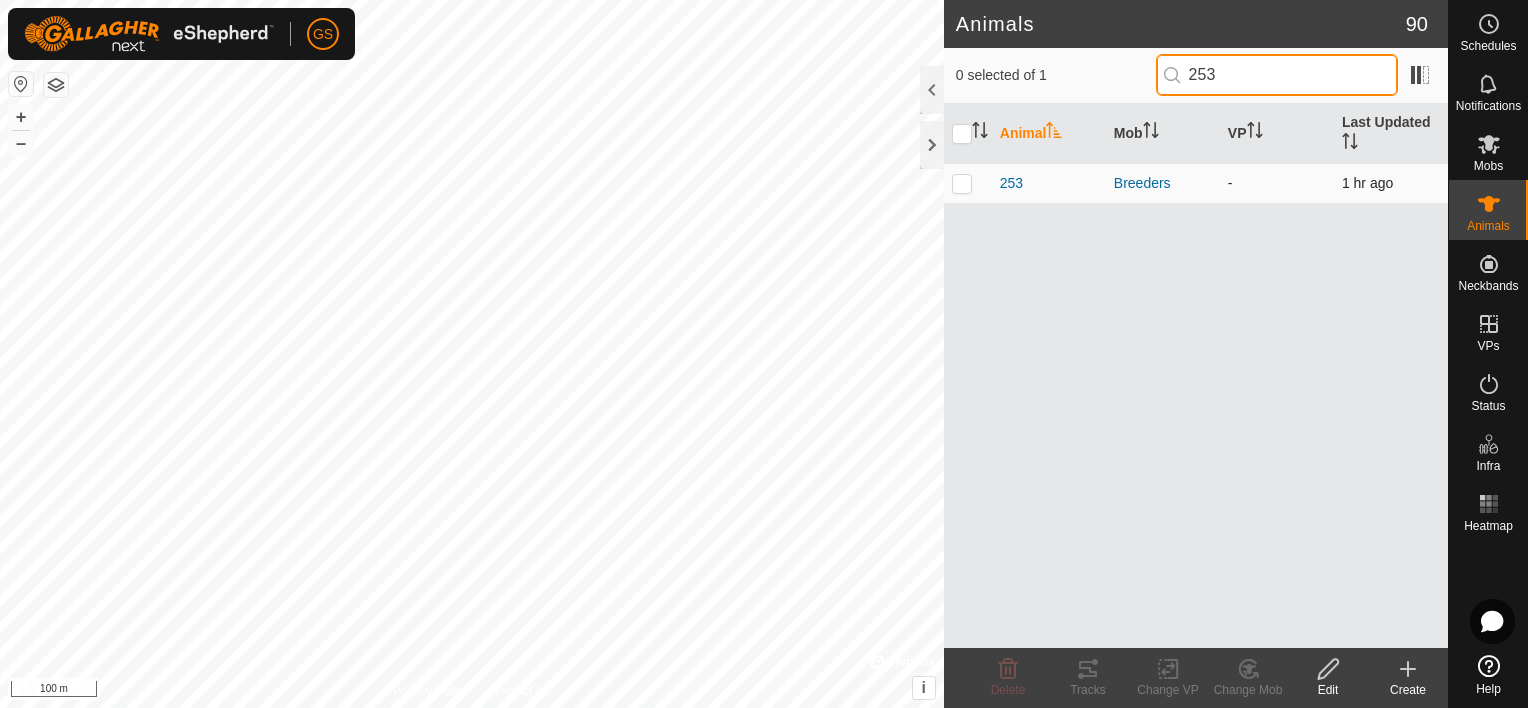 type on "253" 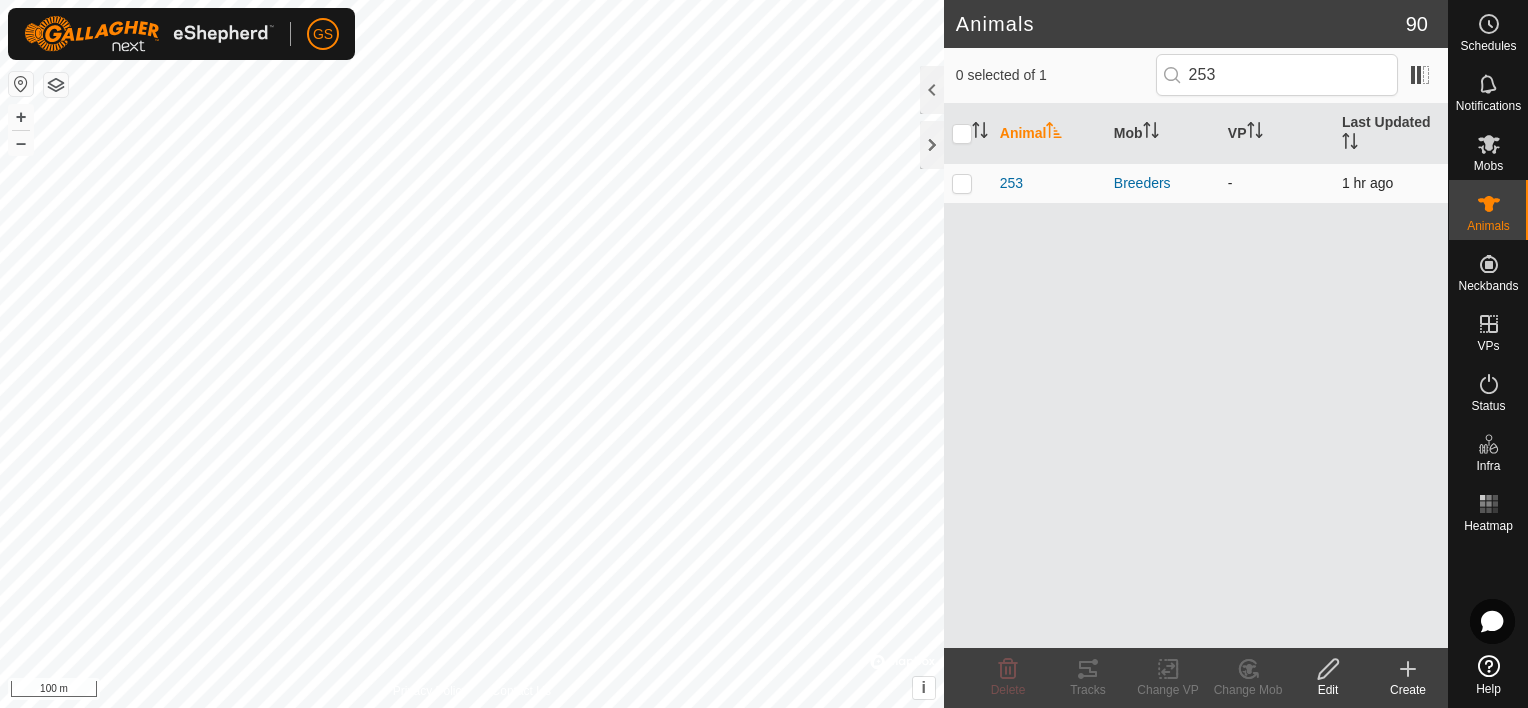 click at bounding box center [962, 183] 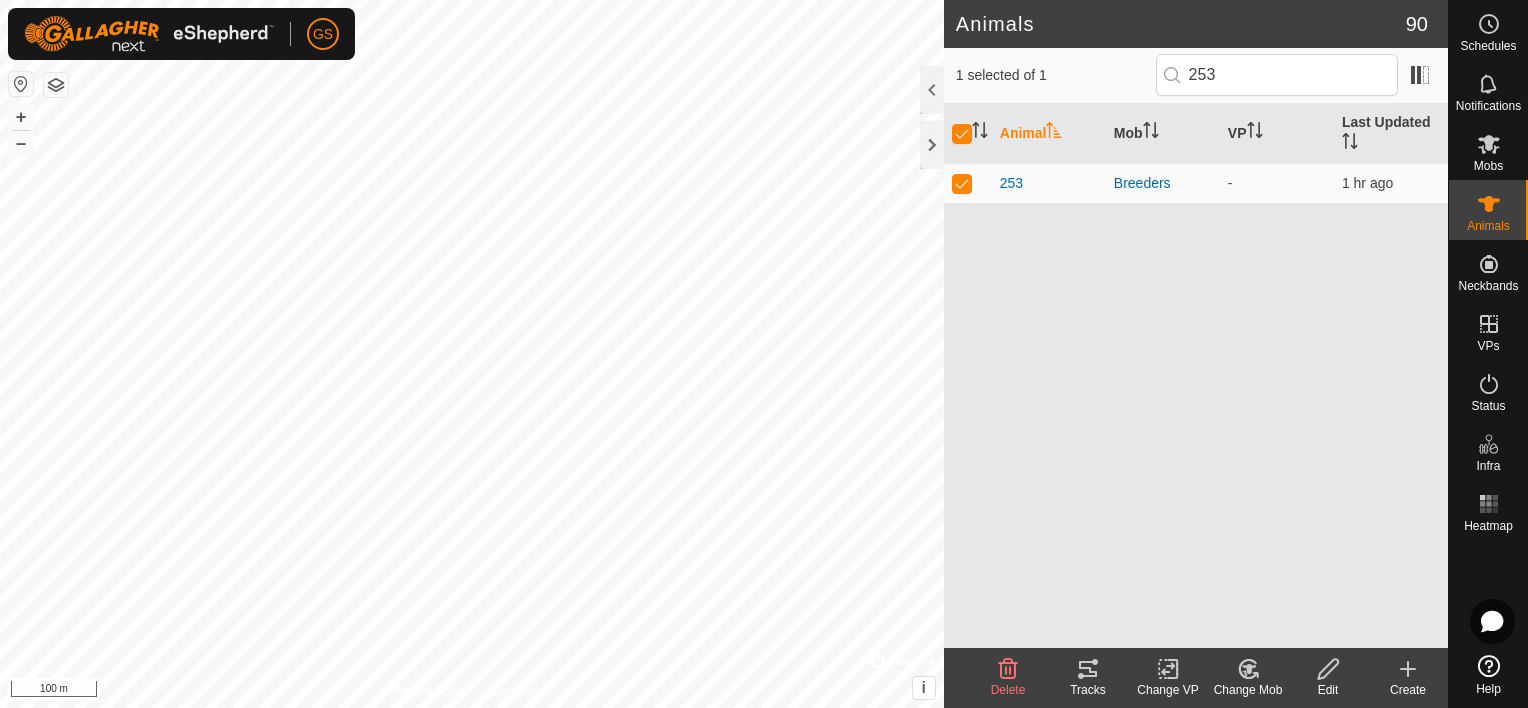 click 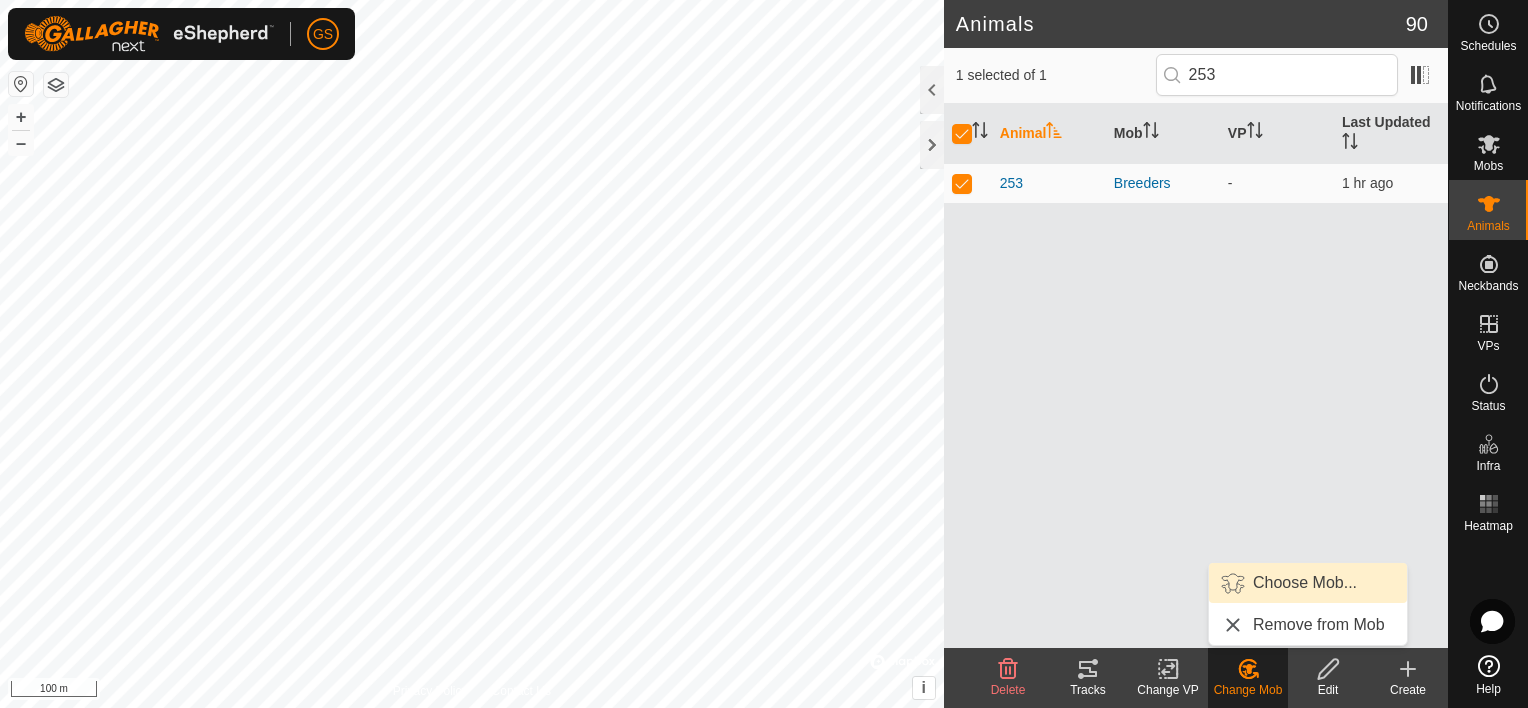 click on "Choose Mob..." at bounding box center (1308, 583) 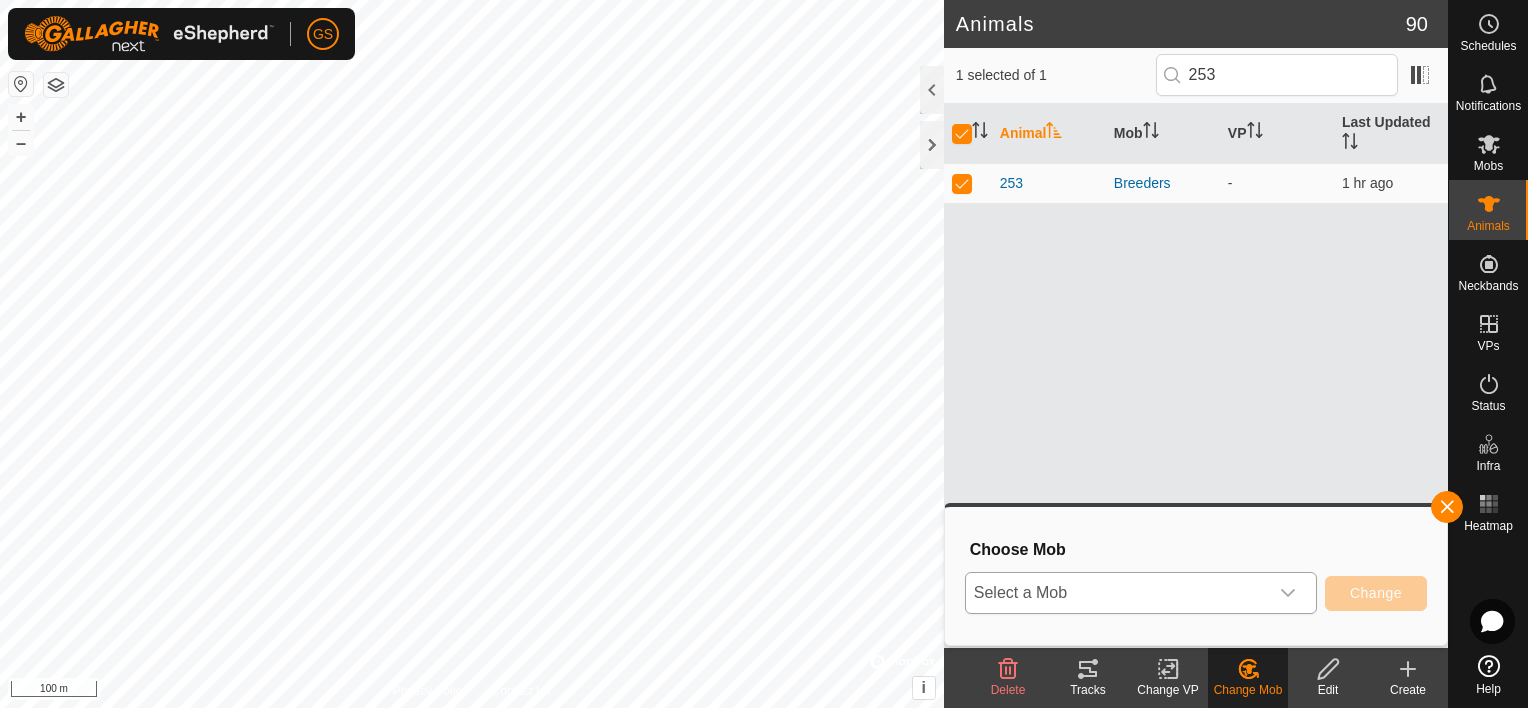 click on "Select a Mob" at bounding box center [1117, 593] 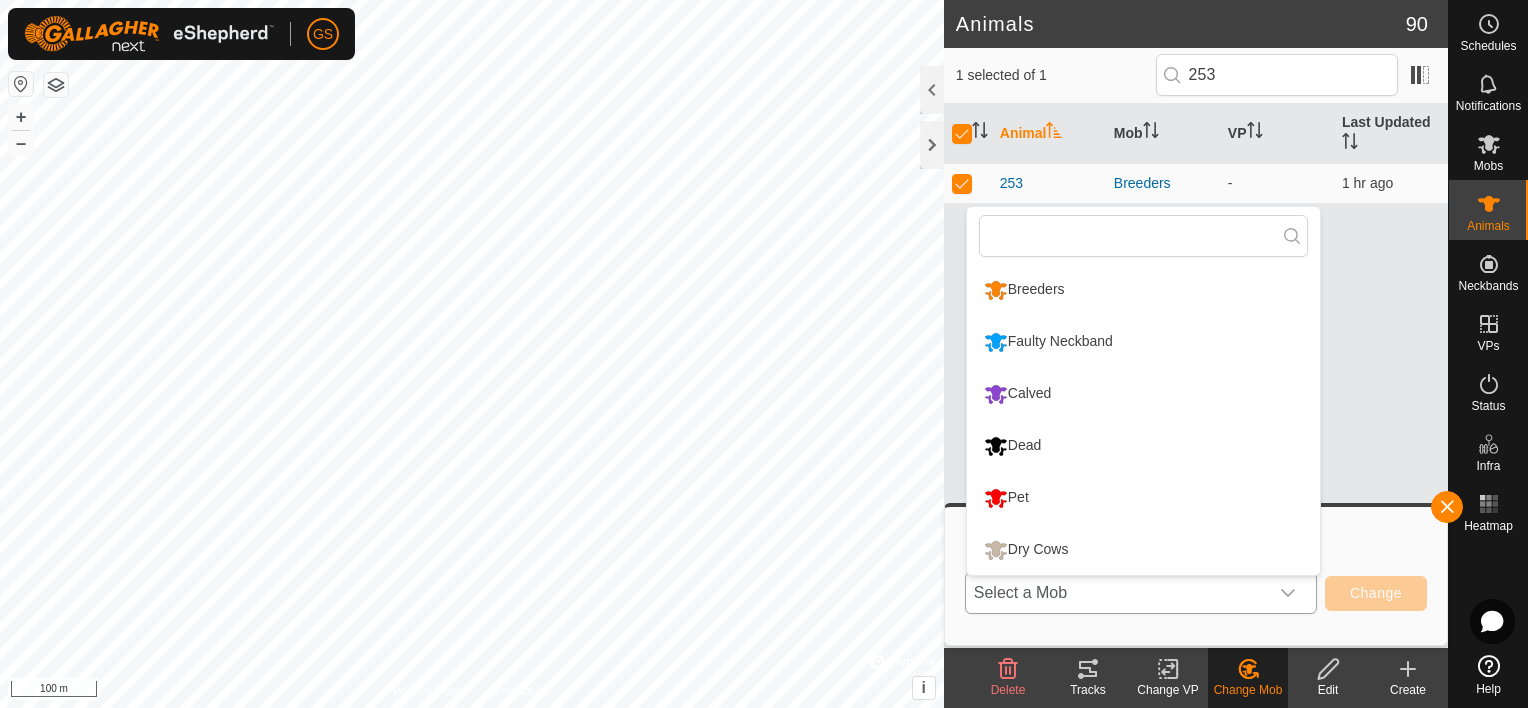 click on "Calved" at bounding box center [1143, 394] 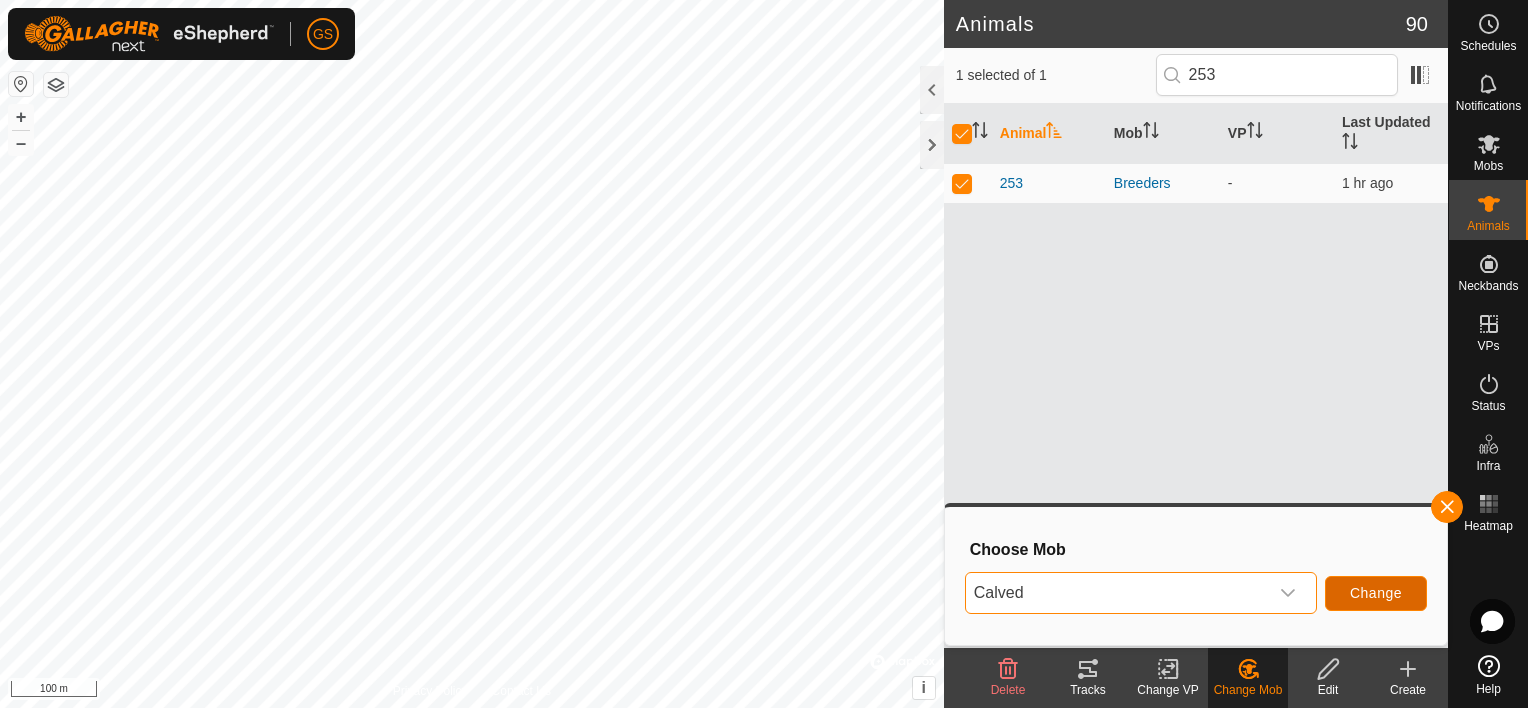 click on "Change" at bounding box center (1376, 593) 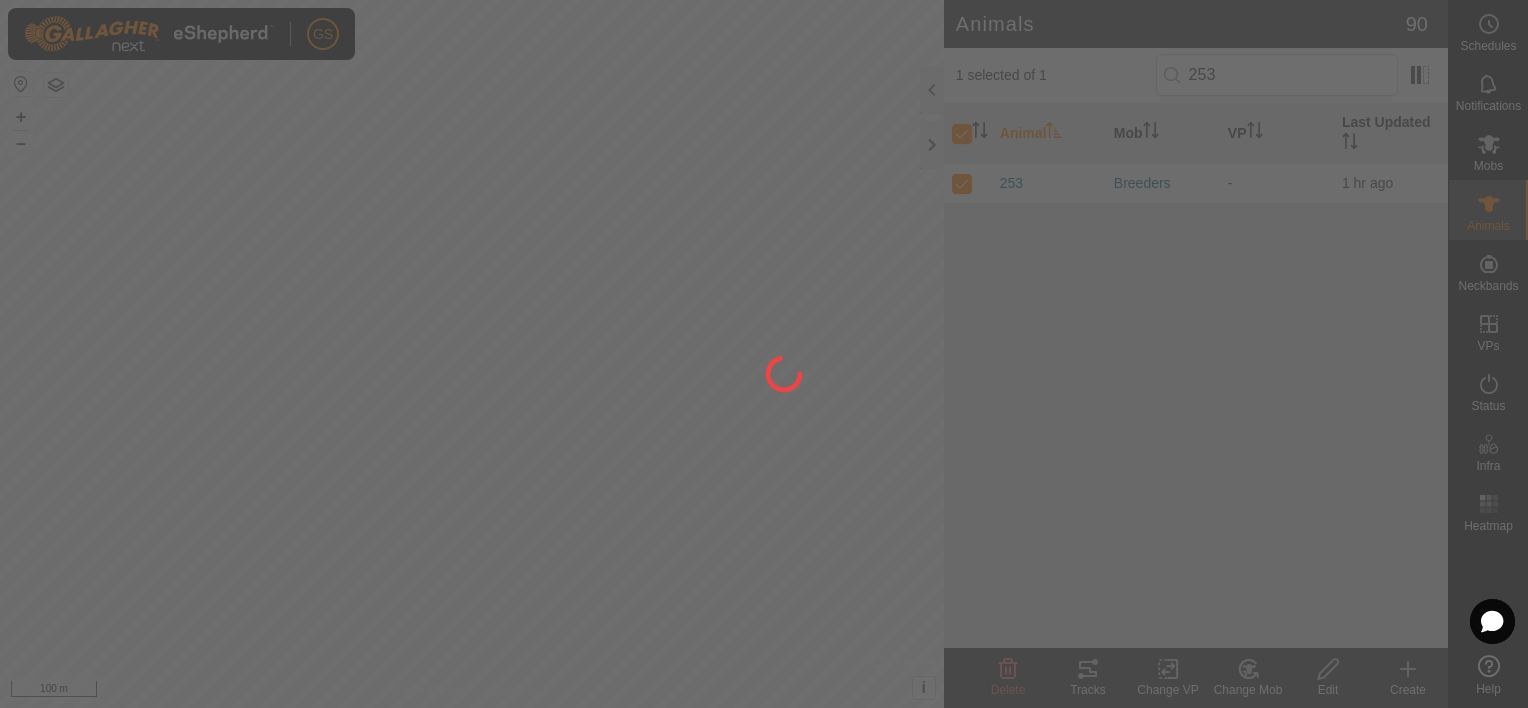 checkbox on "false" 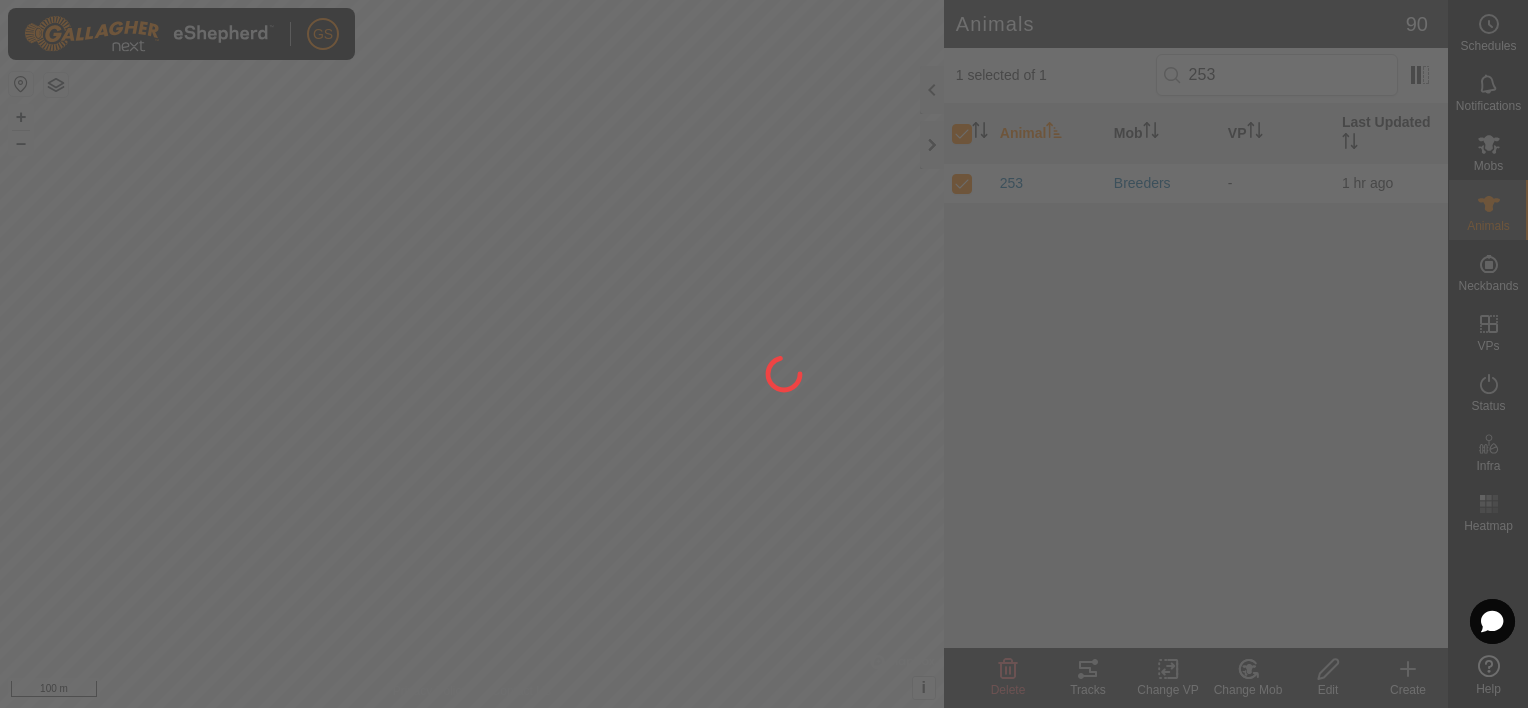 checkbox on "false" 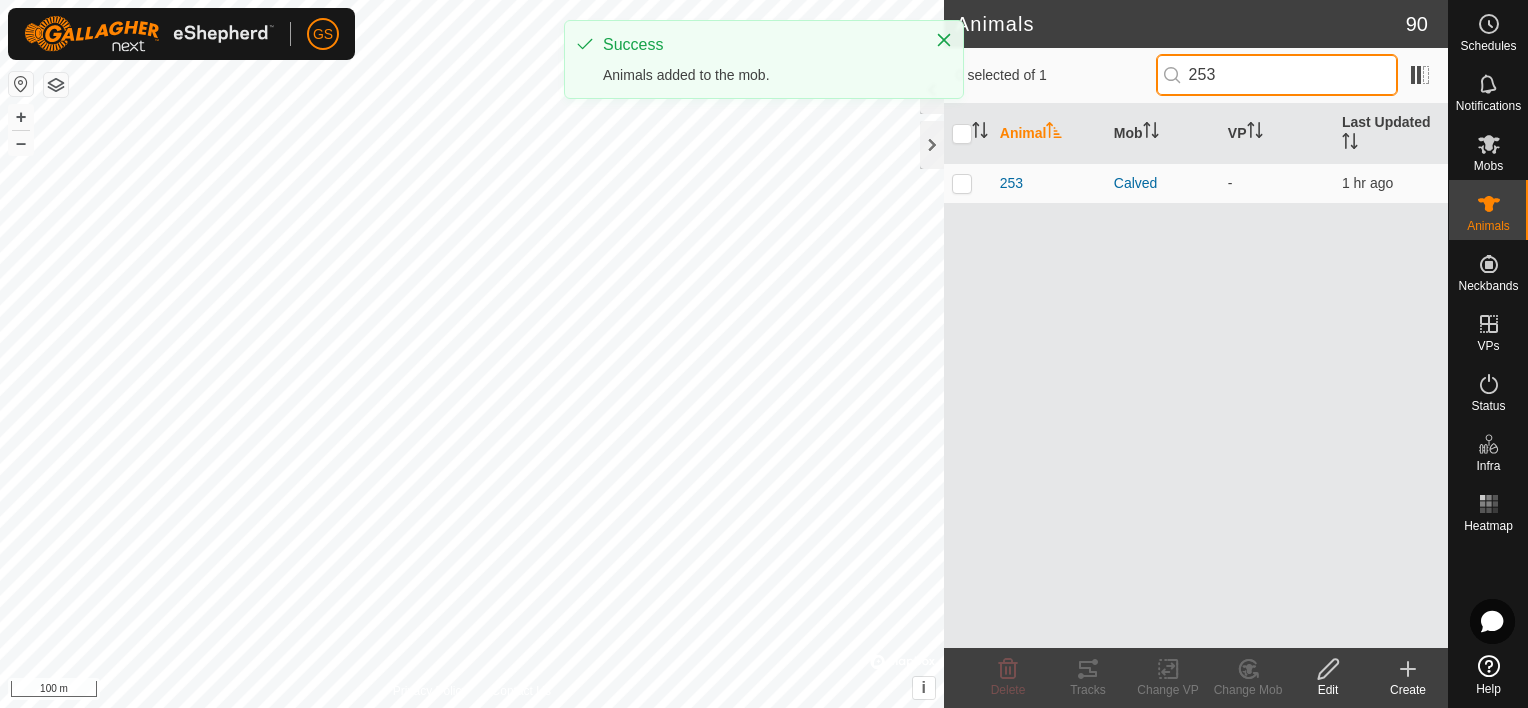 click on "253" at bounding box center [1277, 75] 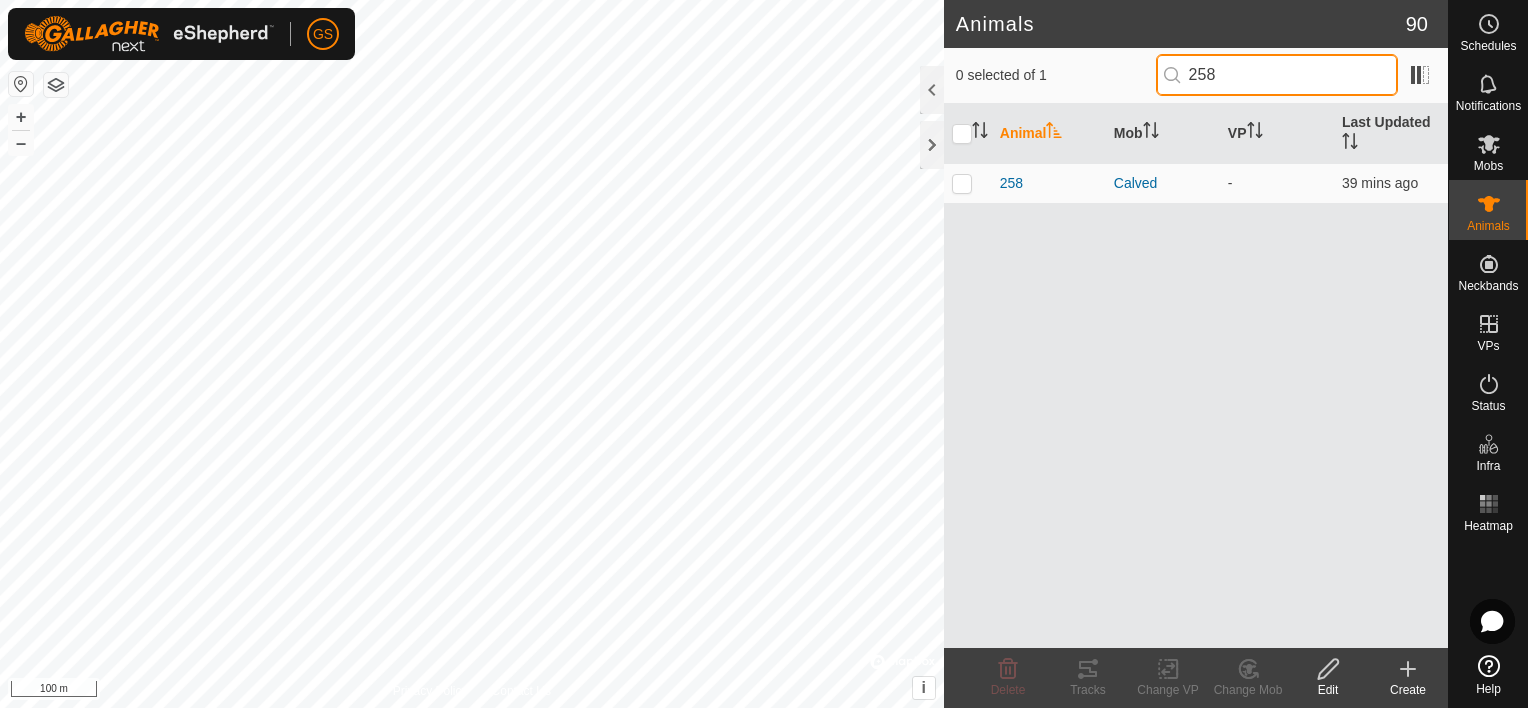 type on "258" 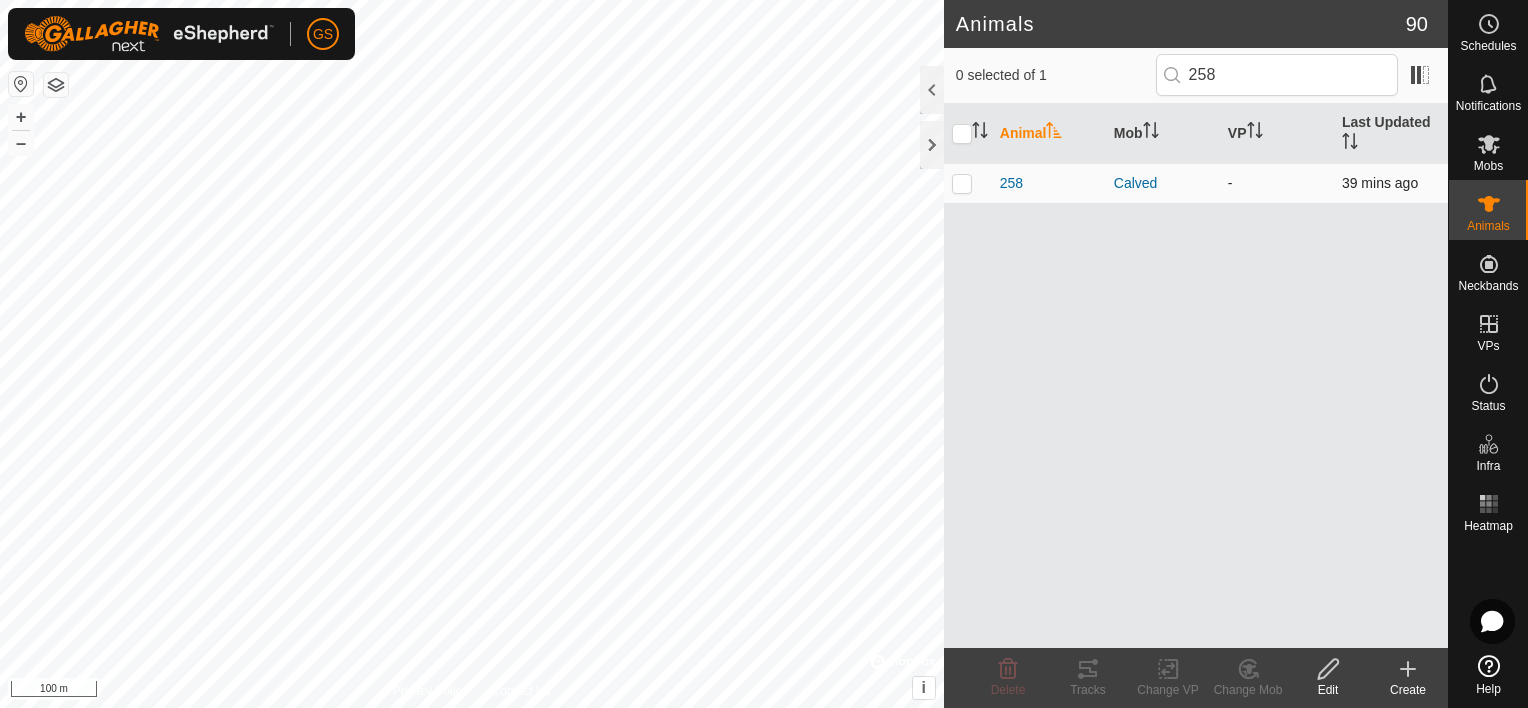 click at bounding box center (962, 183) 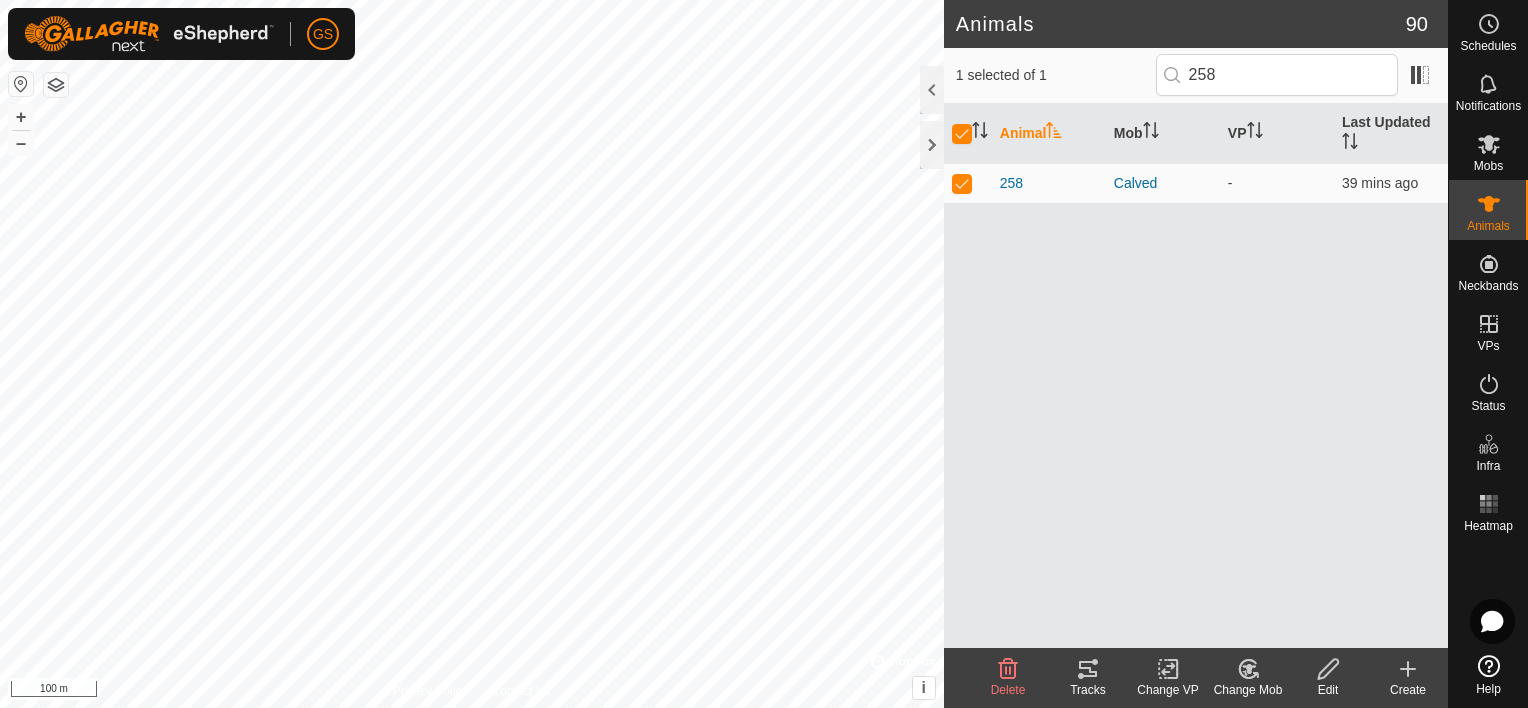click on "Change Mob" 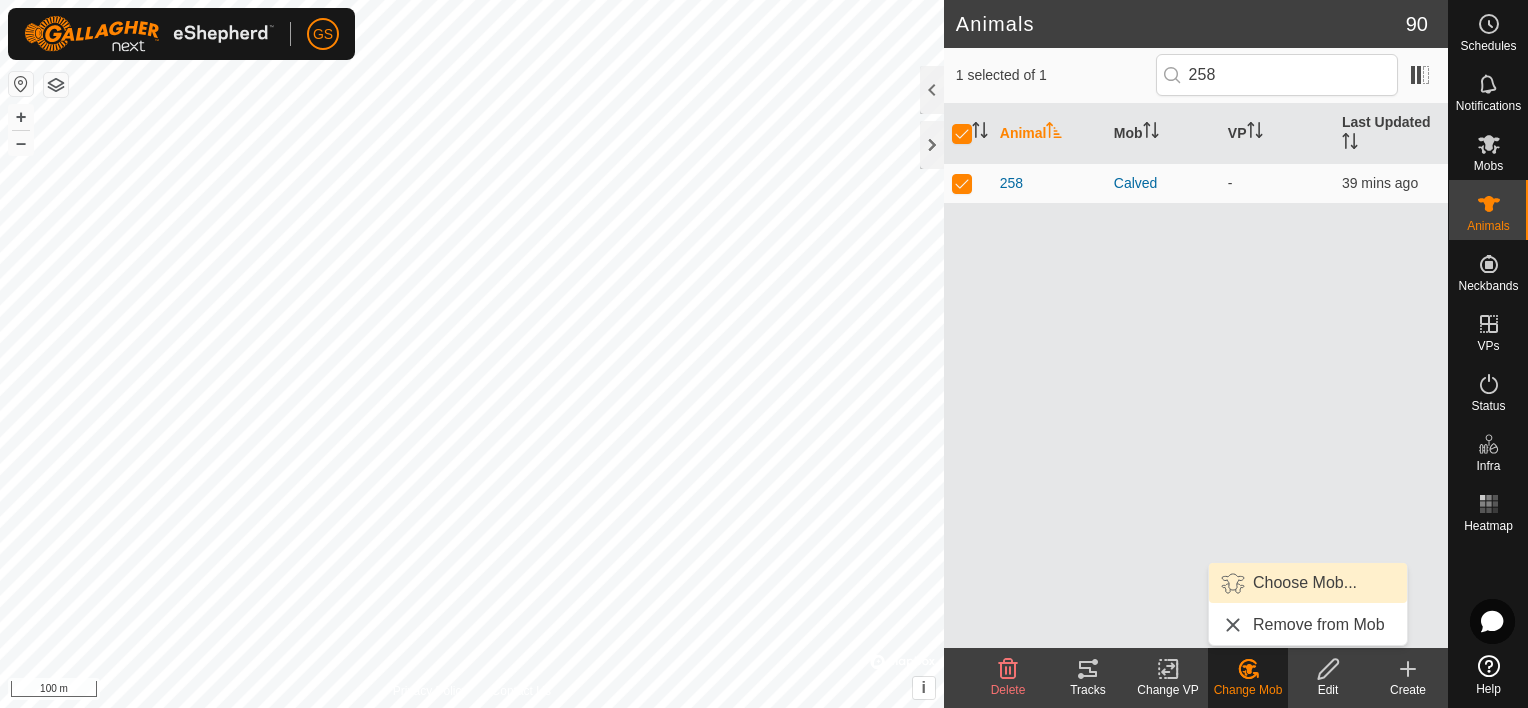 click on "Choose Mob..." at bounding box center [1308, 583] 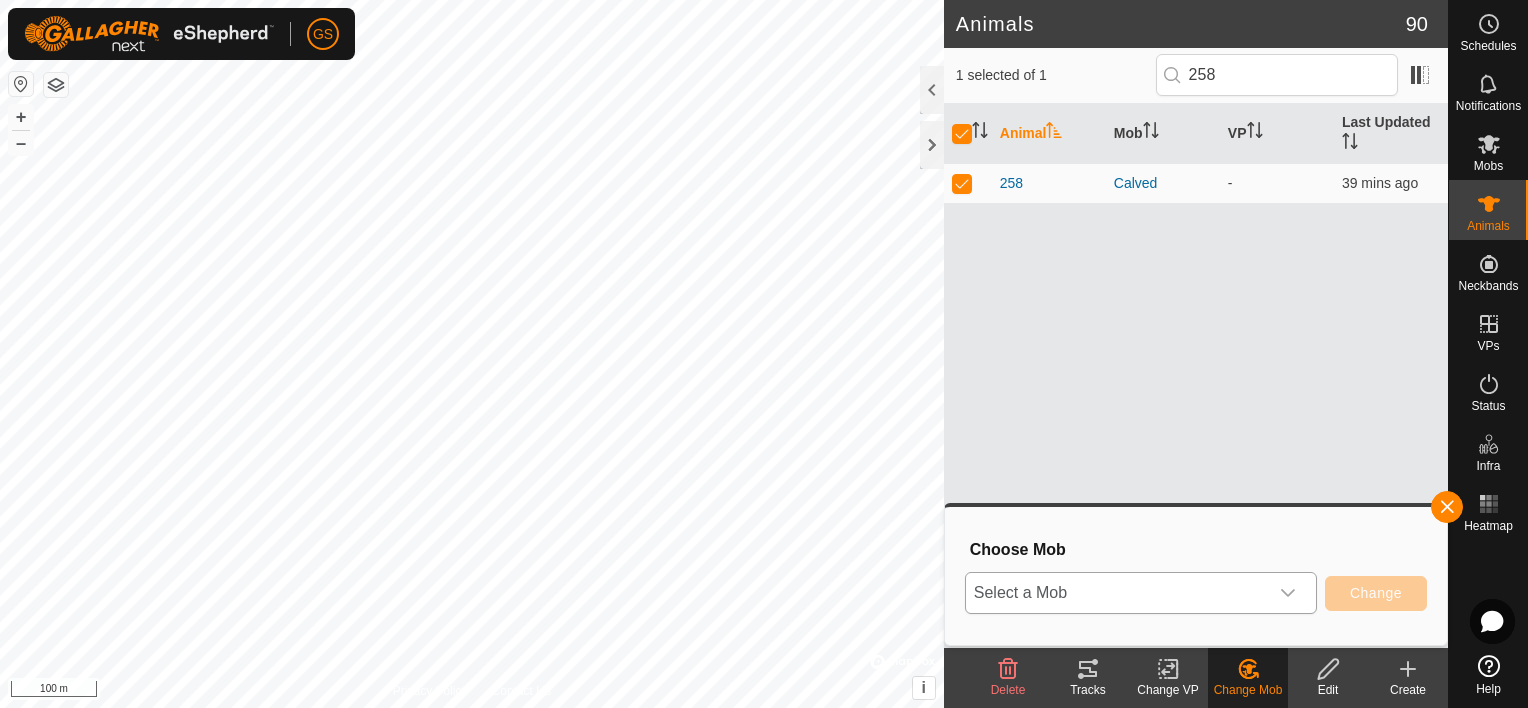 click on "Select a Mob" at bounding box center [1117, 593] 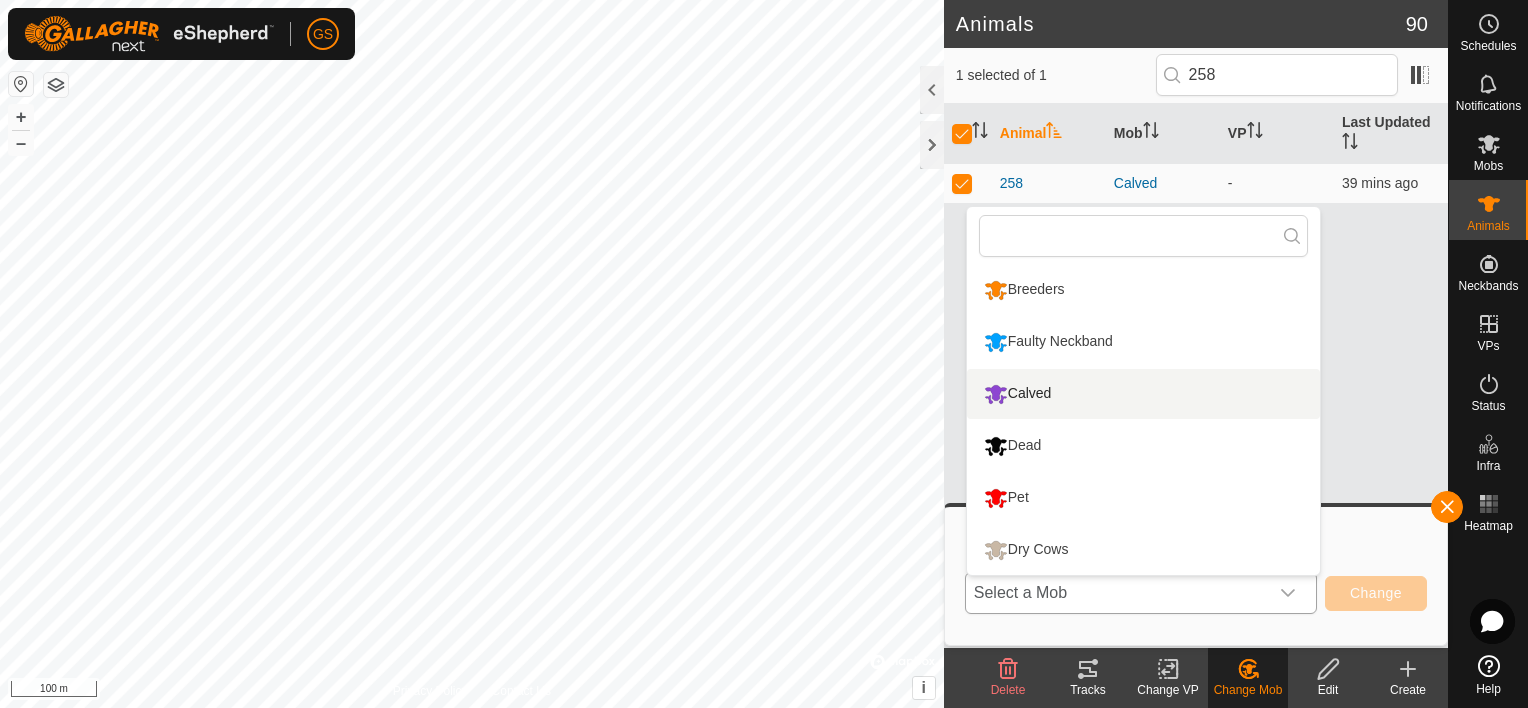 click on "Calved" at bounding box center [1143, 394] 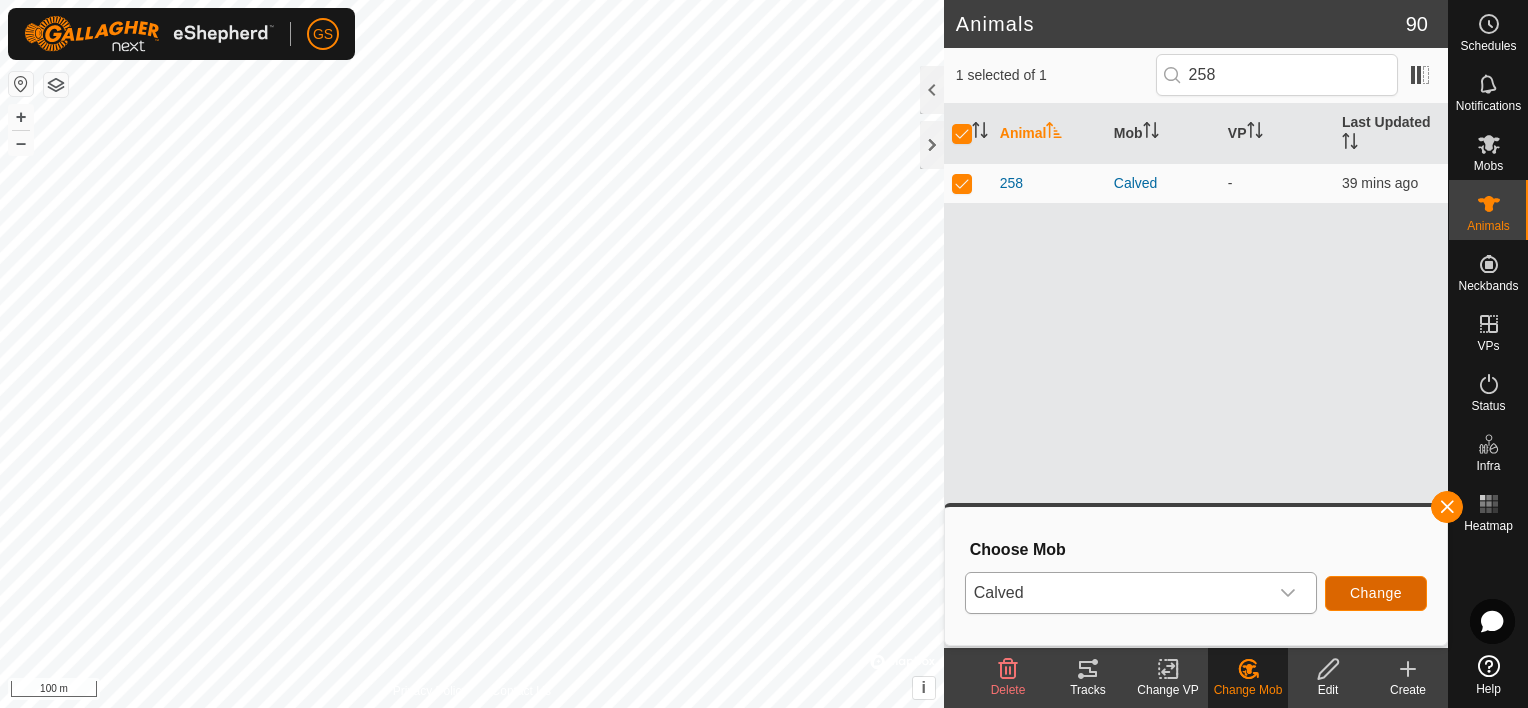 click on "Change" at bounding box center [1376, 593] 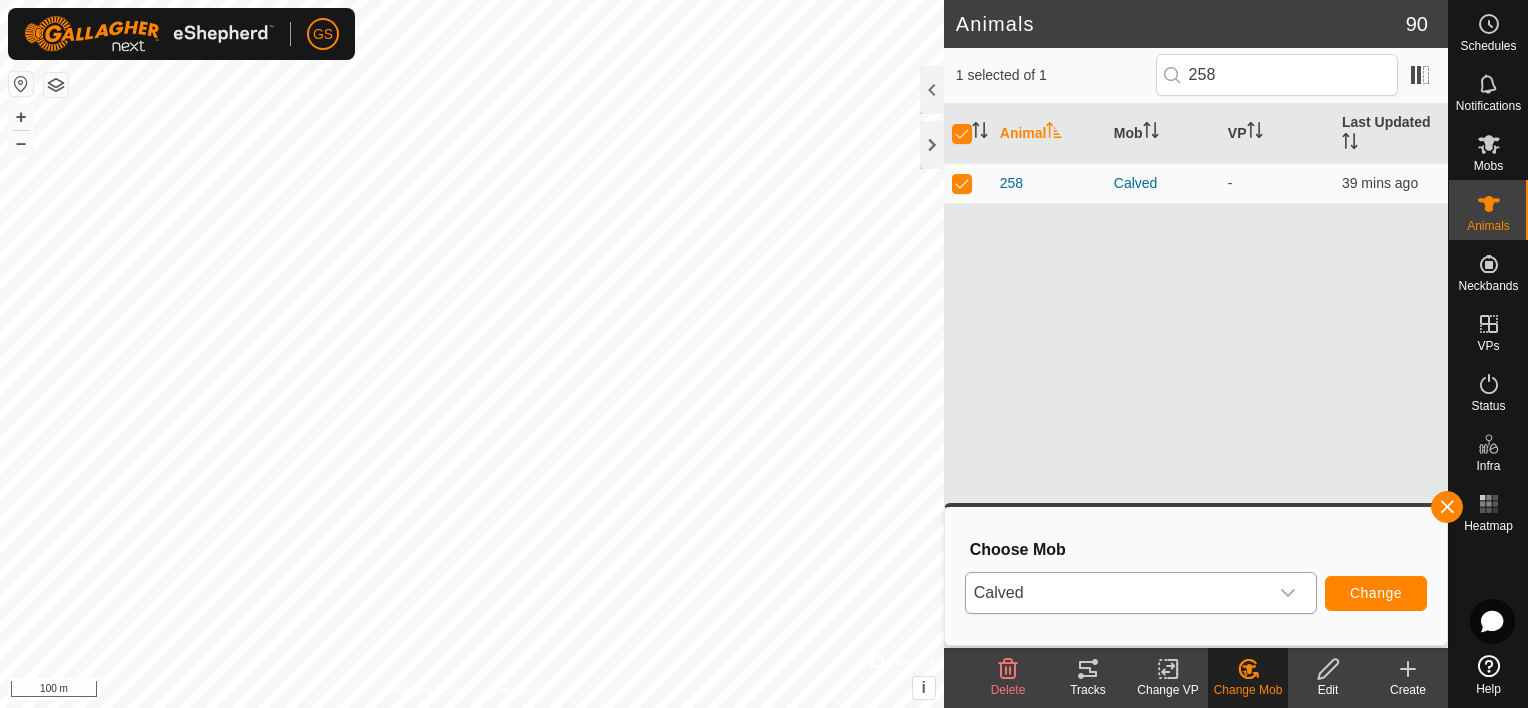 checkbox on "false" 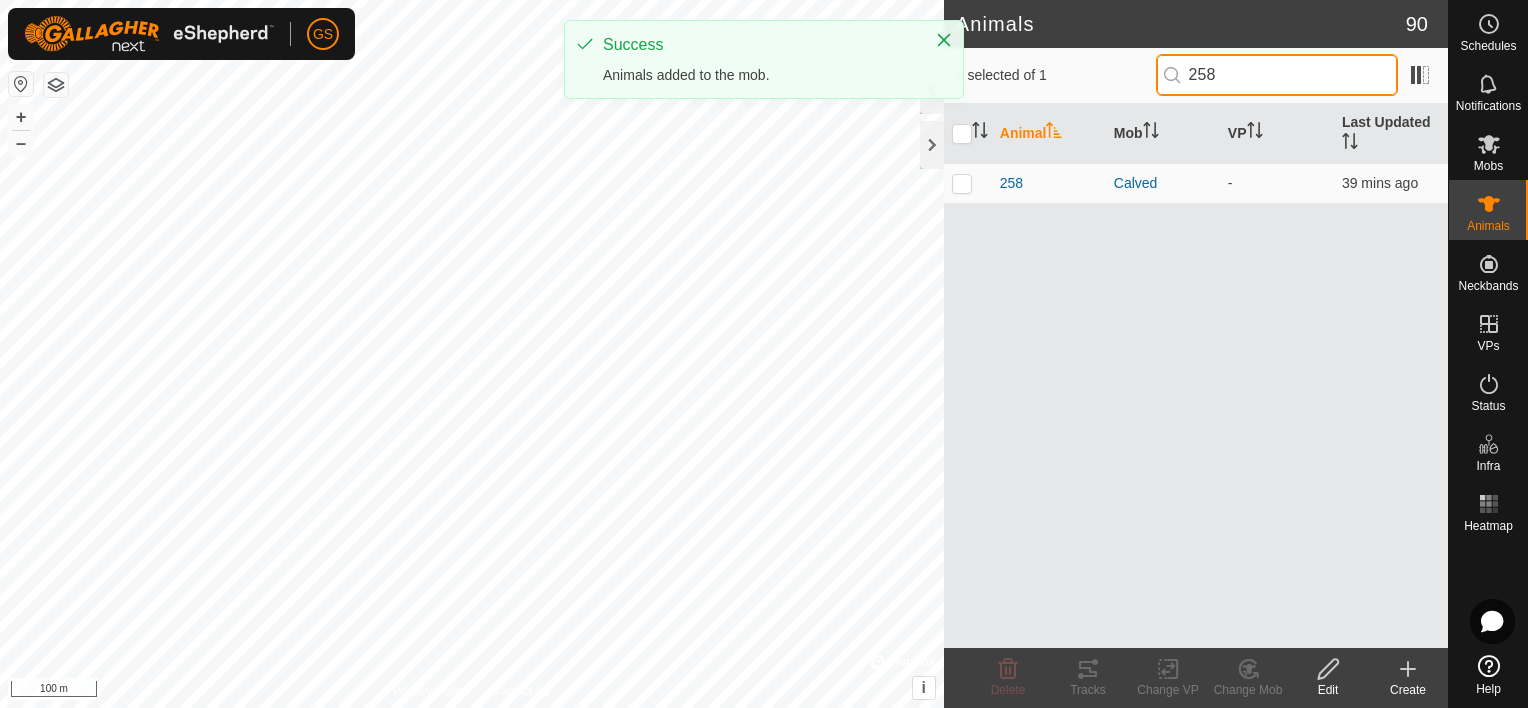 click on "258" at bounding box center (1277, 75) 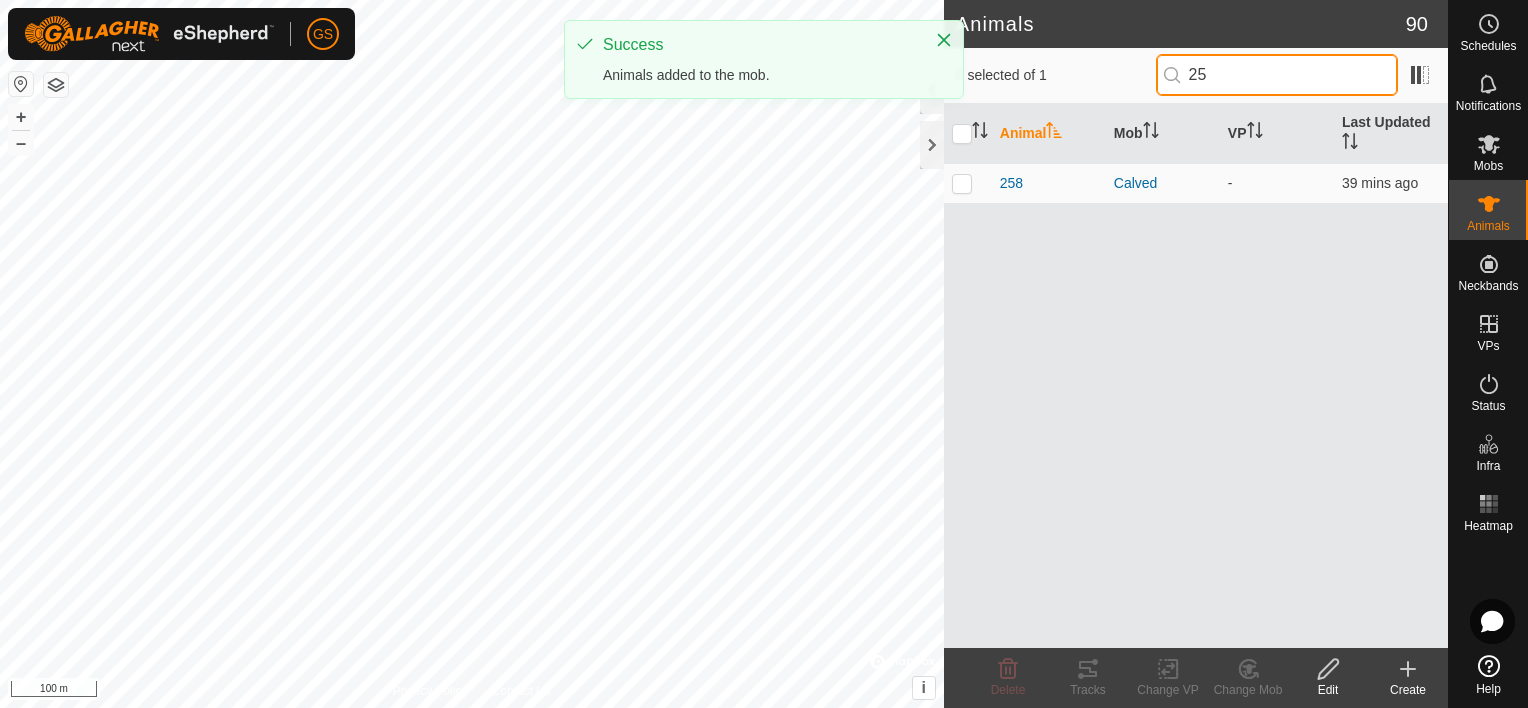 type on "2" 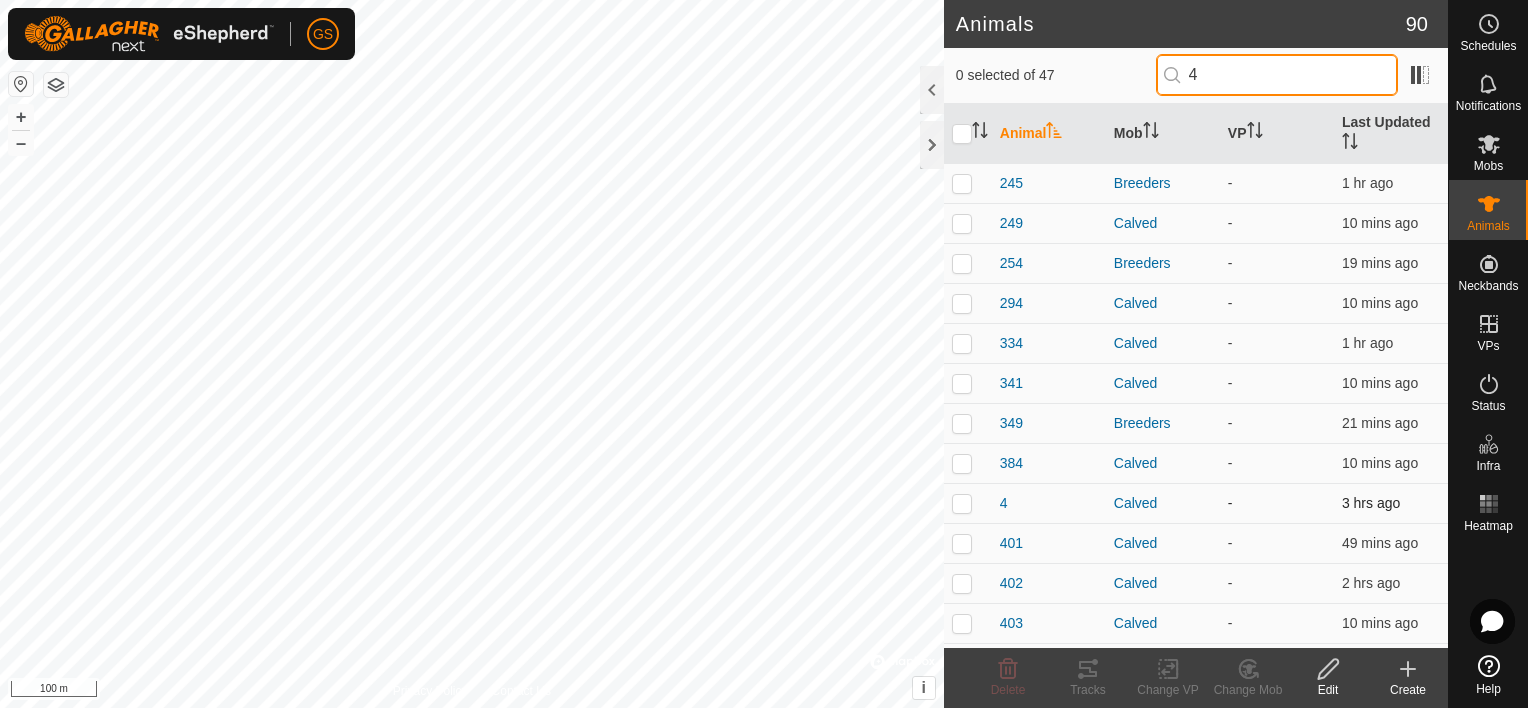 type on "4" 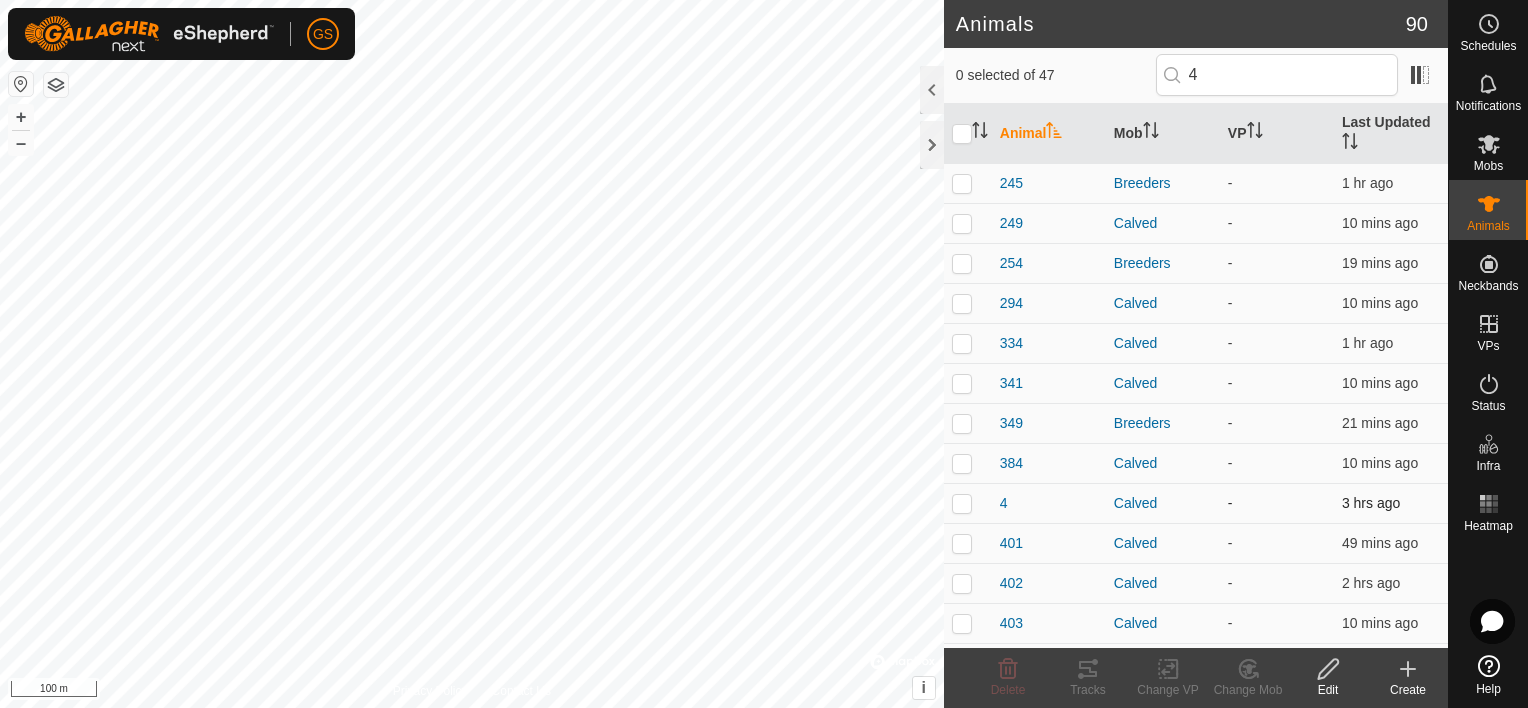 click at bounding box center (962, 503) 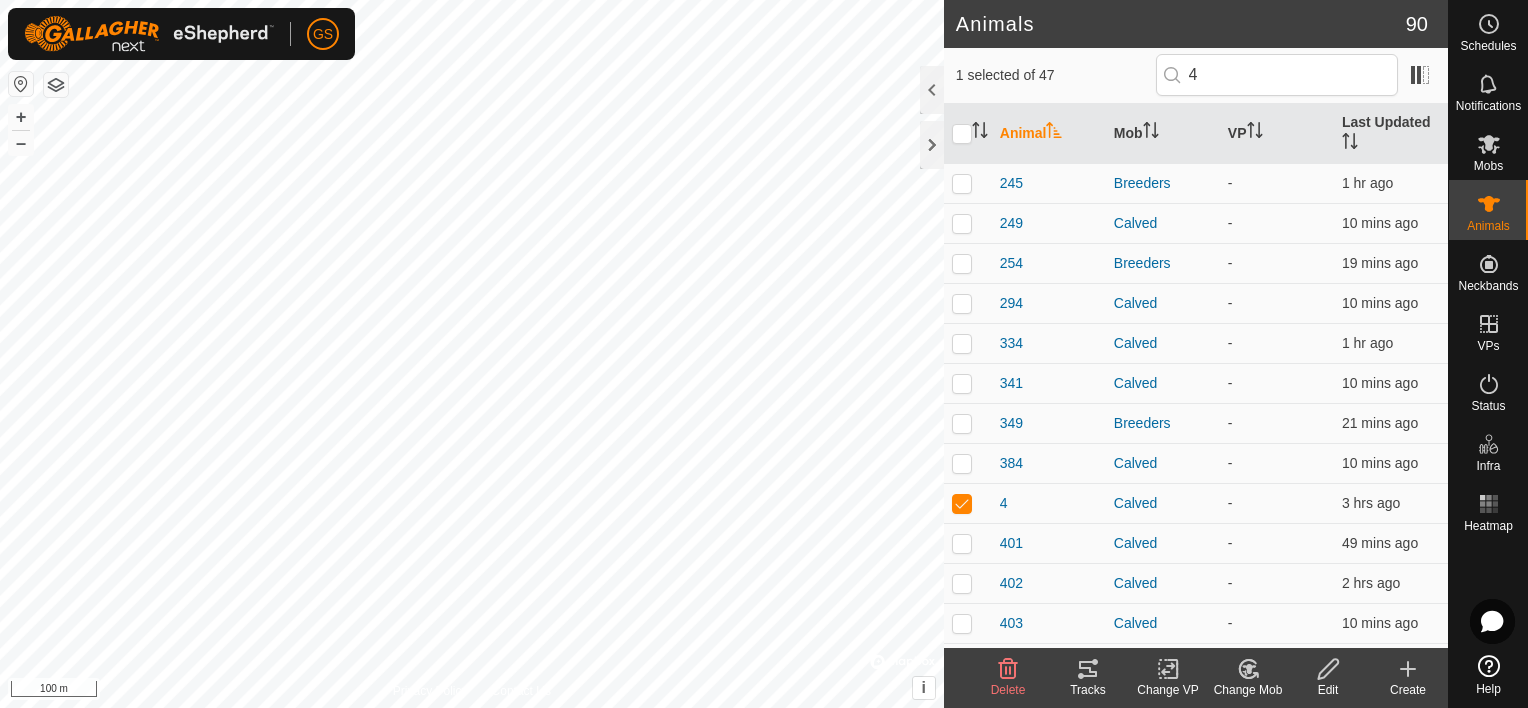 click 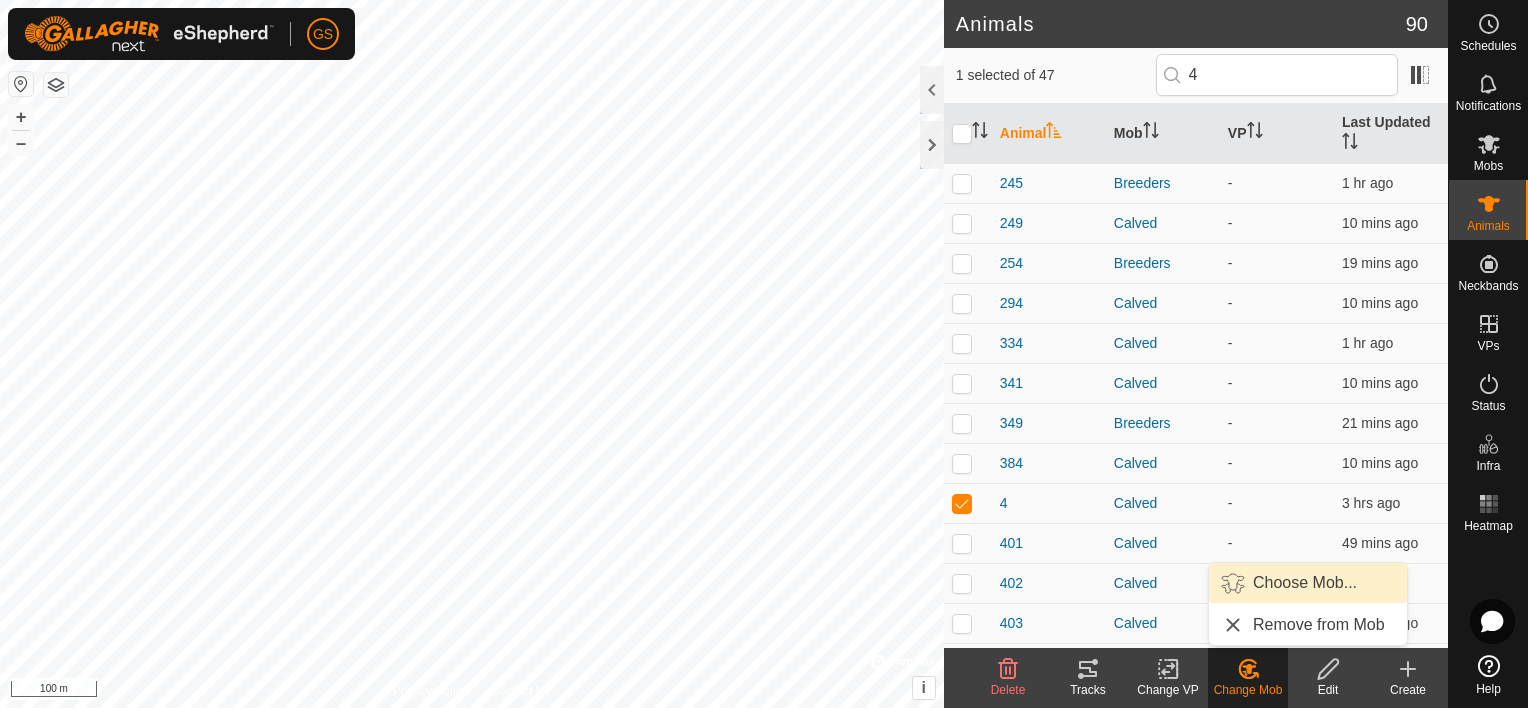 click on "Choose Mob..." at bounding box center [1308, 583] 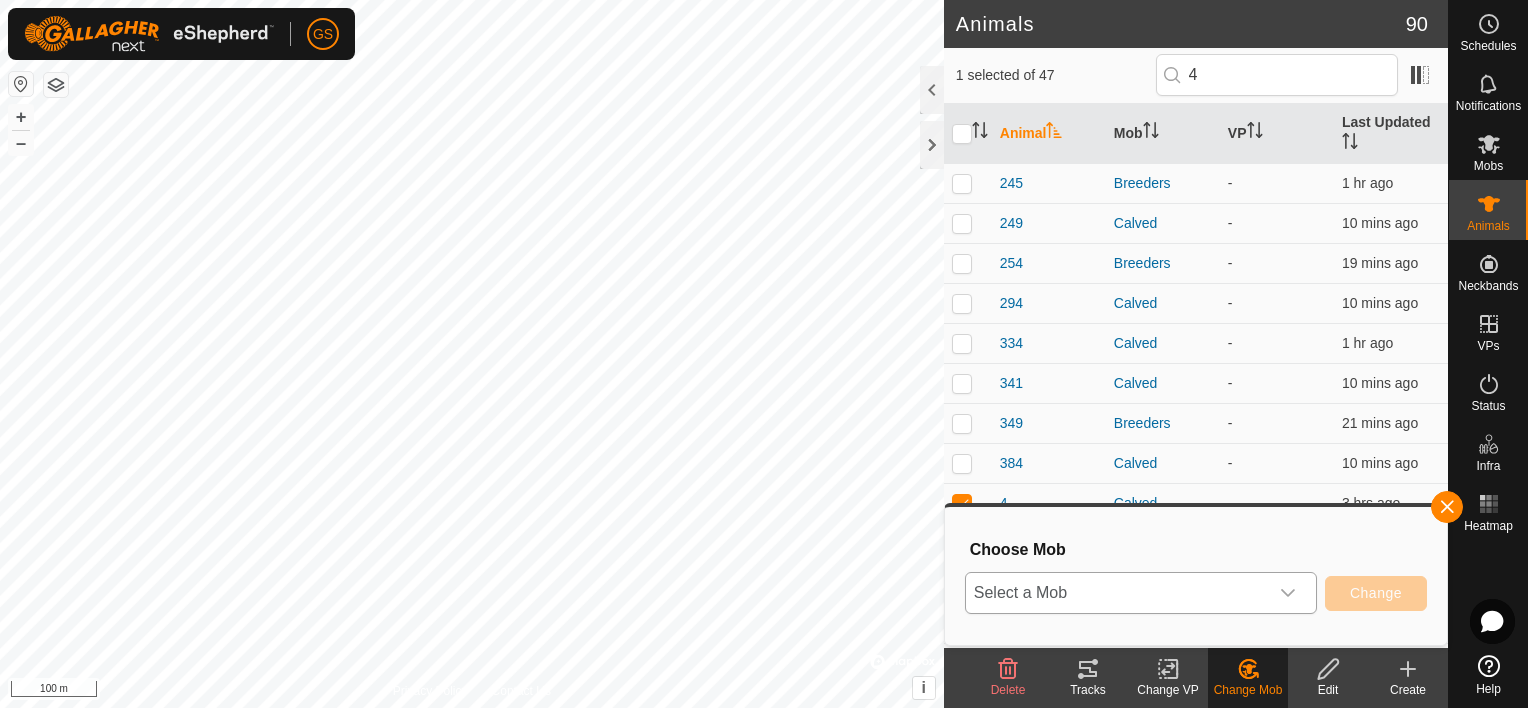 click on "Select a Mob" at bounding box center [1117, 593] 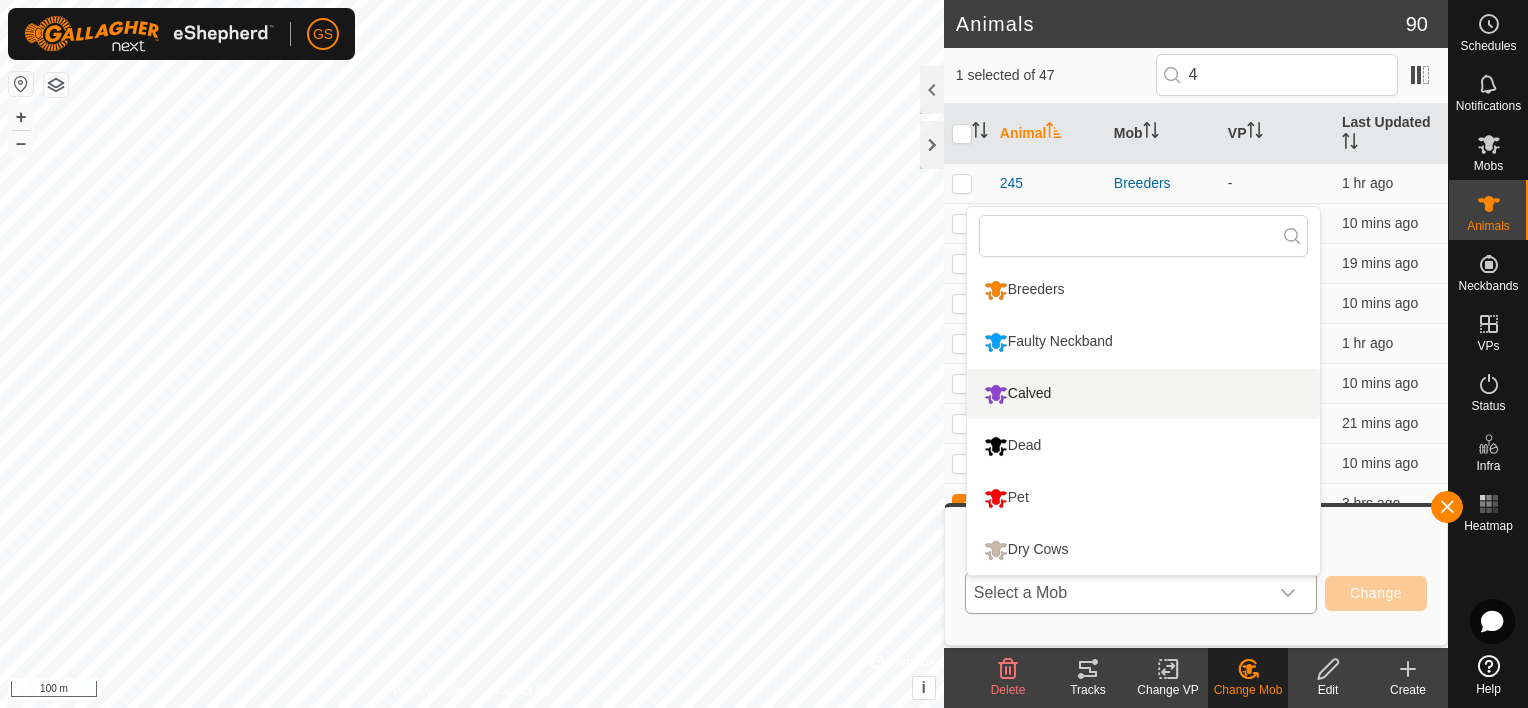 click on "Calved" at bounding box center [1143, 394] 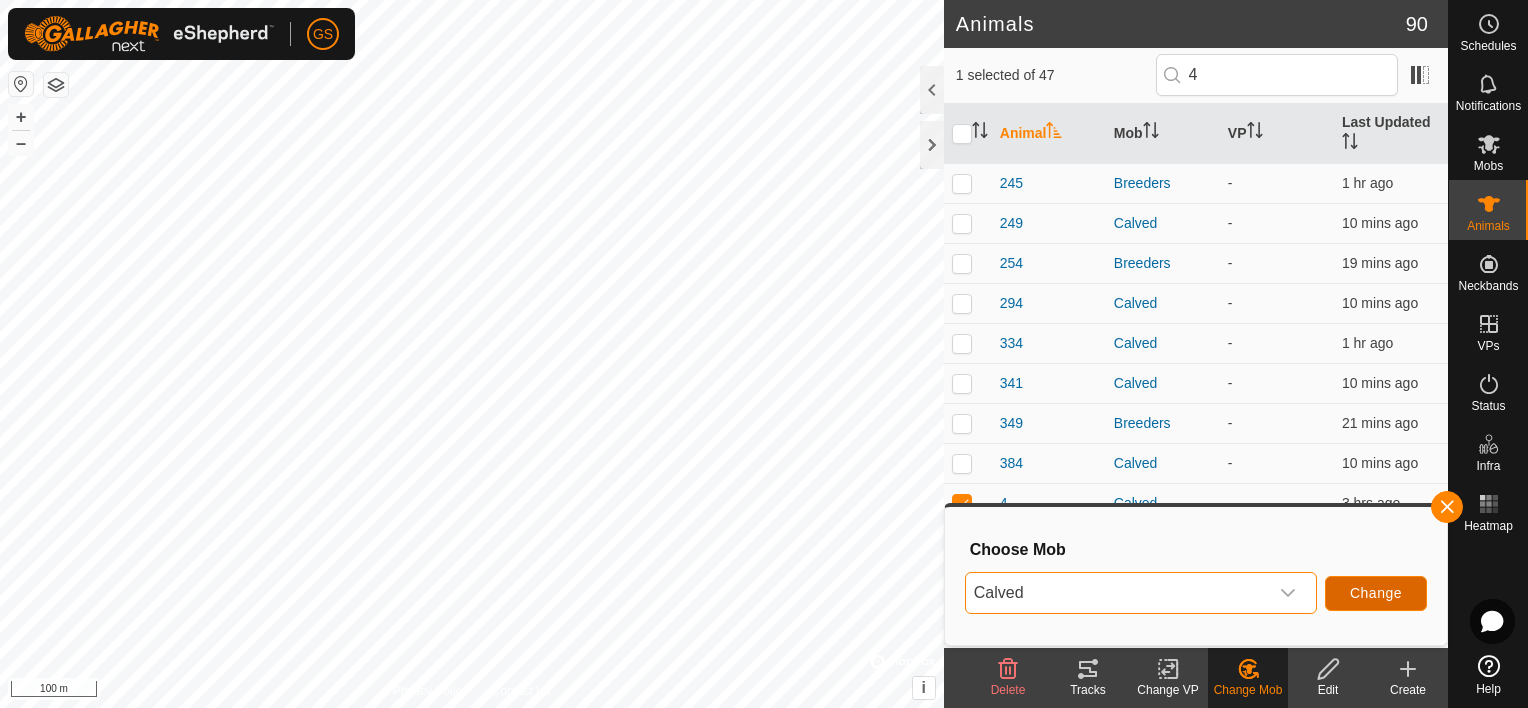 click on "Change" at bounding box center [1376, 593] 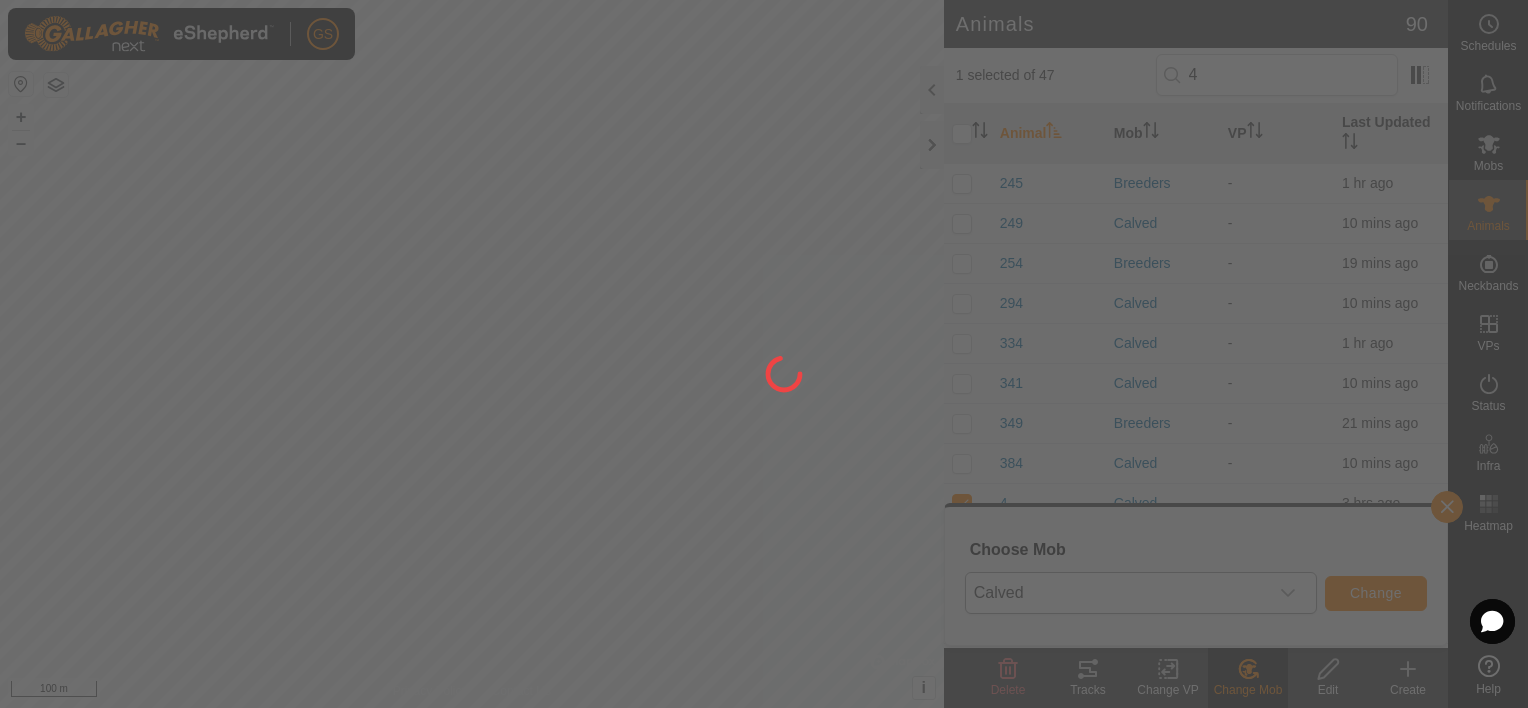 checkbox on "false" 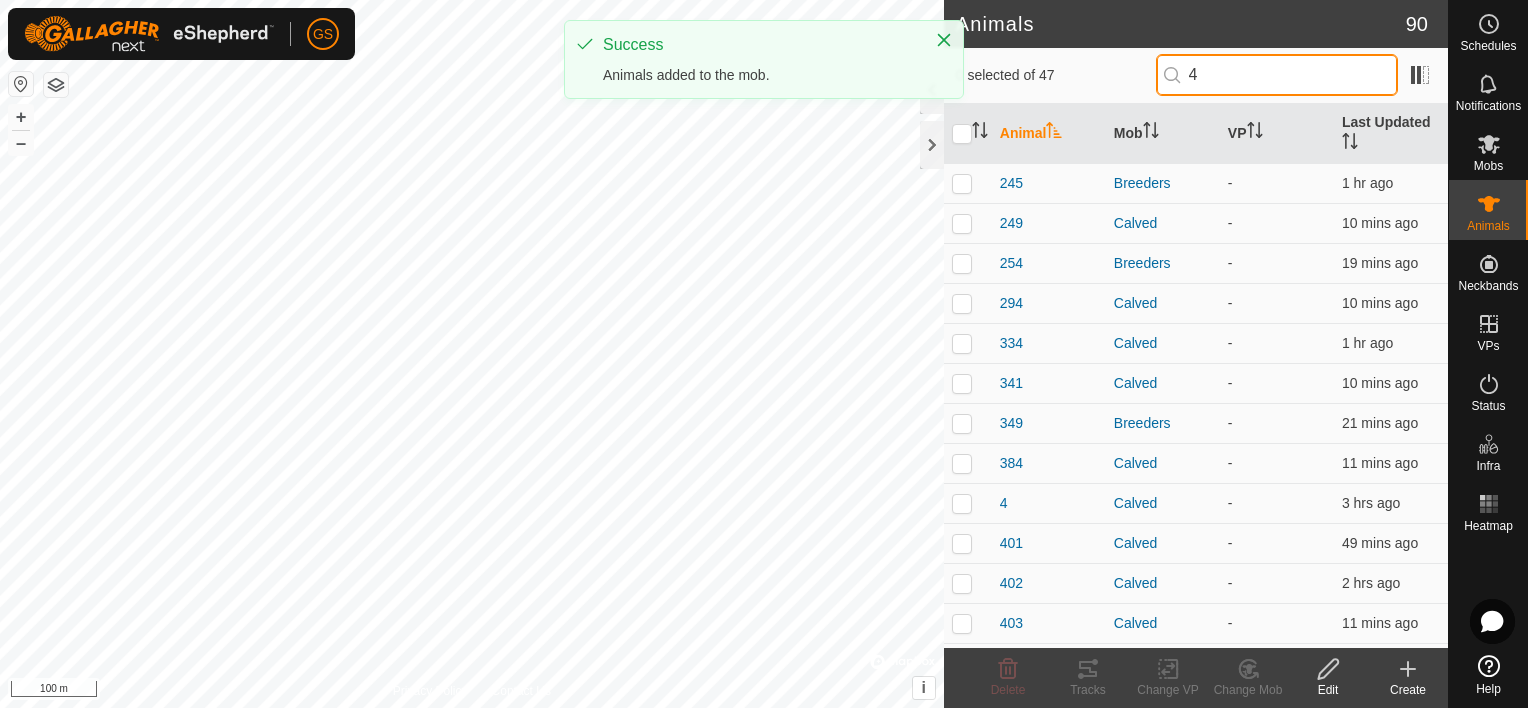 click on "4" at bounding box center (1277, 75) 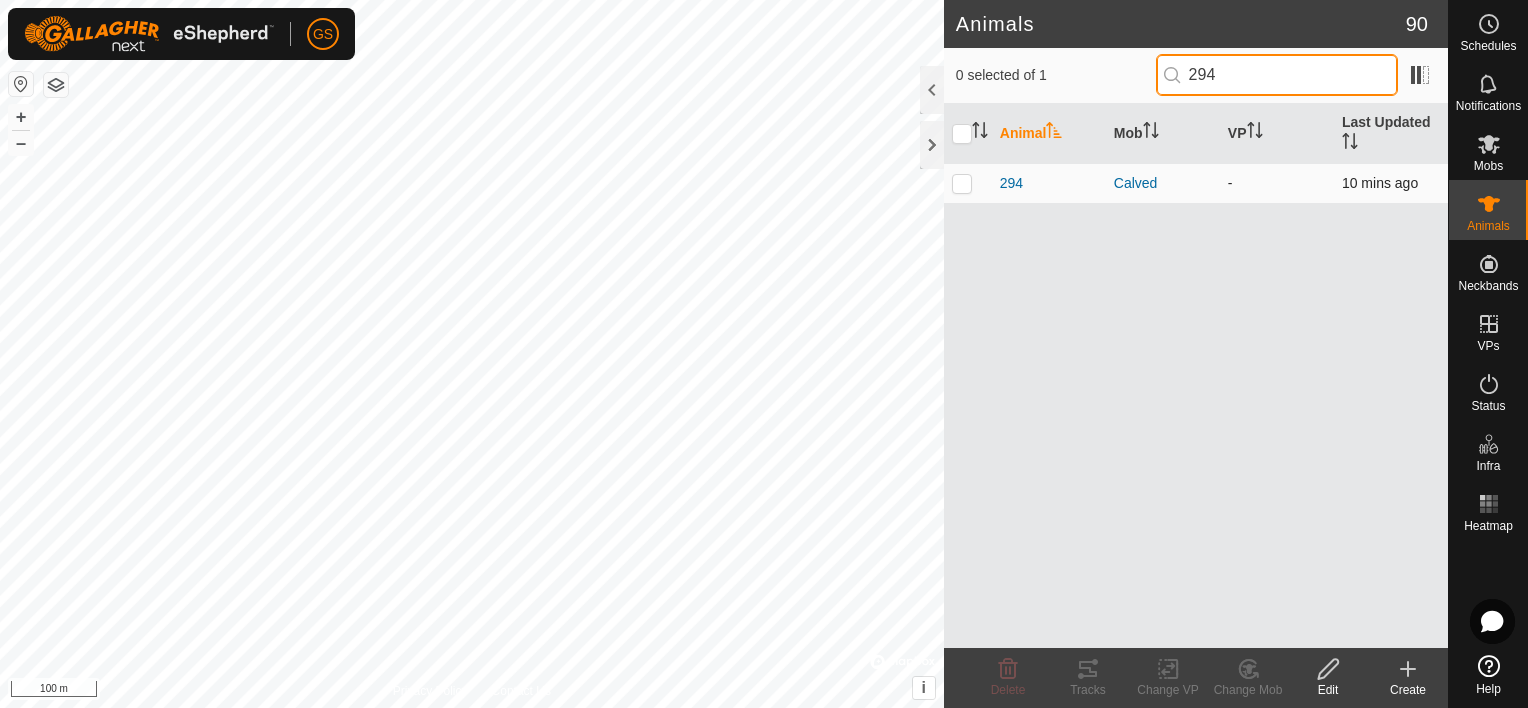 type on "294" 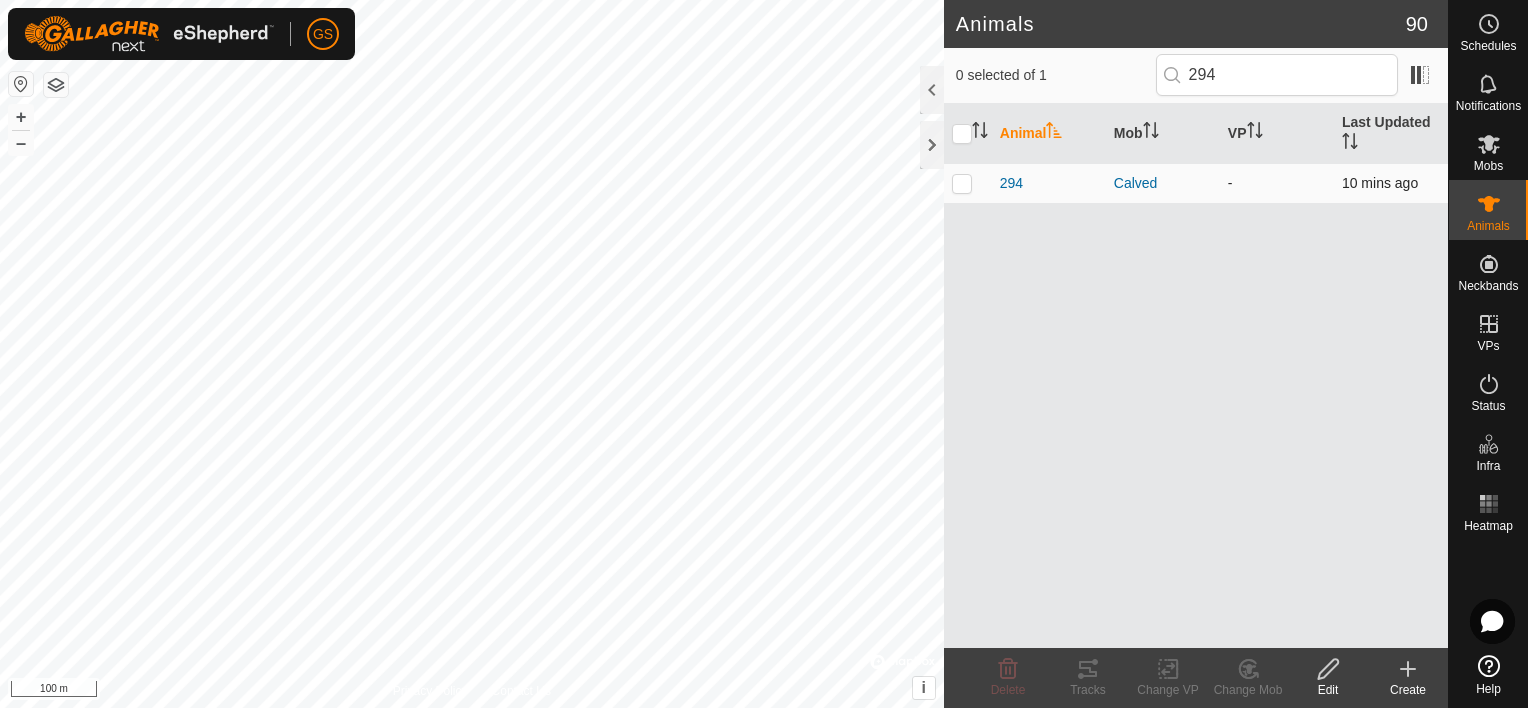 click at bounding box center (962, 183) 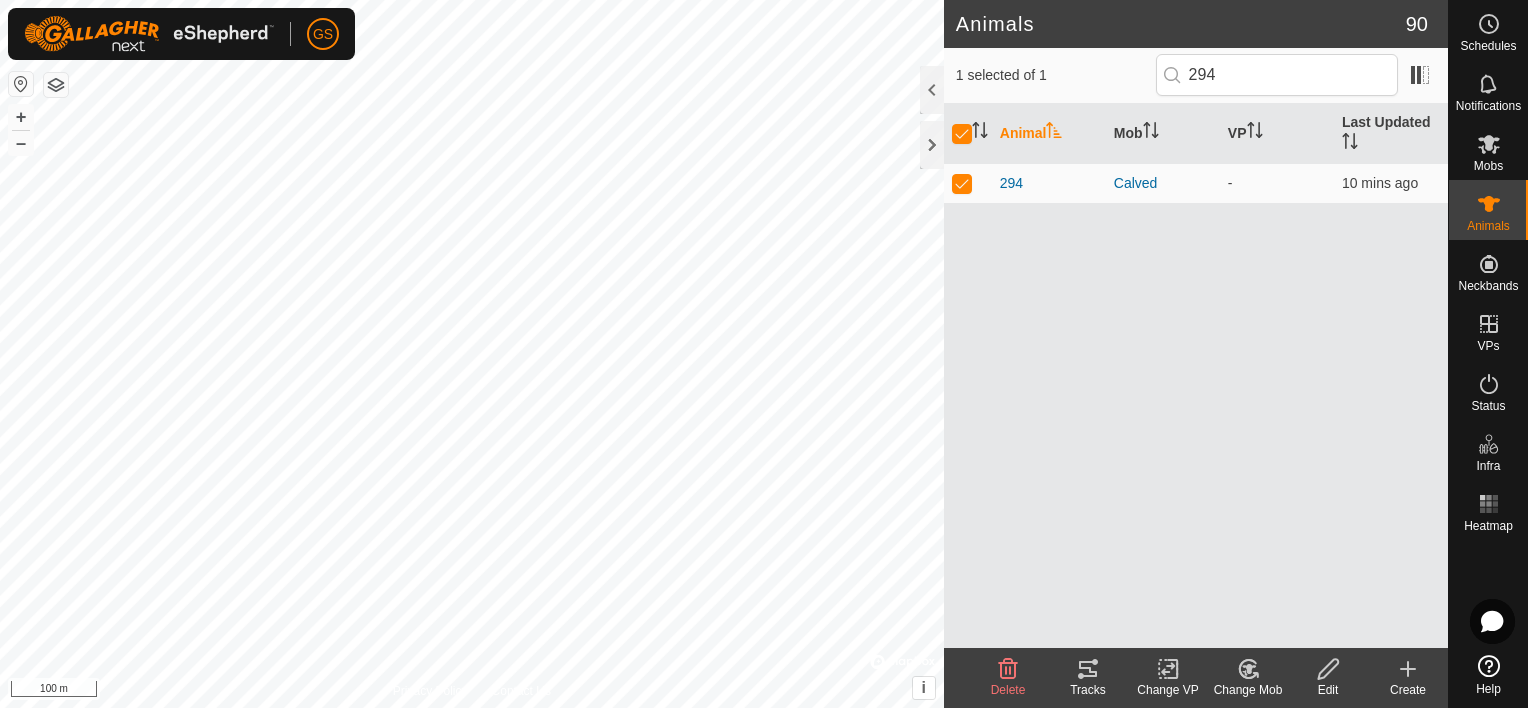 click 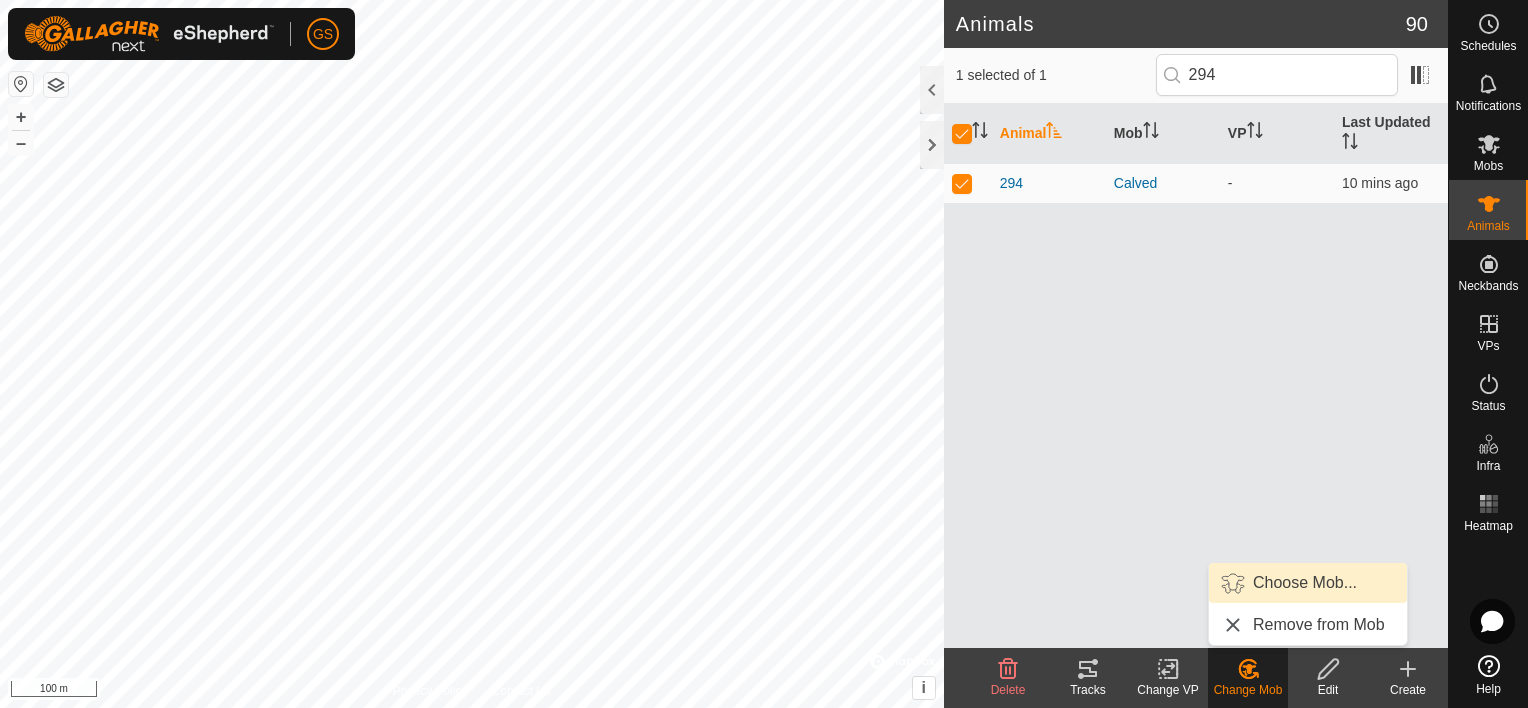 click on "Choose Mob..." at bounding box center (1308, 583) 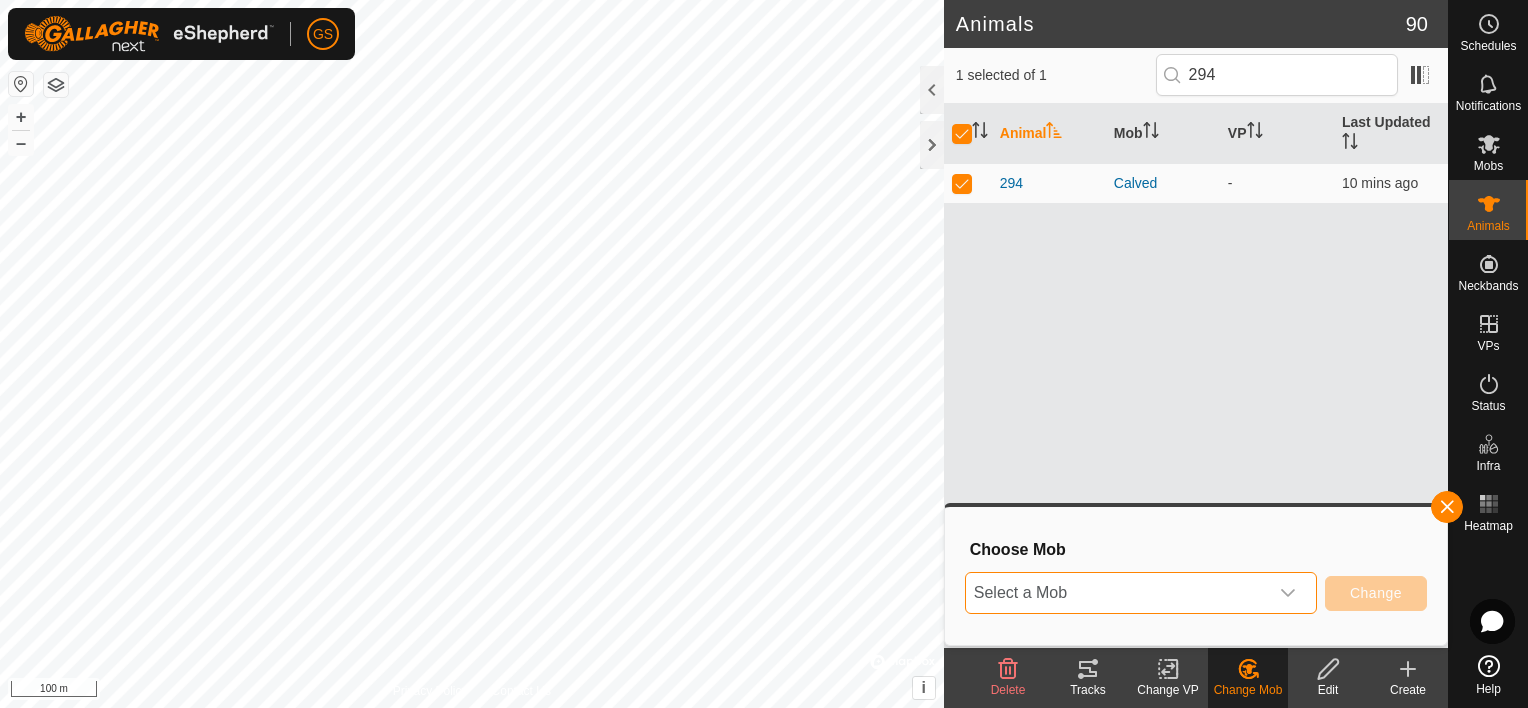 click on "Select a Mob" at bounding box center [1117, 593] 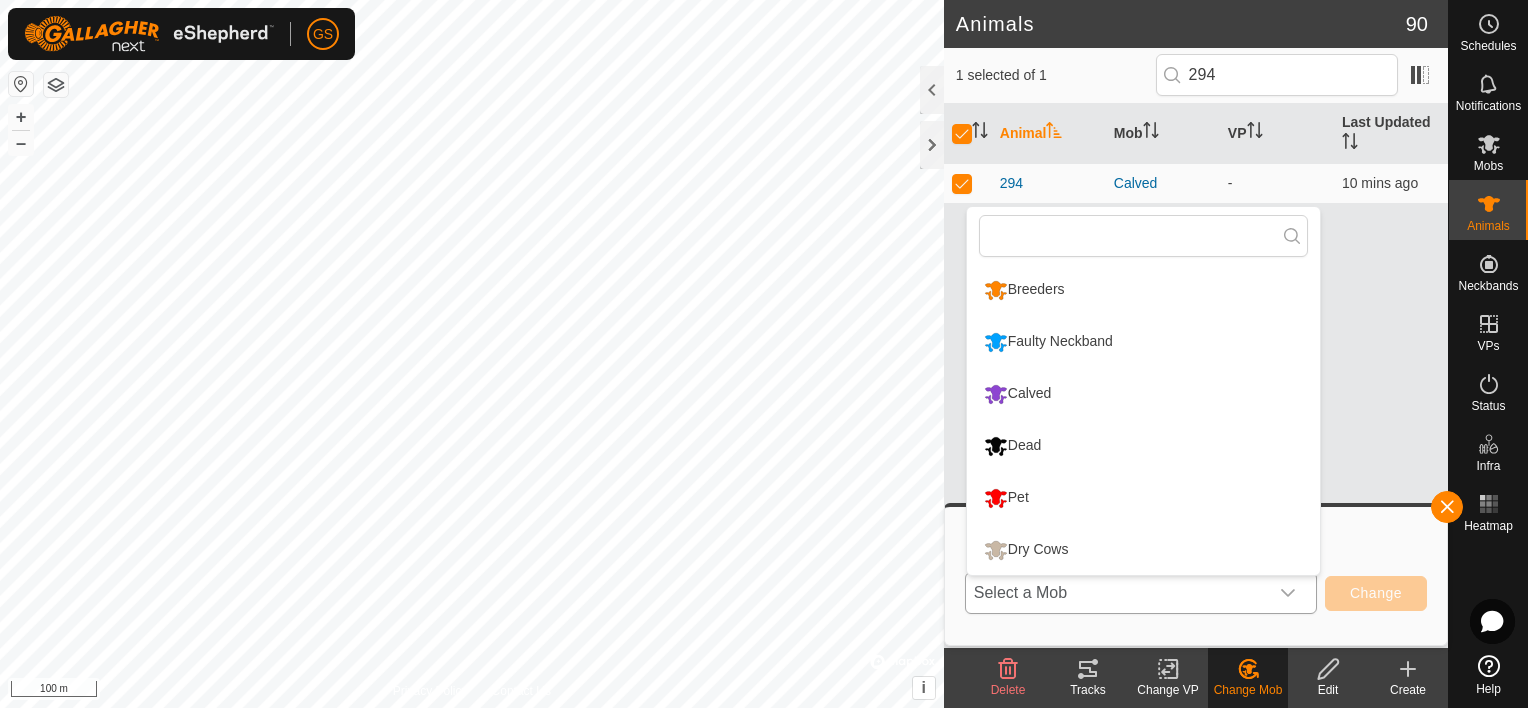 click on "Dry Cows" at bounding box center [1143, 550] 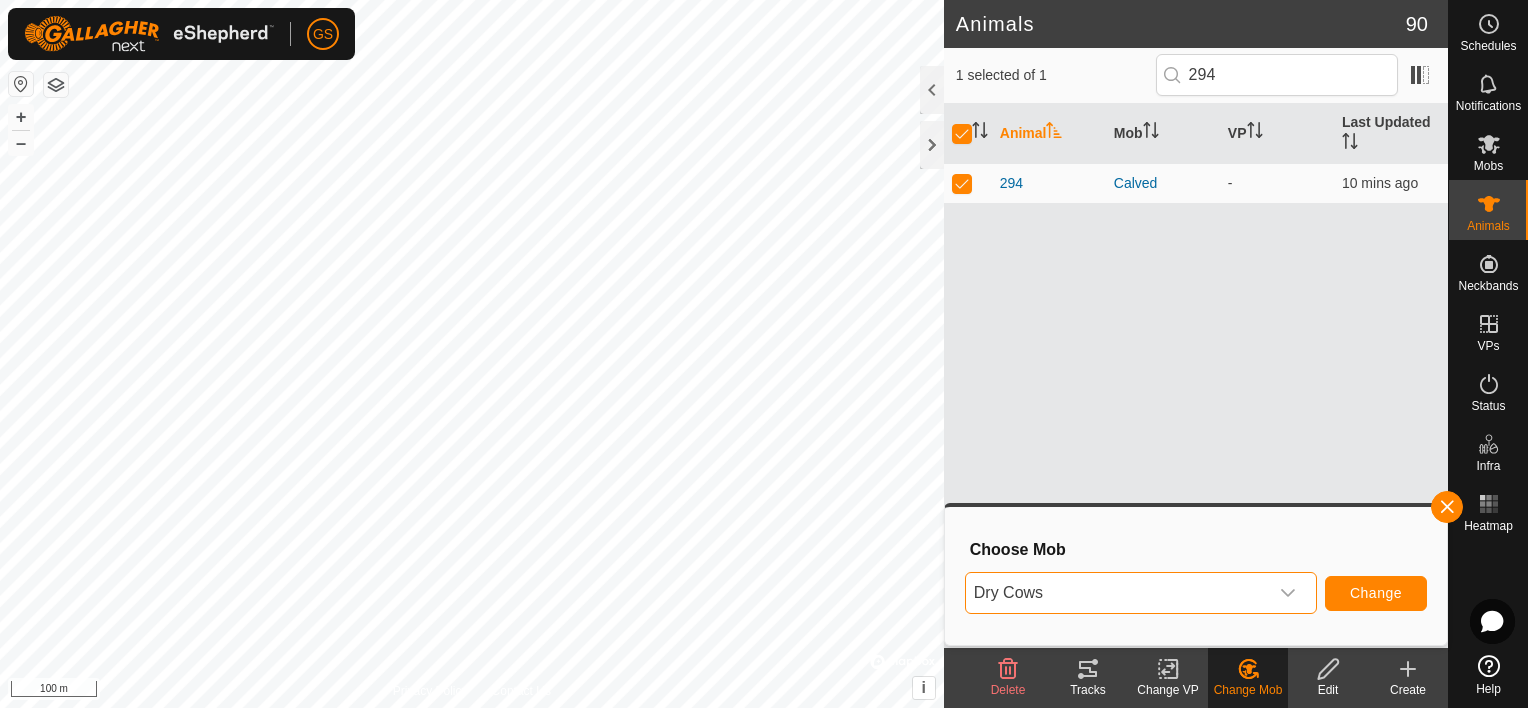 click on "Dry Cows" at bounding box center [1117, 593] 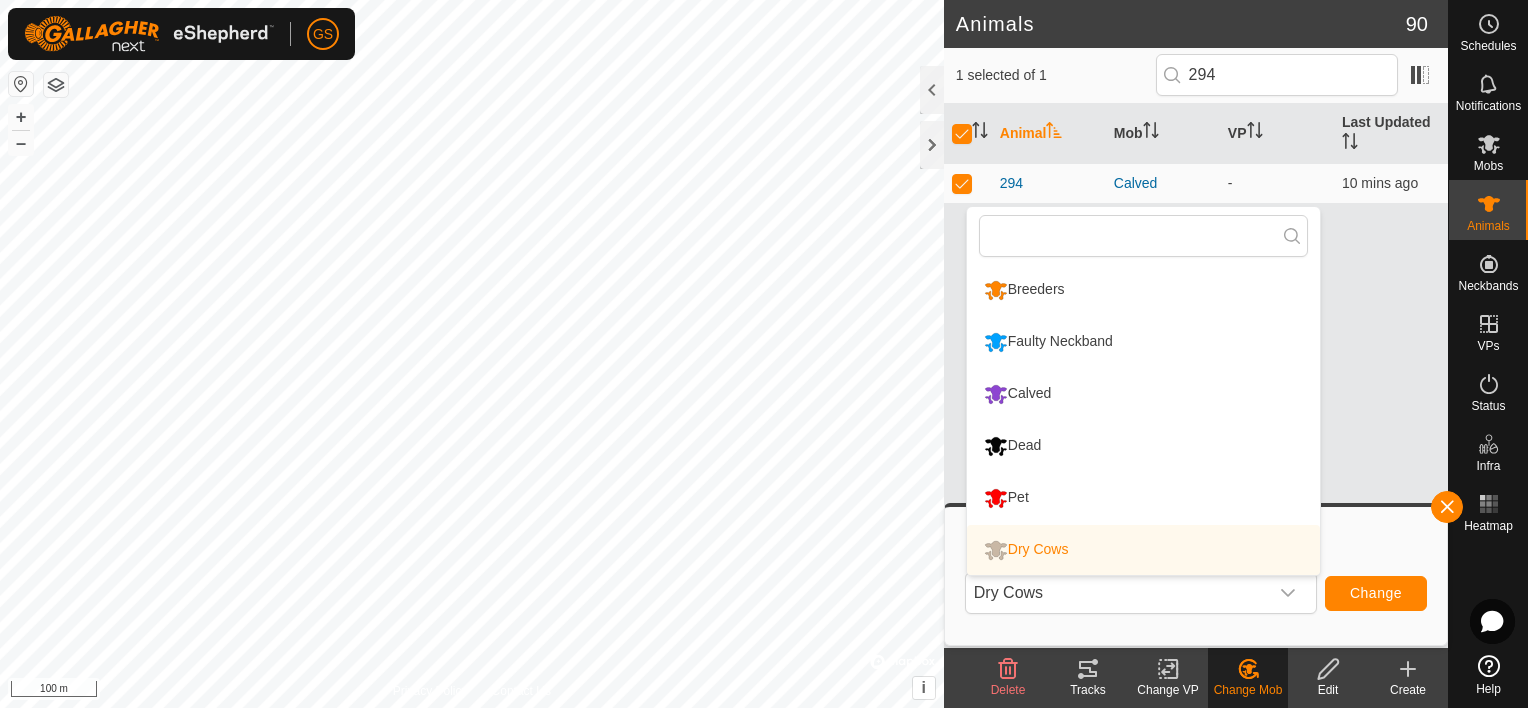 click on "Calved" at bounding box center [1143, 394] 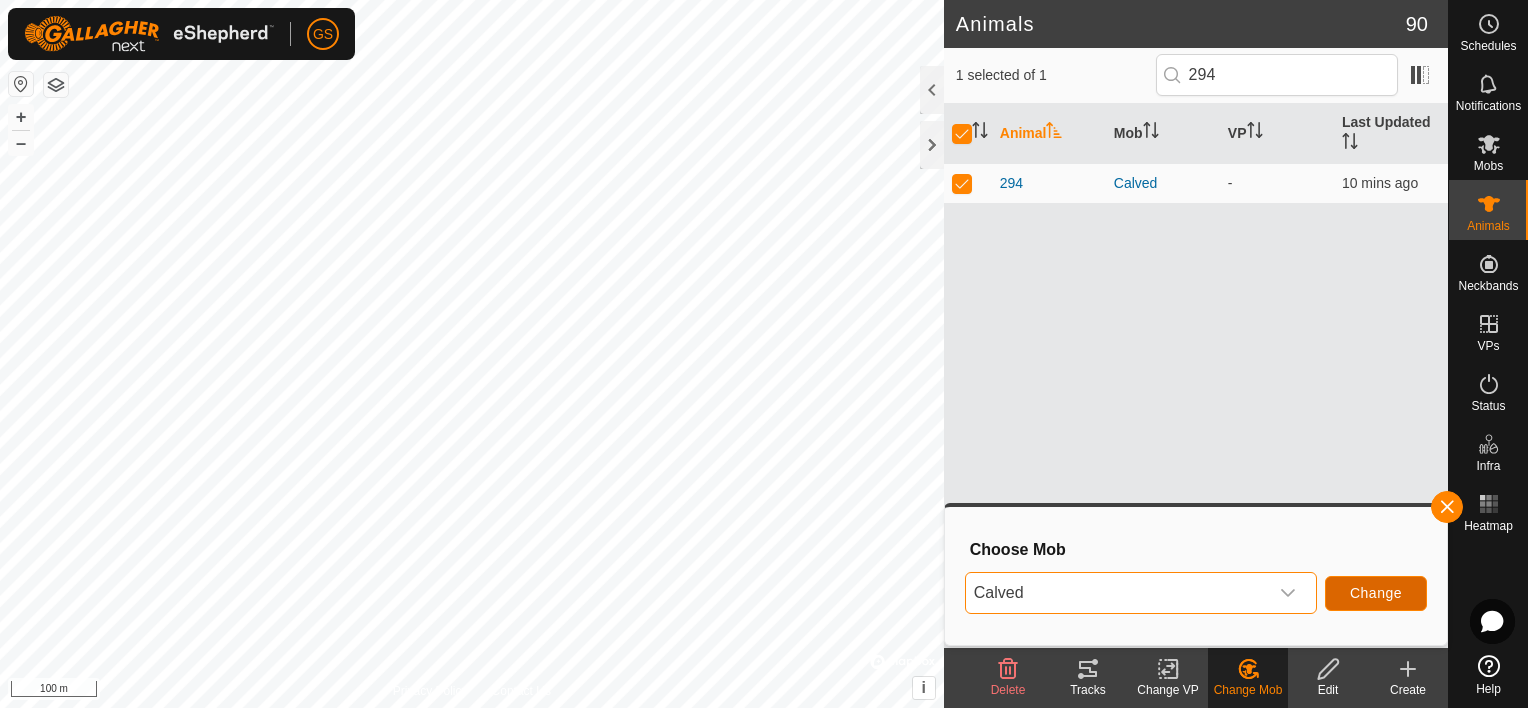 click on "Change" at bounding box center (1376, 593) 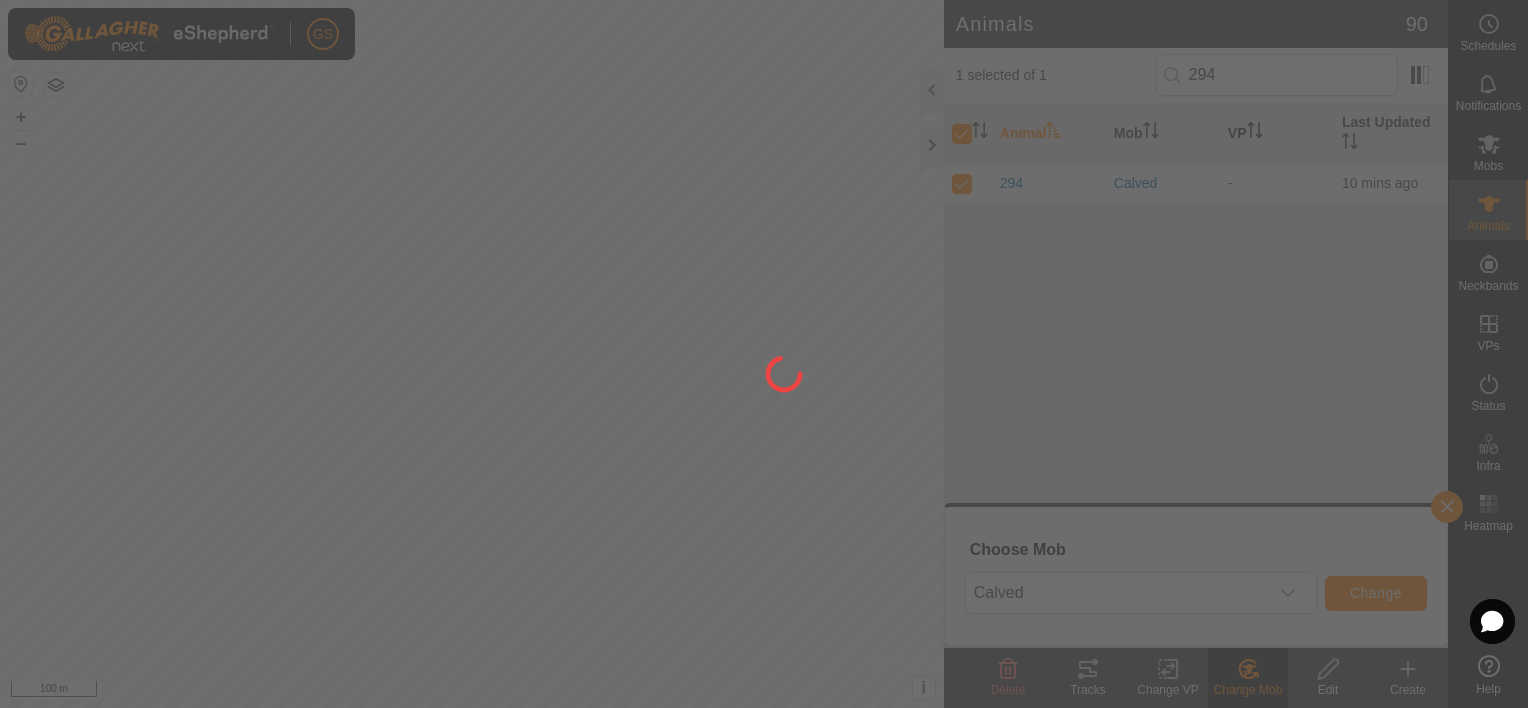 checkbox on "false" 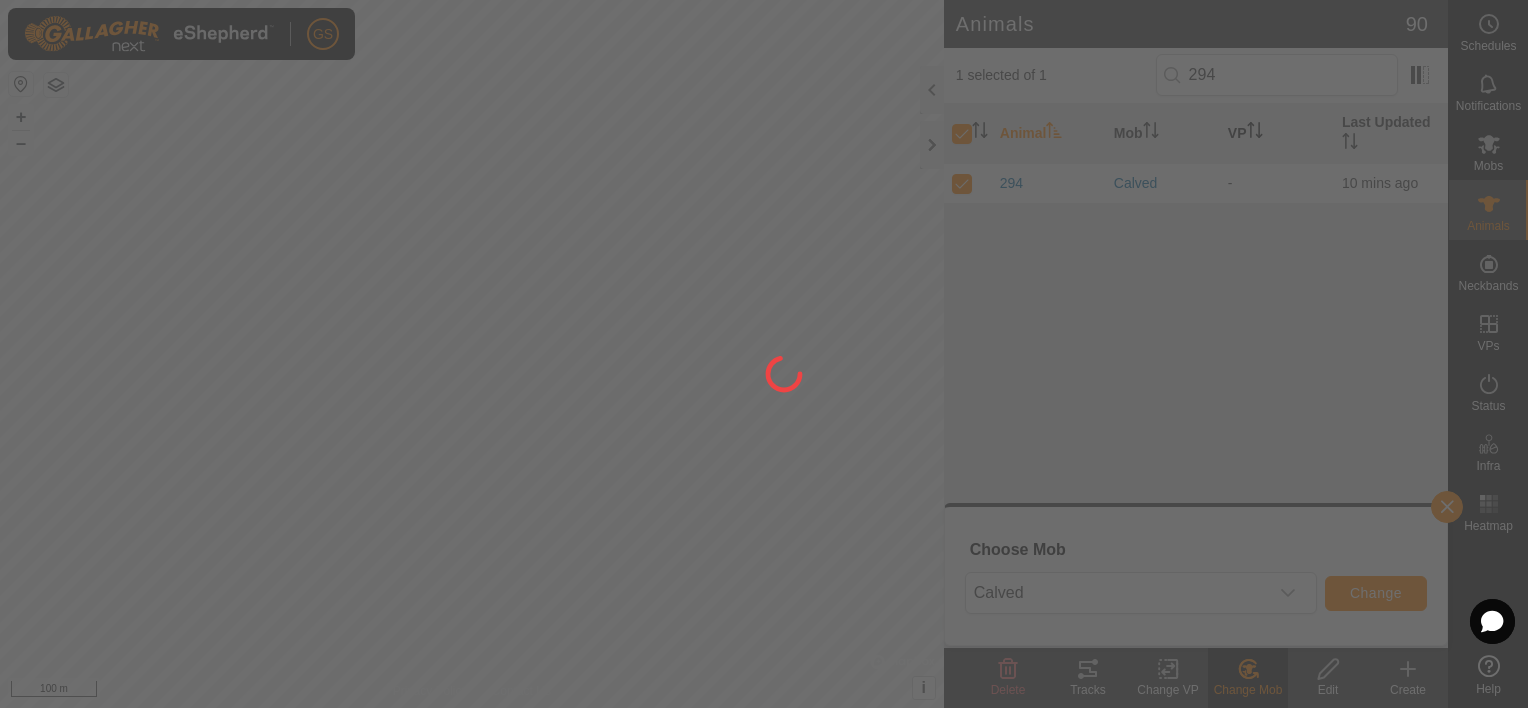 checkbox on "false" 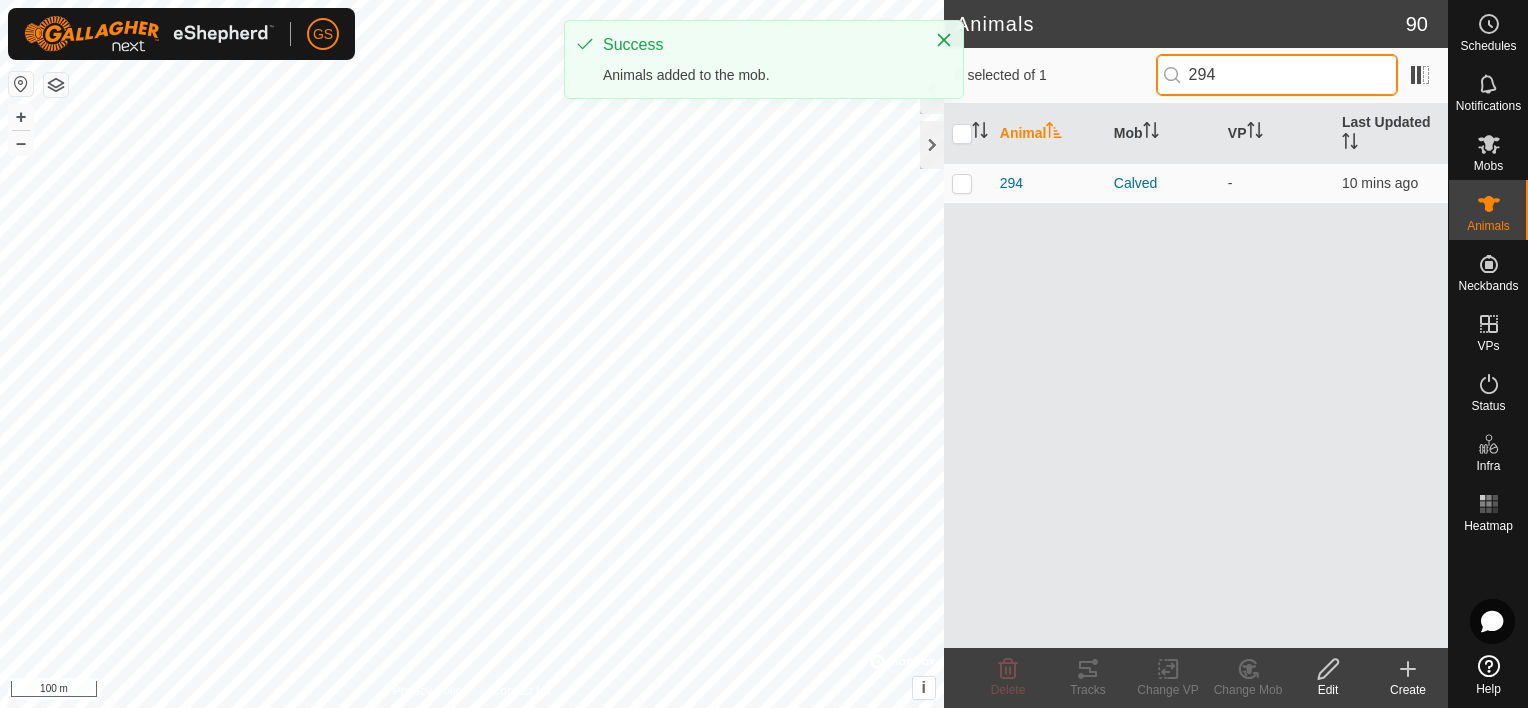 click on "294" at bounding box center (1277, 75) 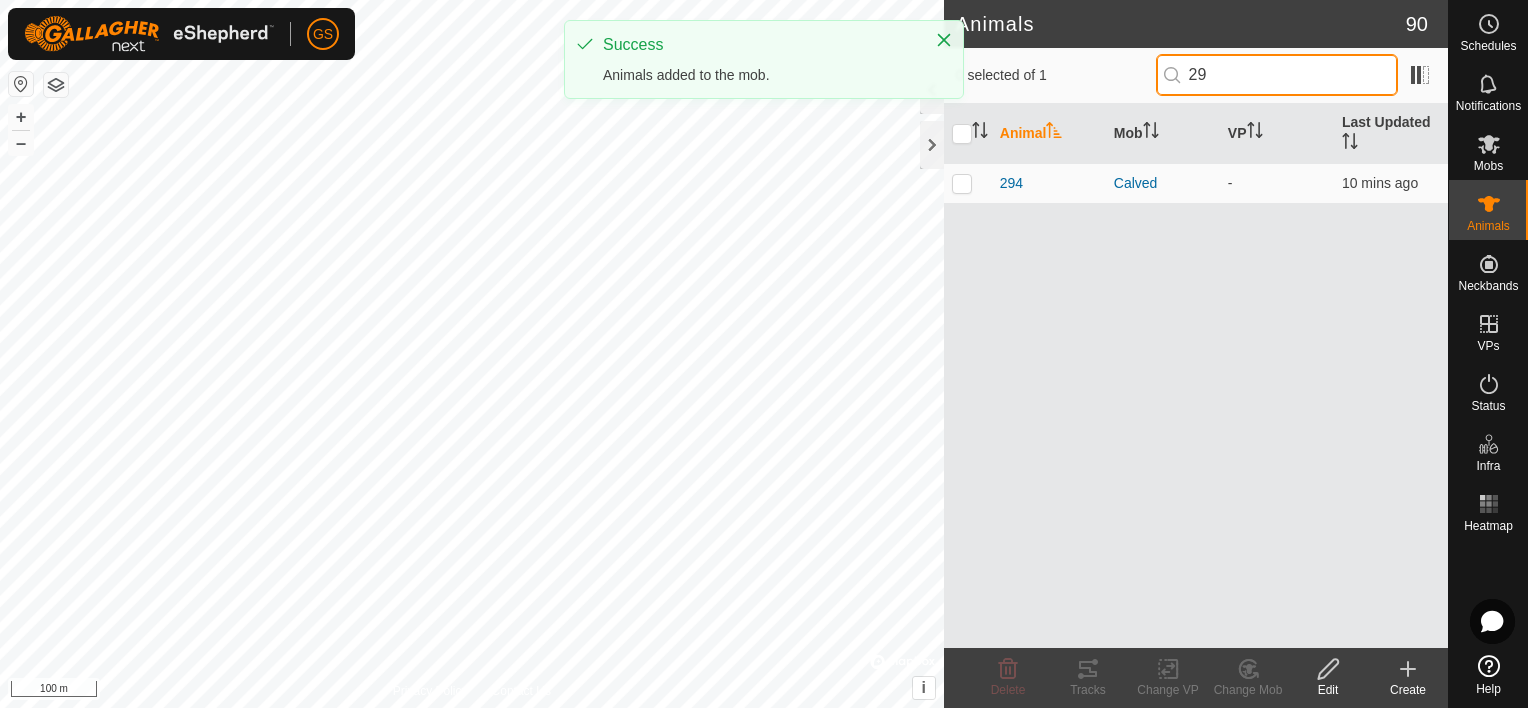 type on "2" 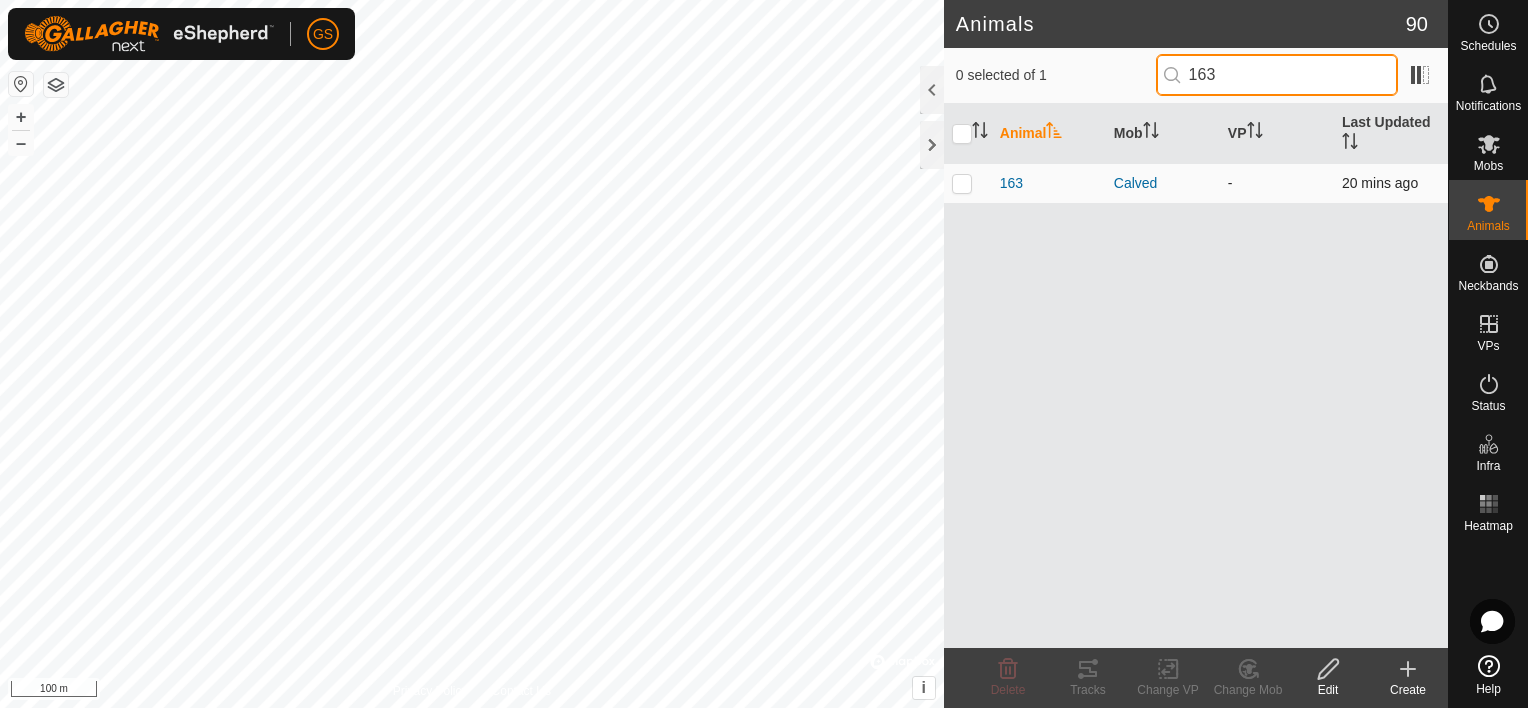 type on "163" 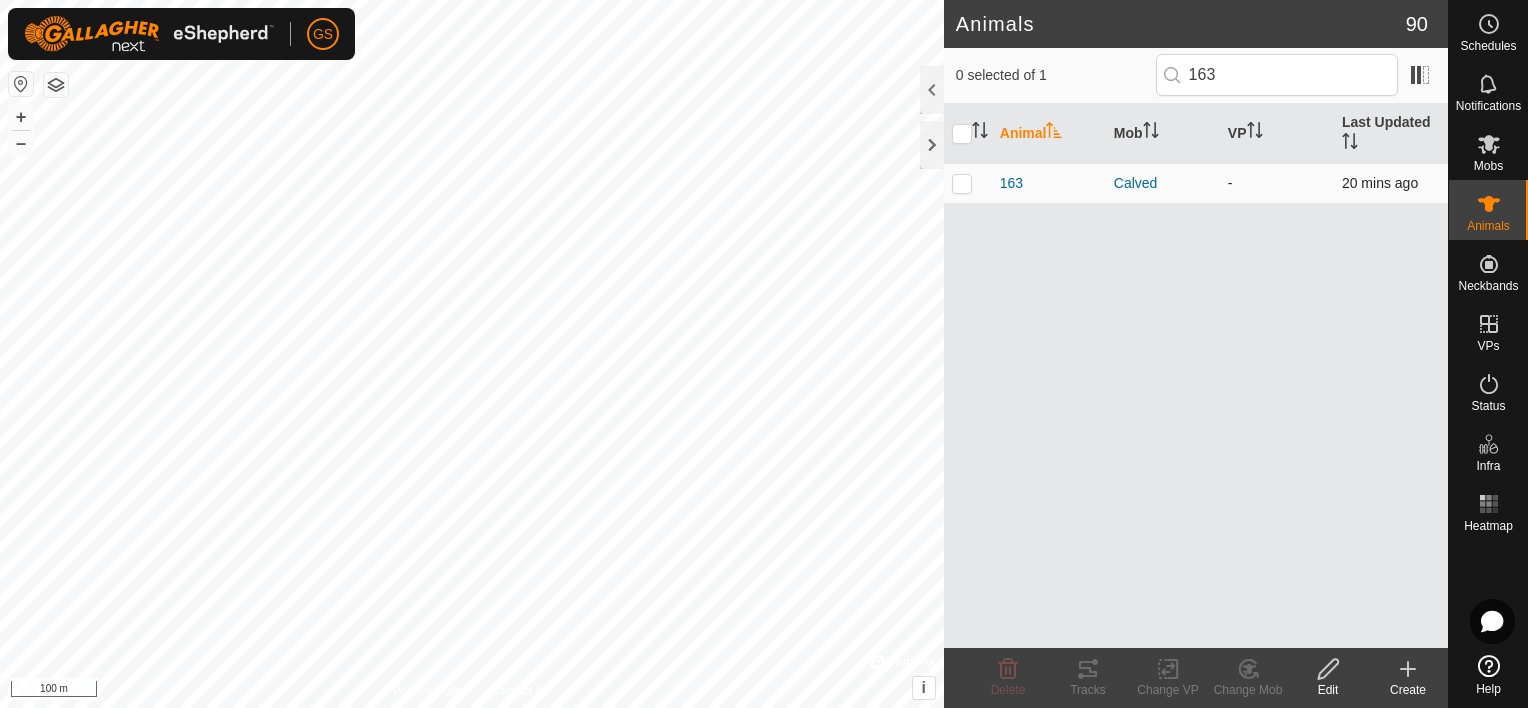 click at bounding box center [962, 183] 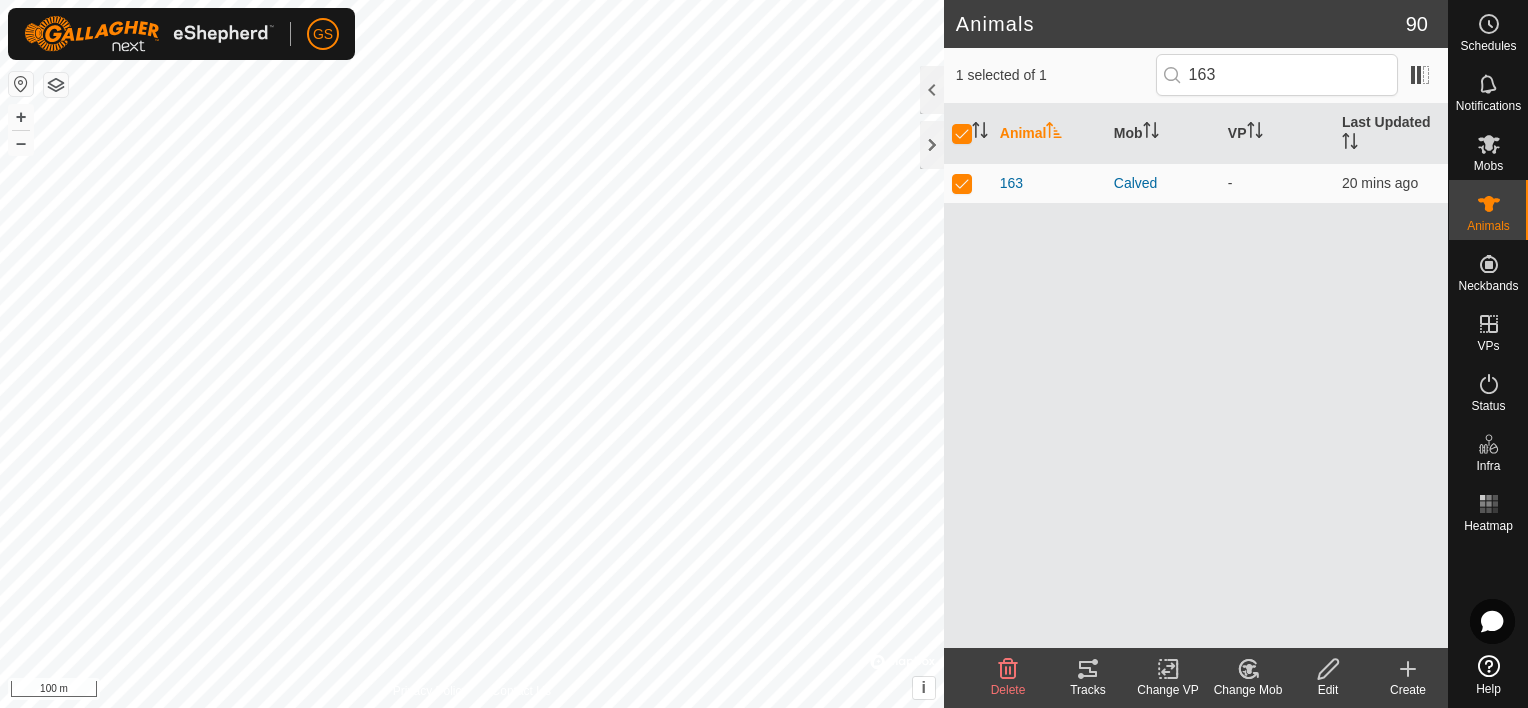 click on "Change Mob" 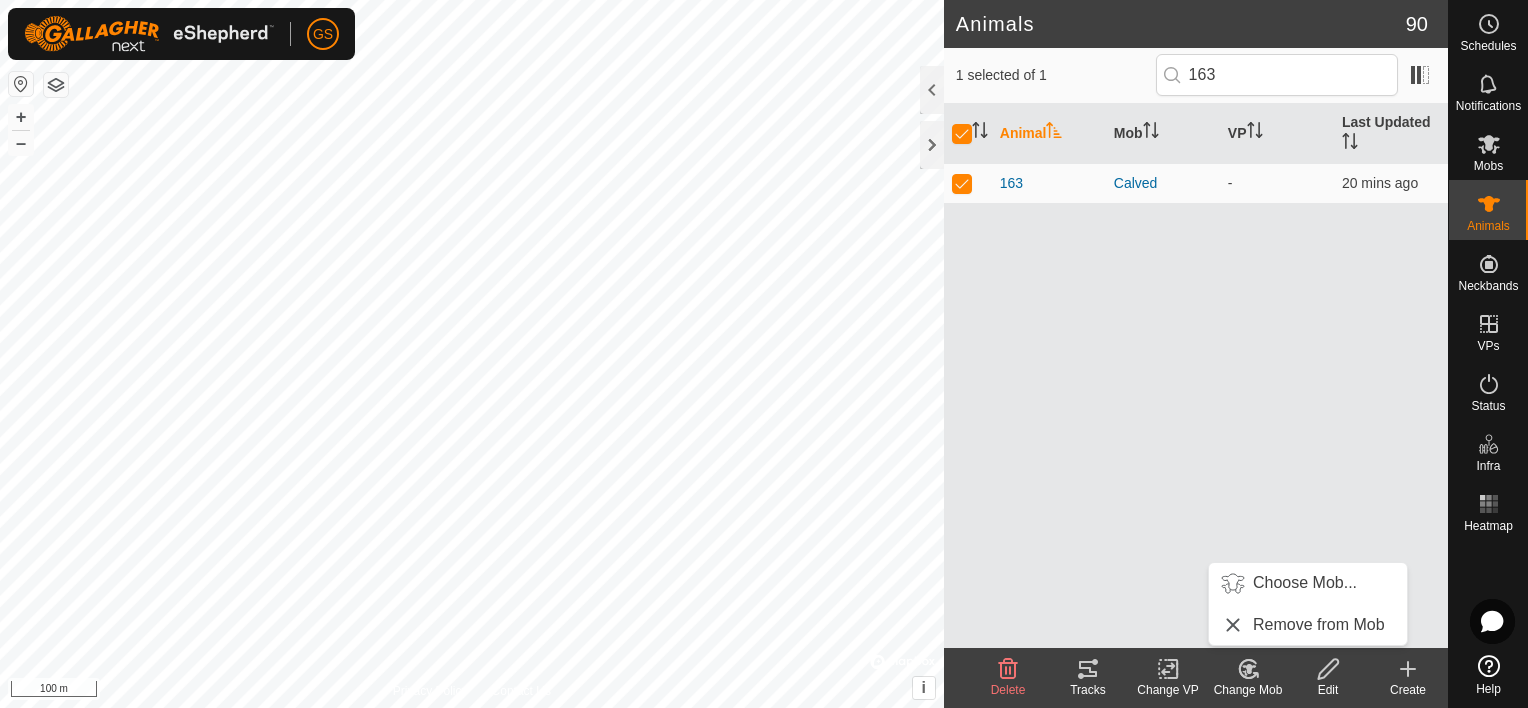 click on "Choose Mob..." at bounding box center (1305, 583) 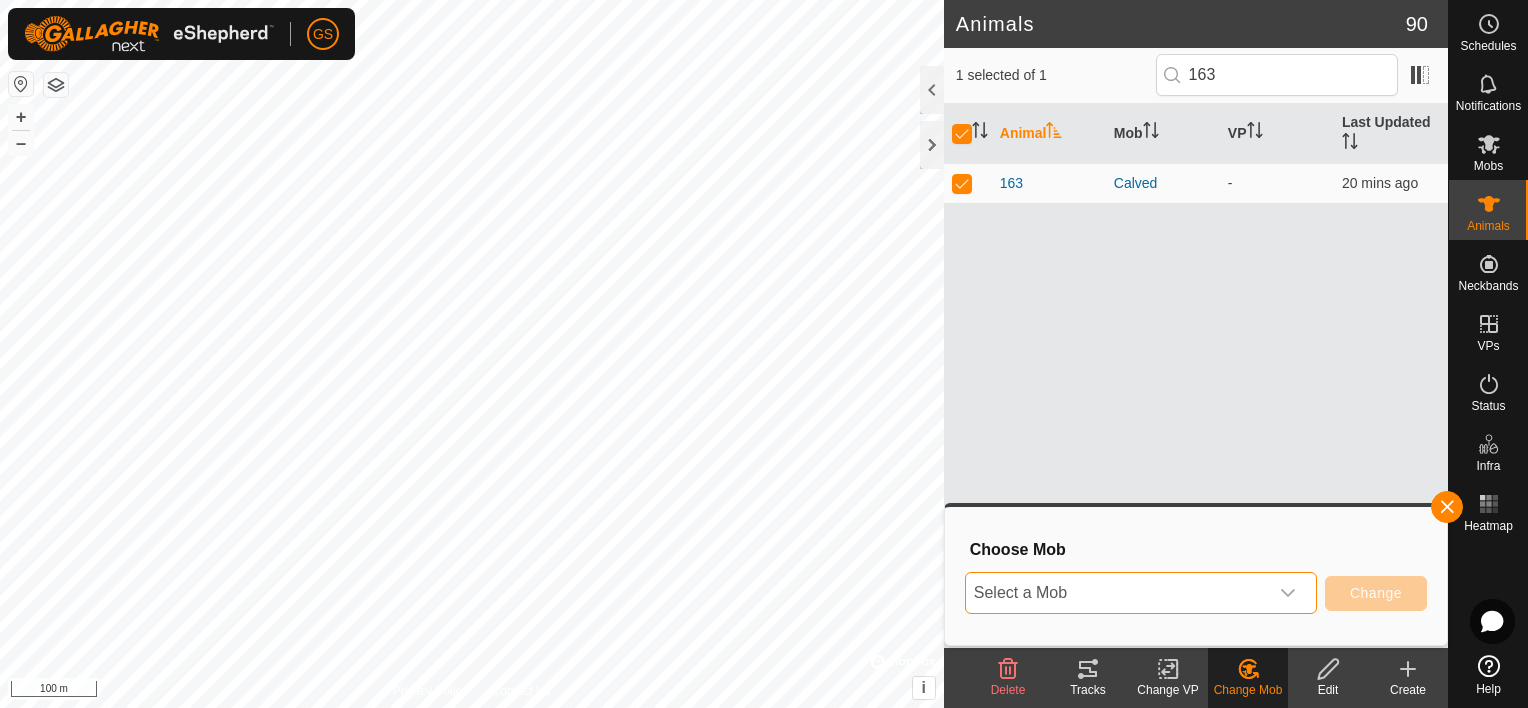 click on "Select a Mob" at bounding box center (1117, 593) 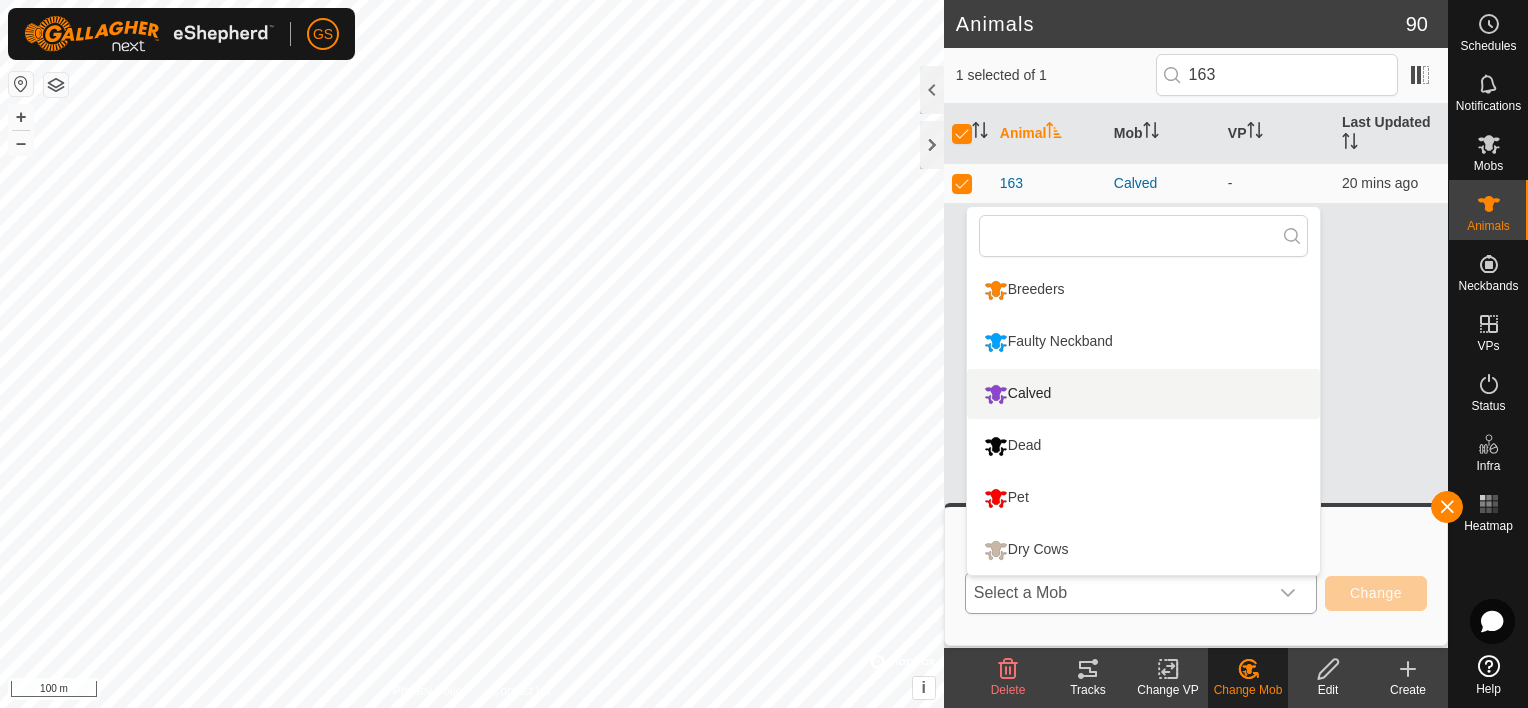 click on "Calved" at bounding box center [1143, 394] 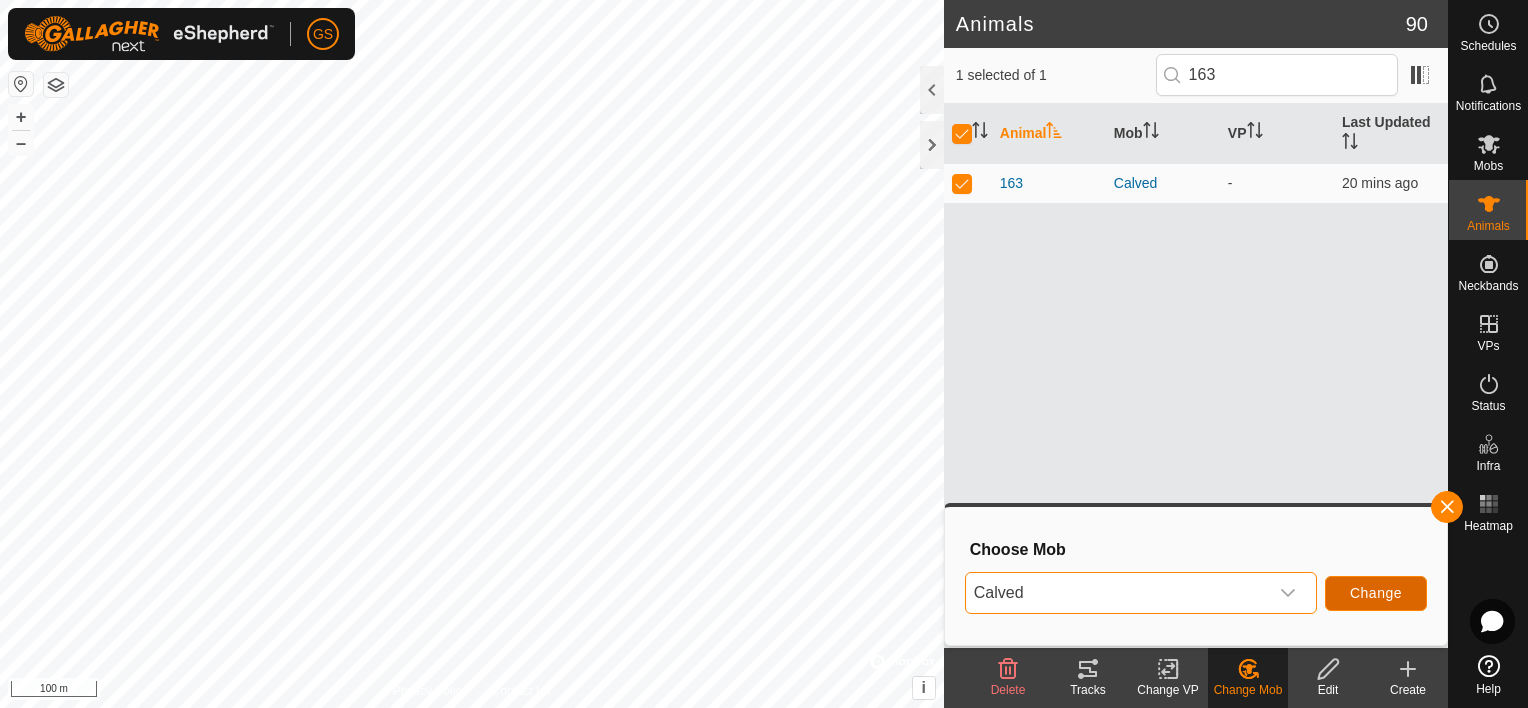 click on "Change" at bounding box center [1376, 593] 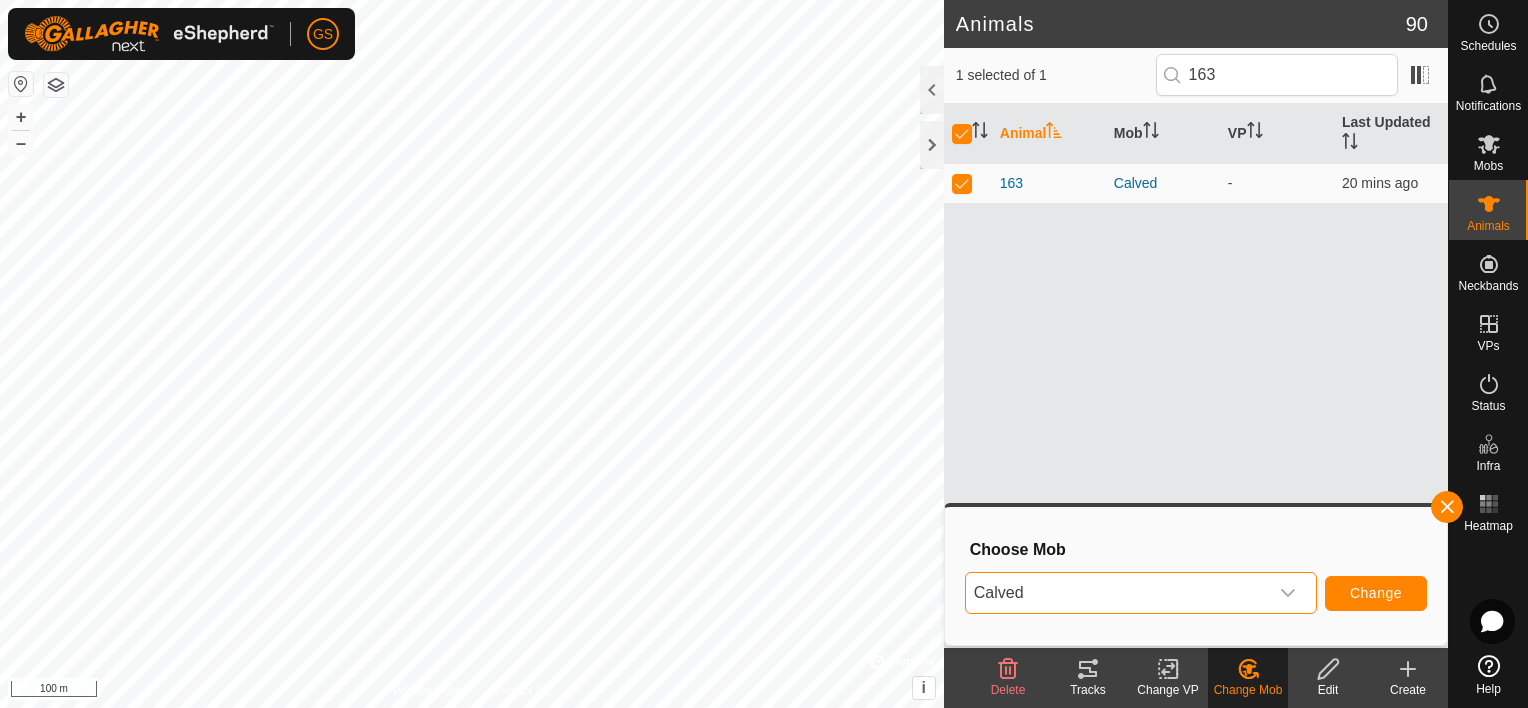 checkbox on "false" 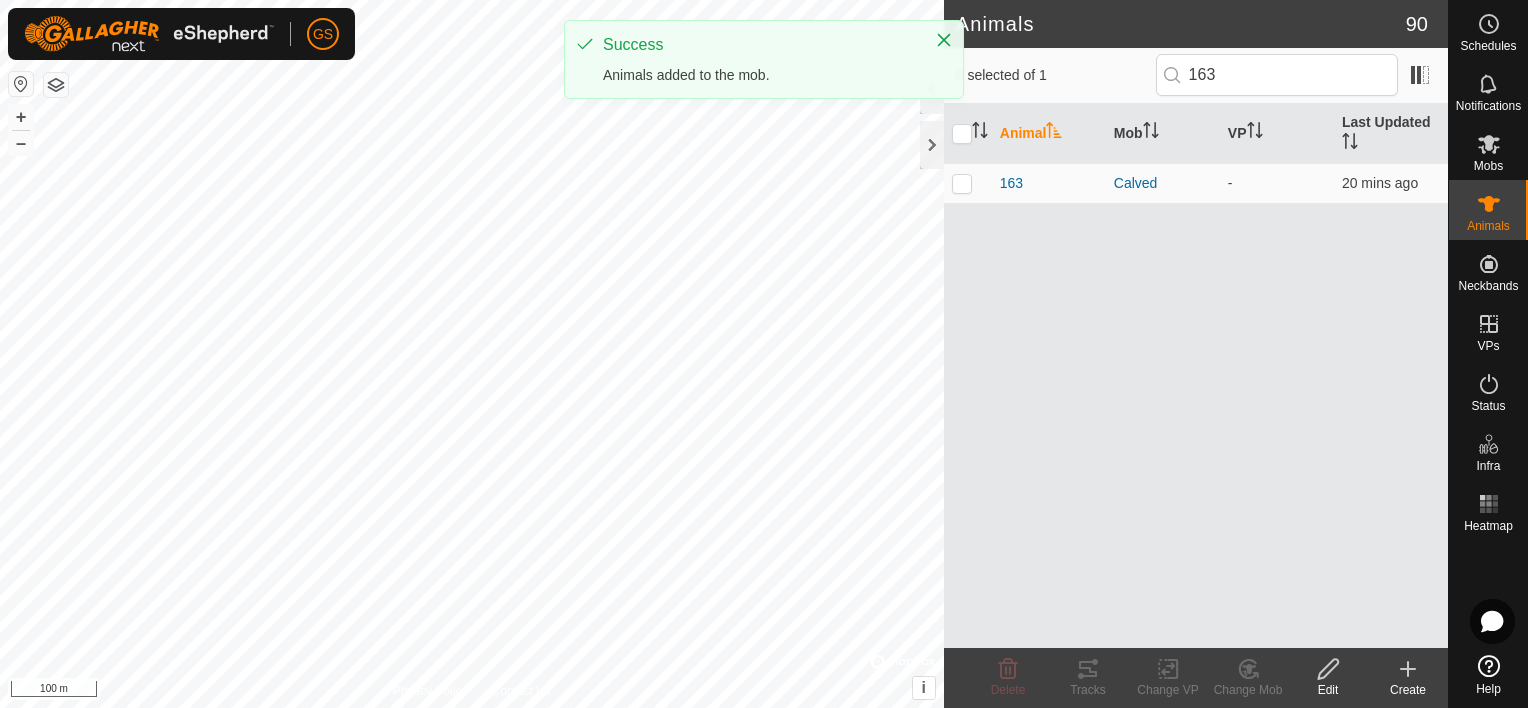 click on "Animals 90" 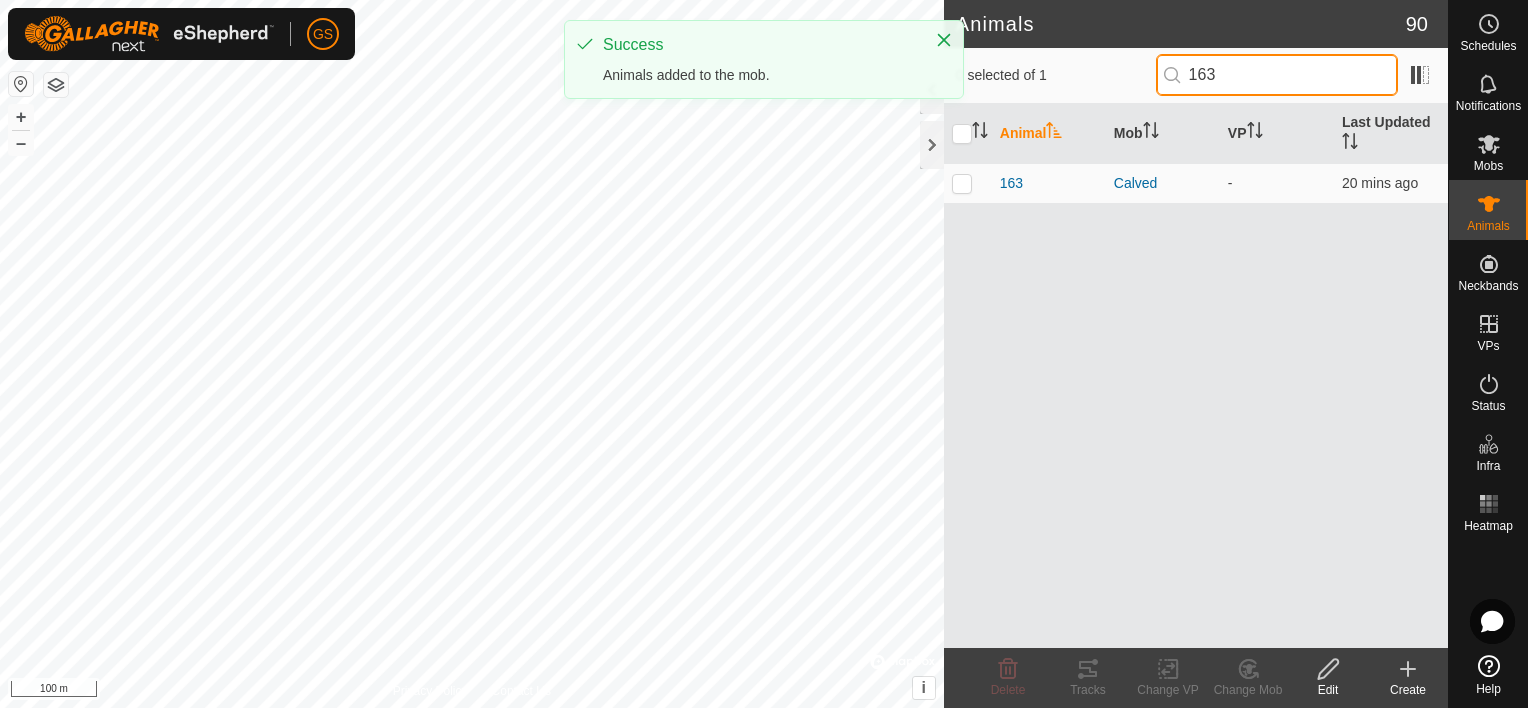 click on "163" at bounding box center [1277, 75] 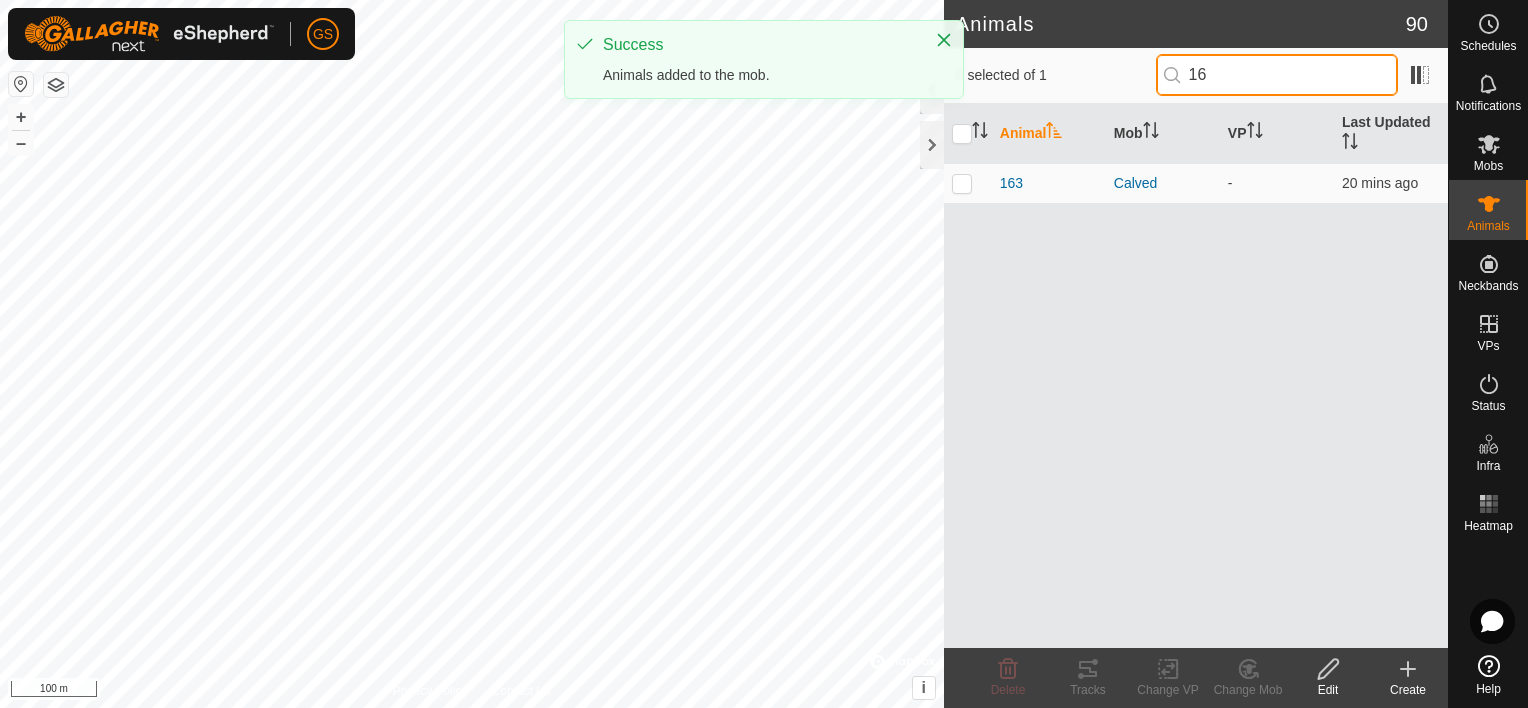 type on "1" 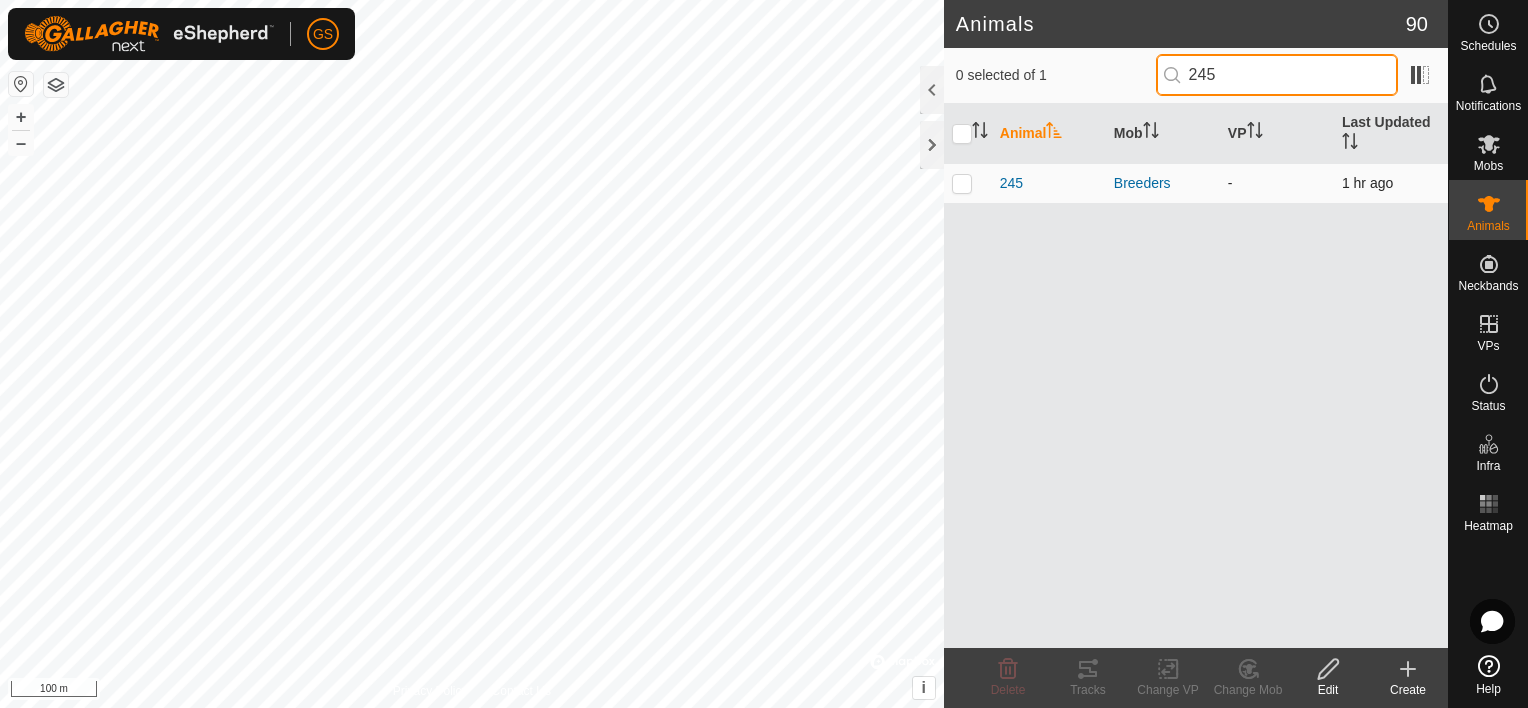 type on "245" 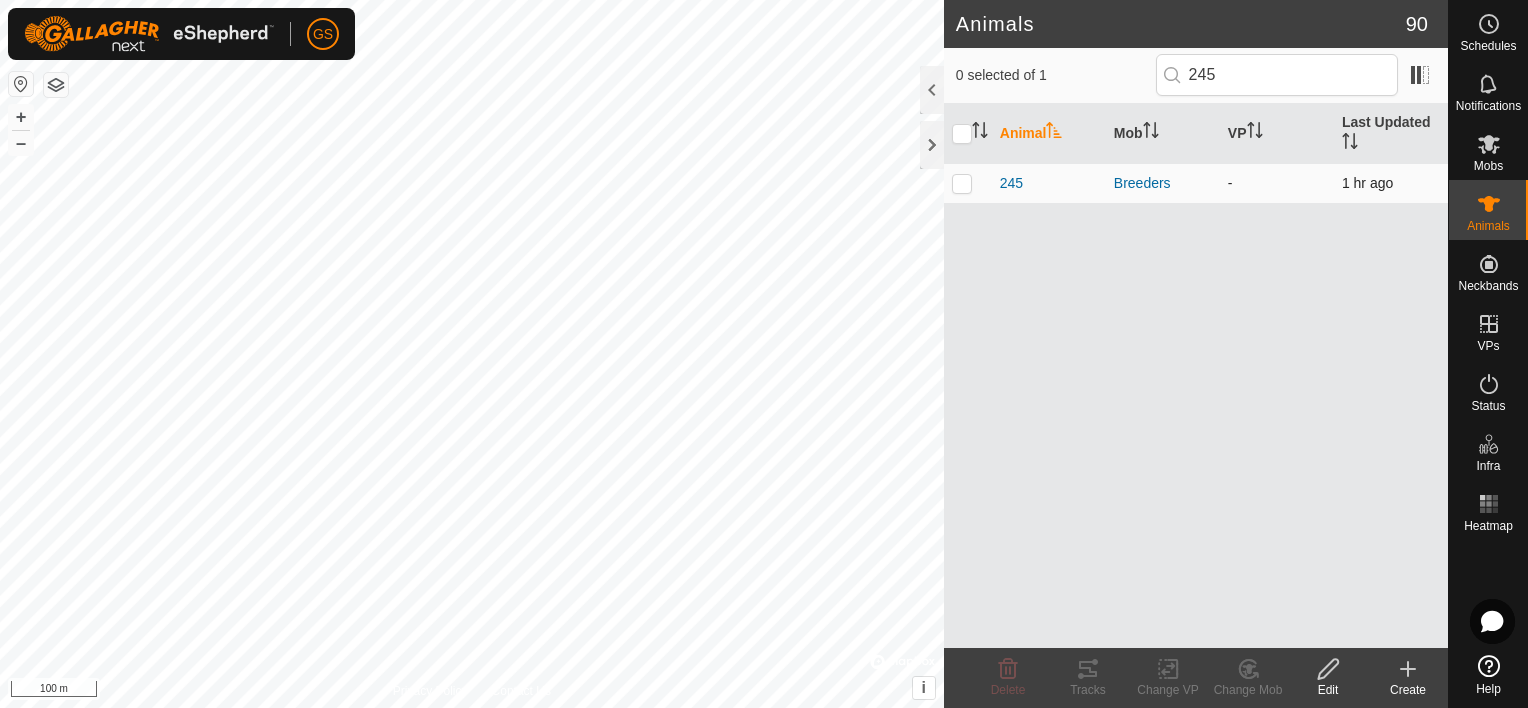 click at bounding box center (968, 183) 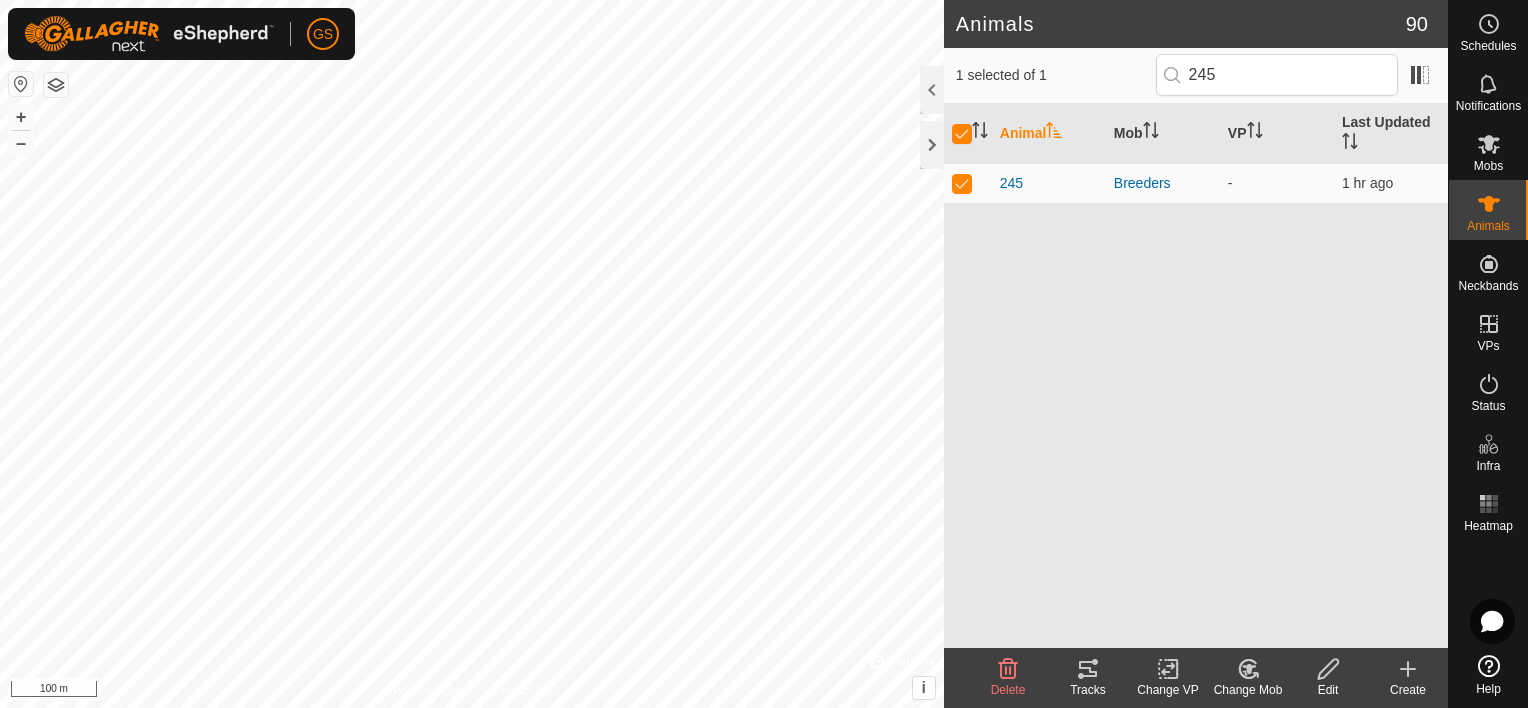 click on "Change Mob" 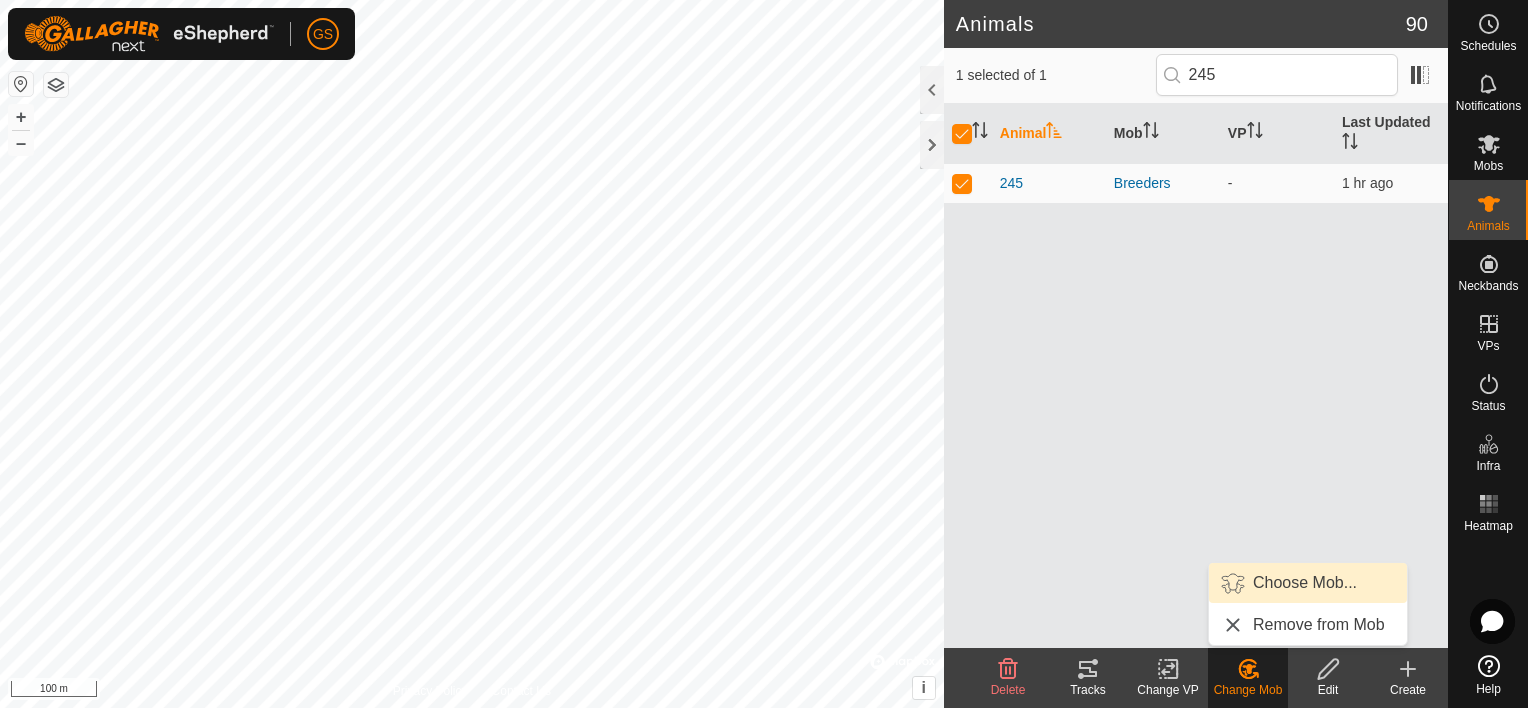 click on "Choose Mob..." at bounding box center (1308, 583) 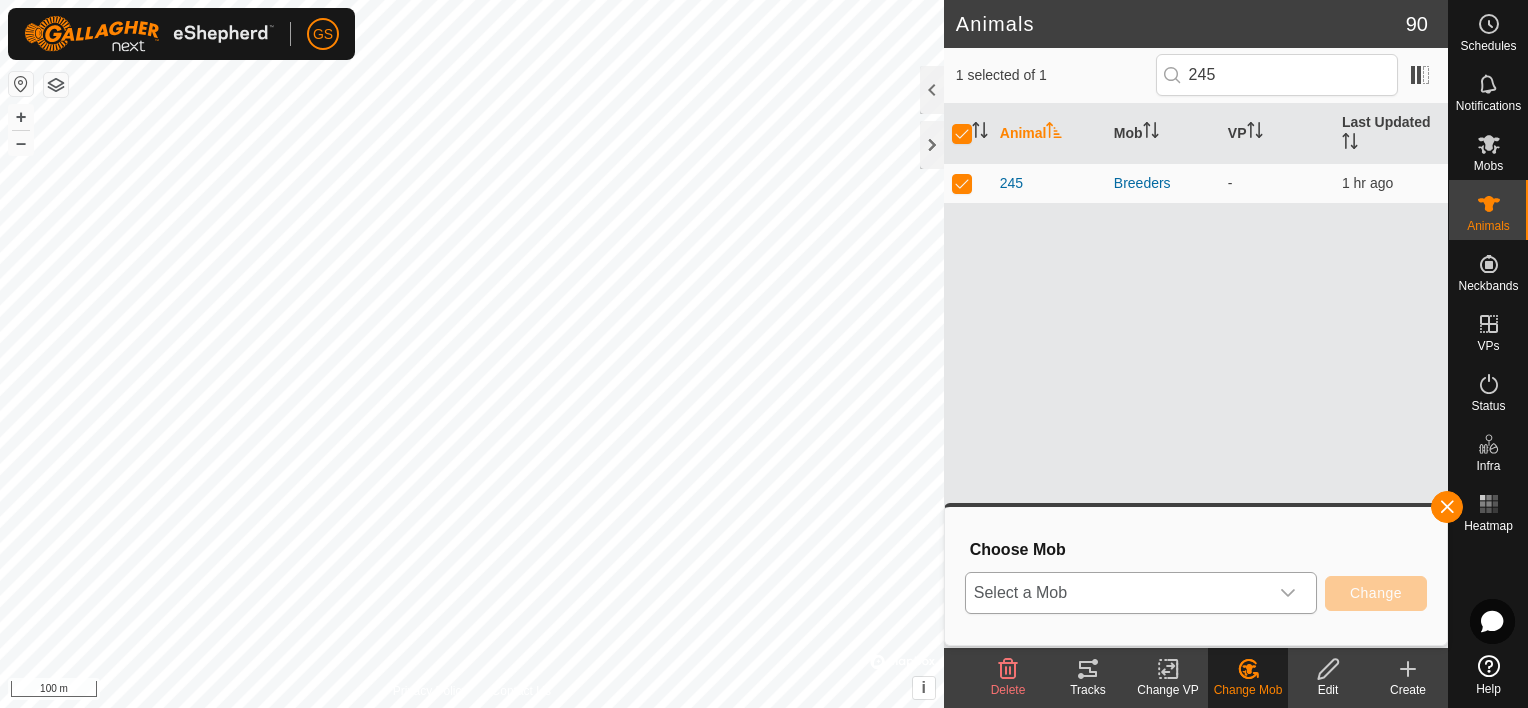 click on "Select a Mob" at bounding box center (1117, 593) 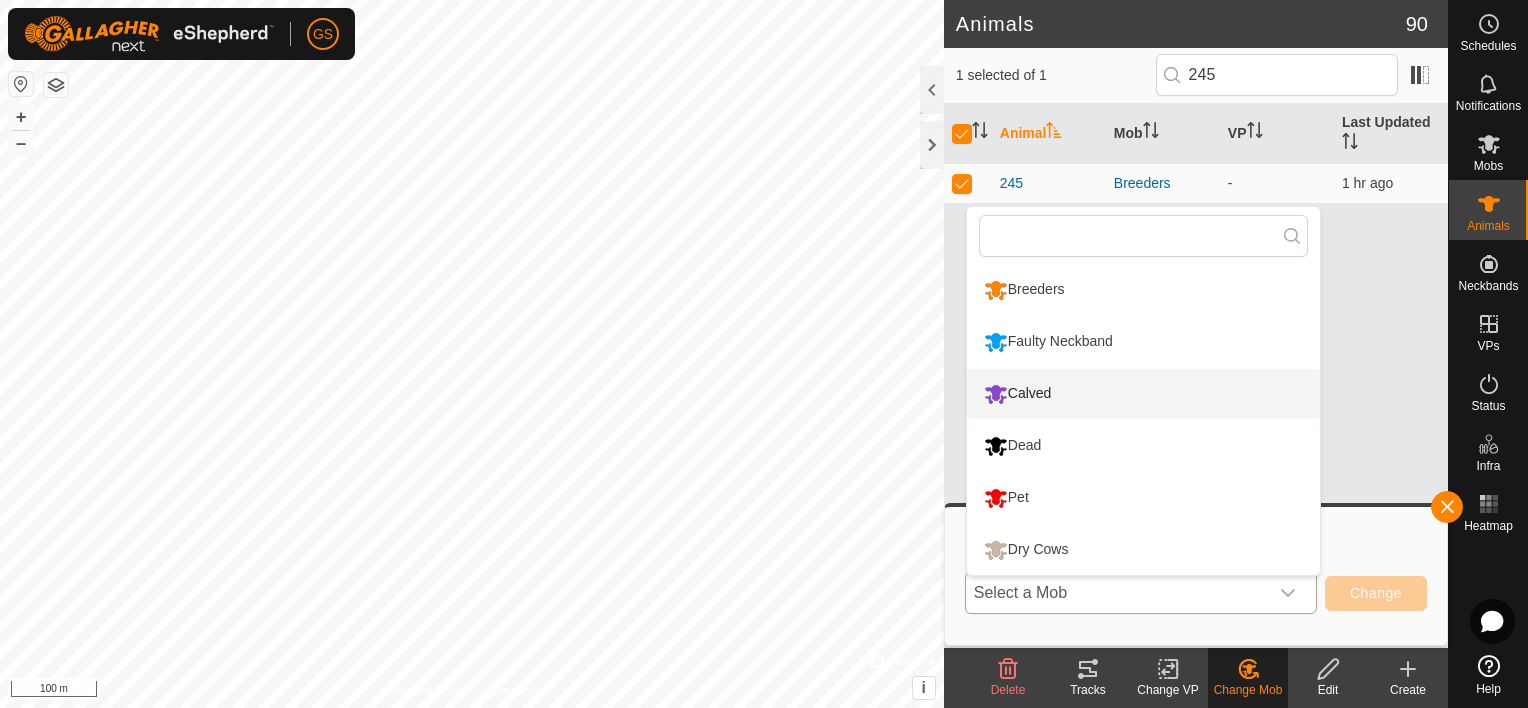 click on "Calved" at bounding box center (1143, 394) 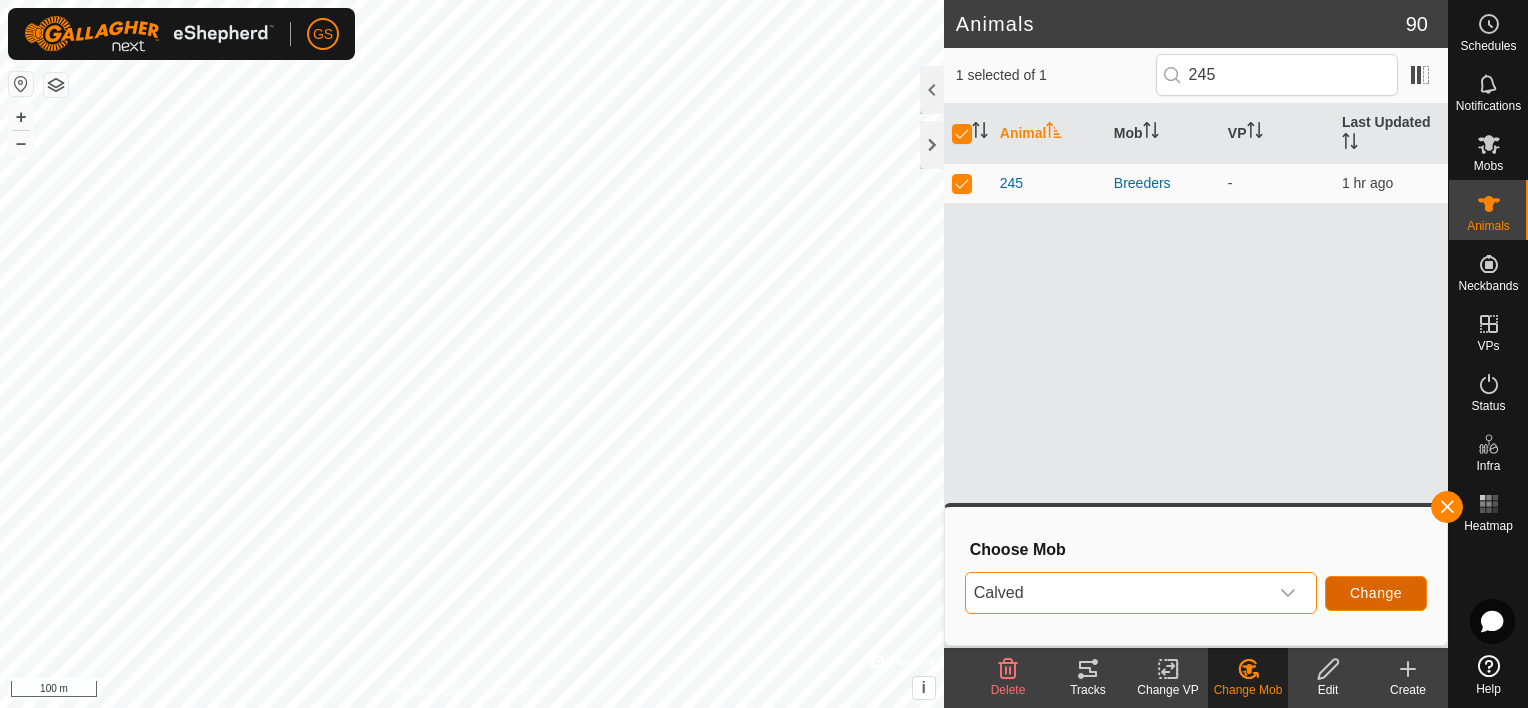 click on "Change" at bounding box center (1376, 593) 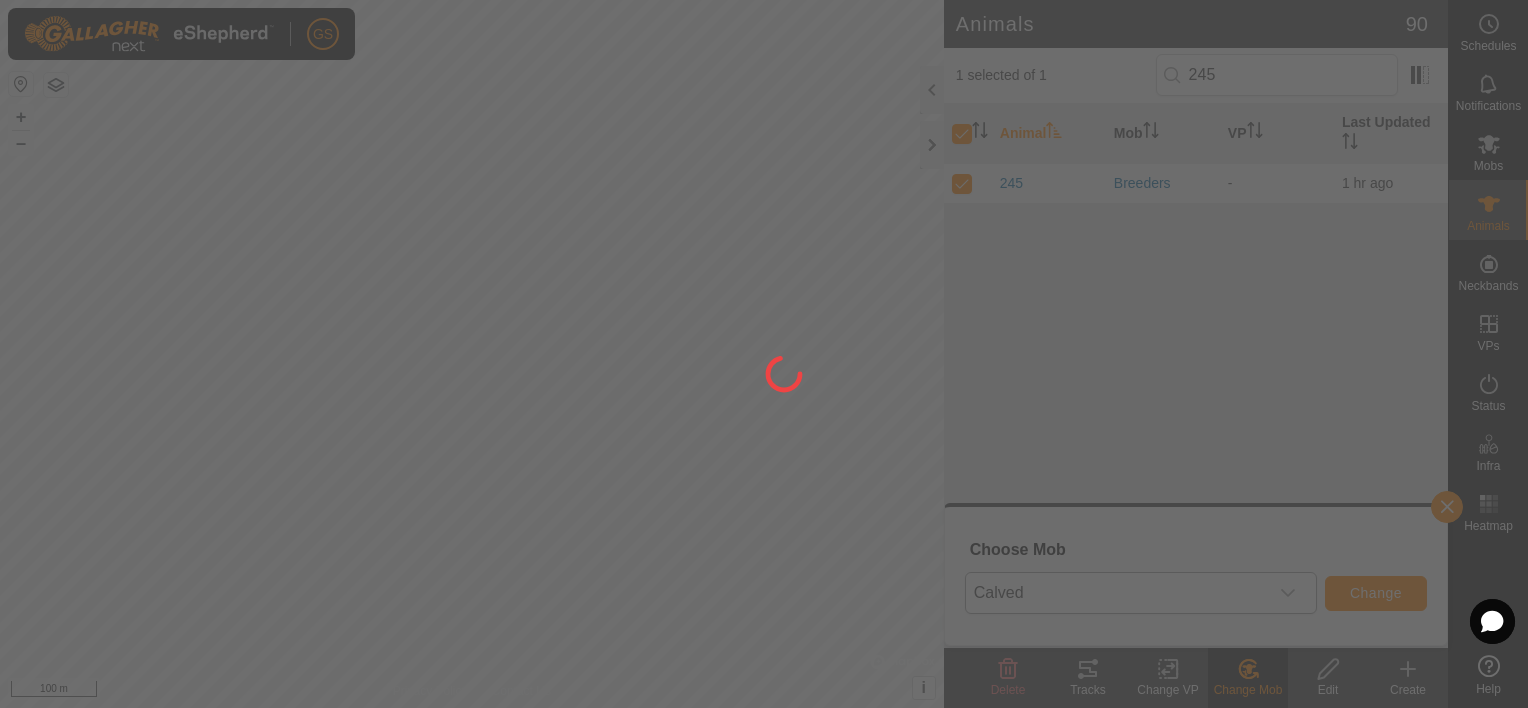 checkbox on "false" 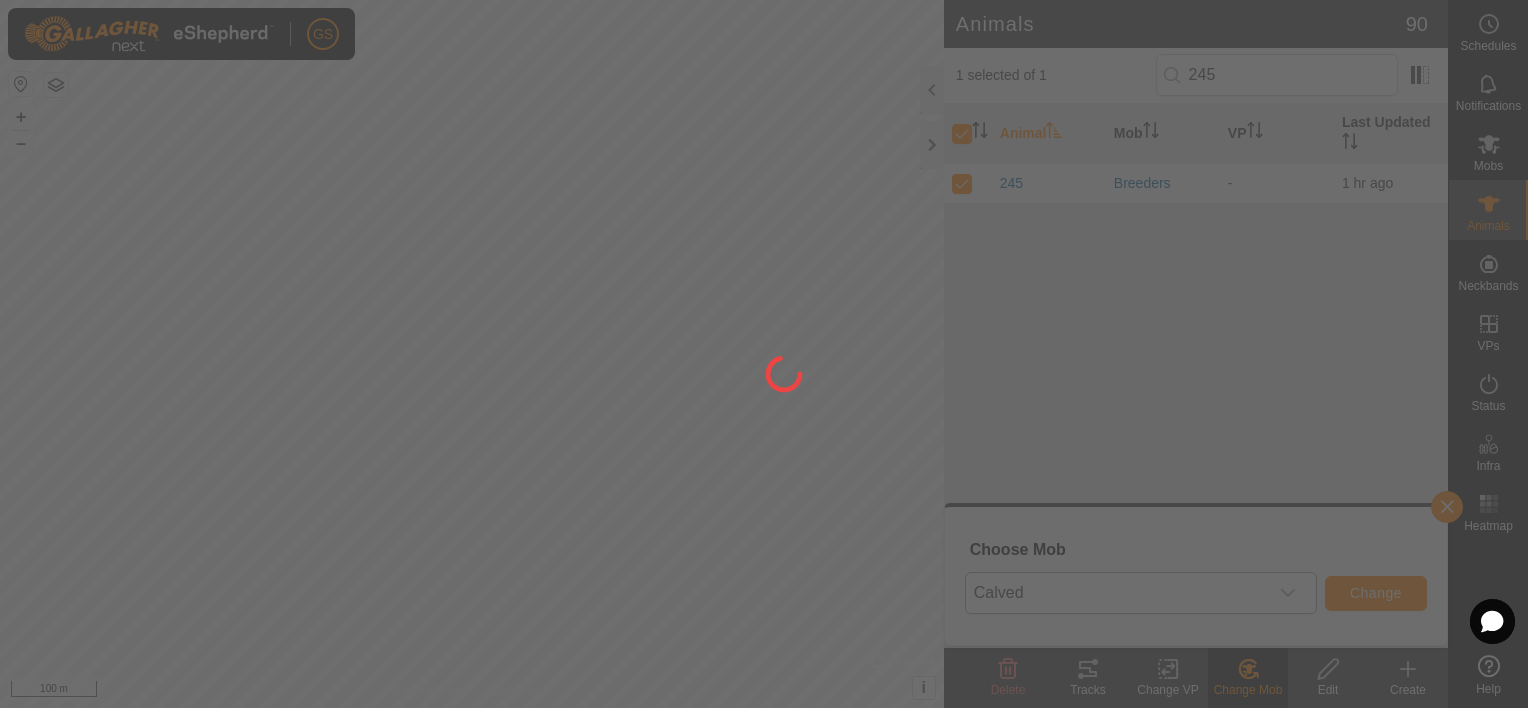 checkbox on "false" 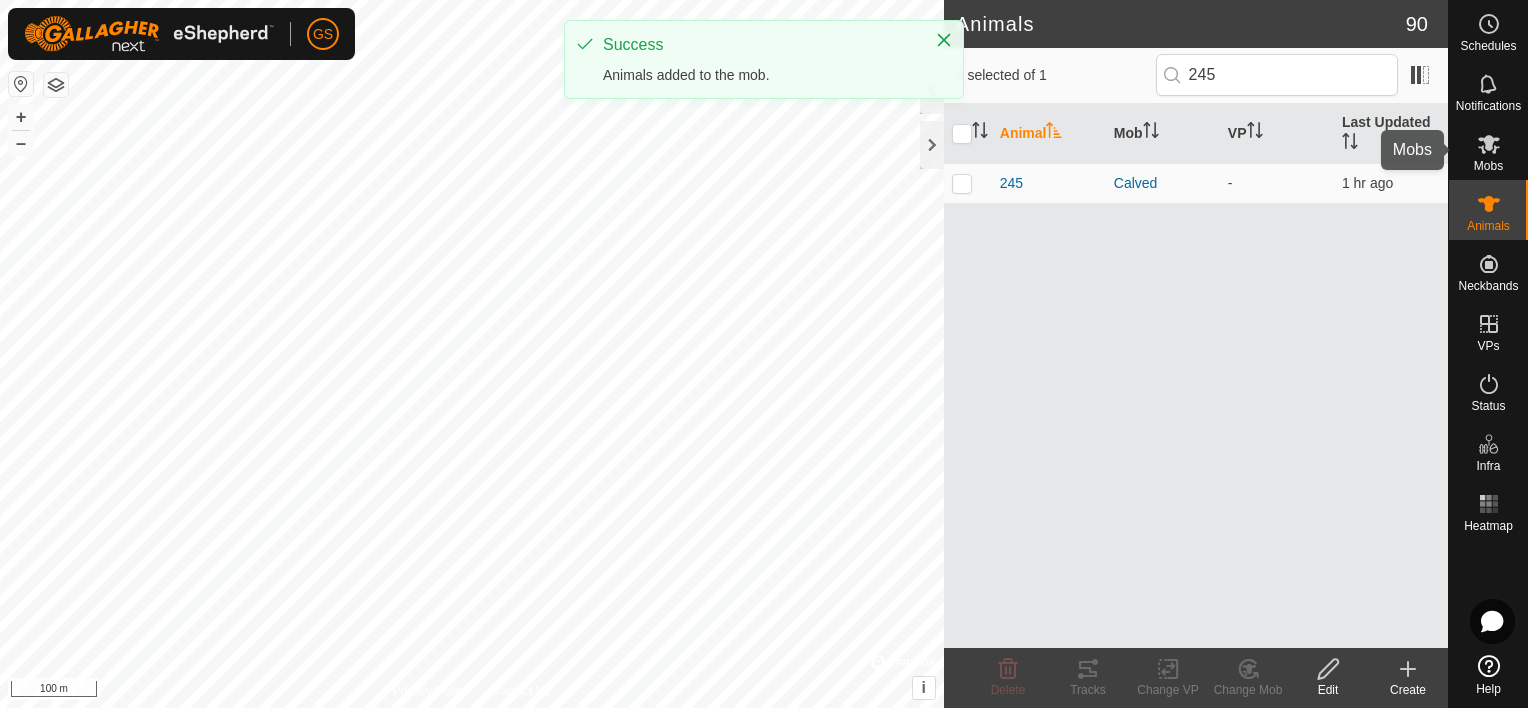 click on "Mobs" at bounding box center (1488, 166) 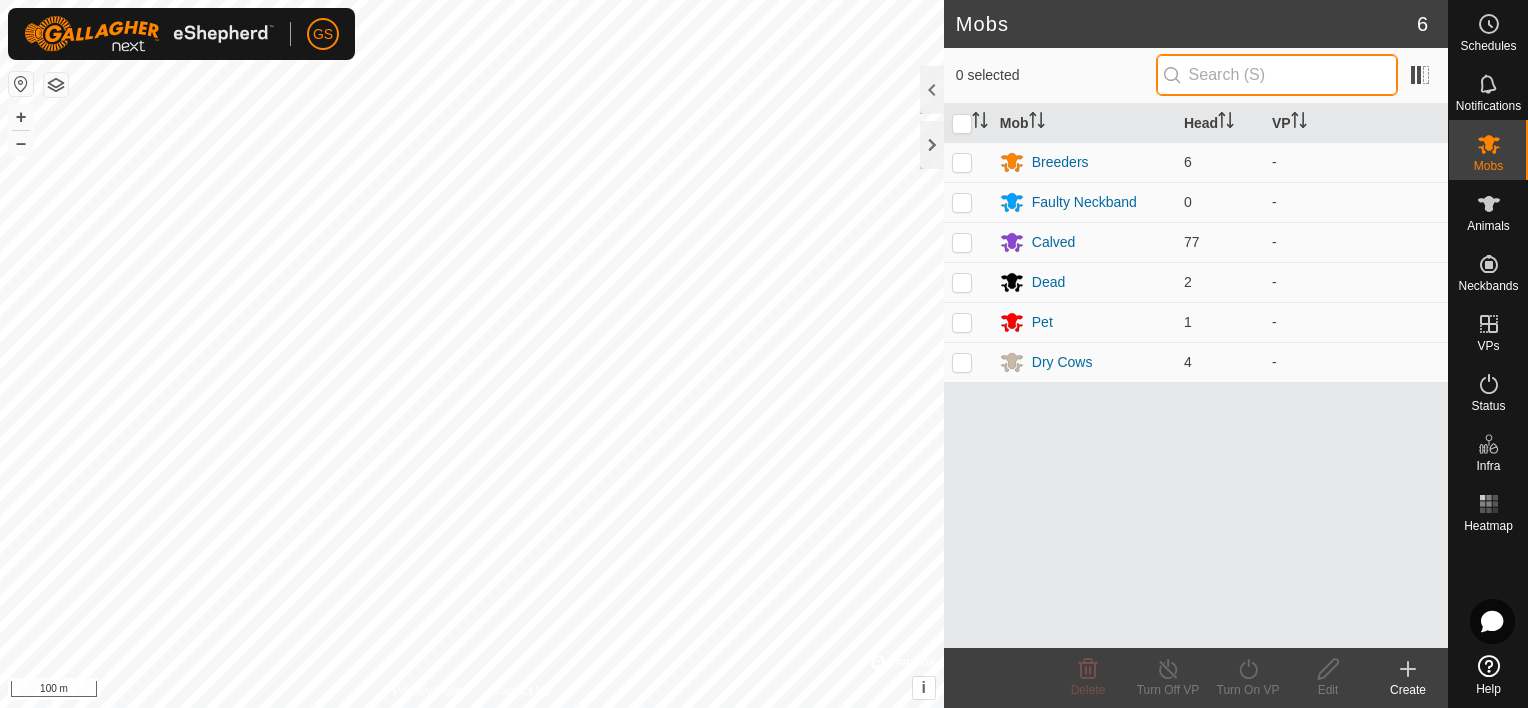 click at bounding box center (1277, 75) 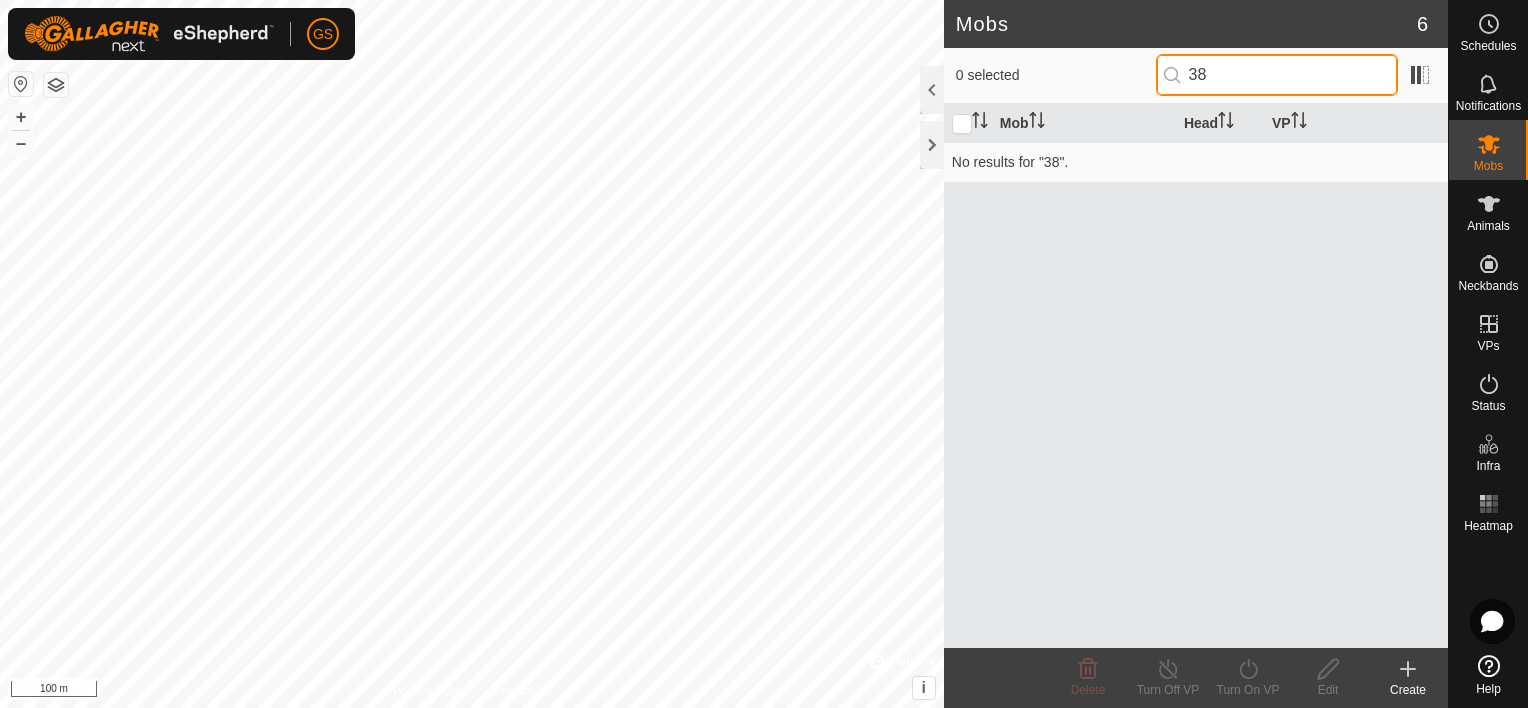 type on "3" 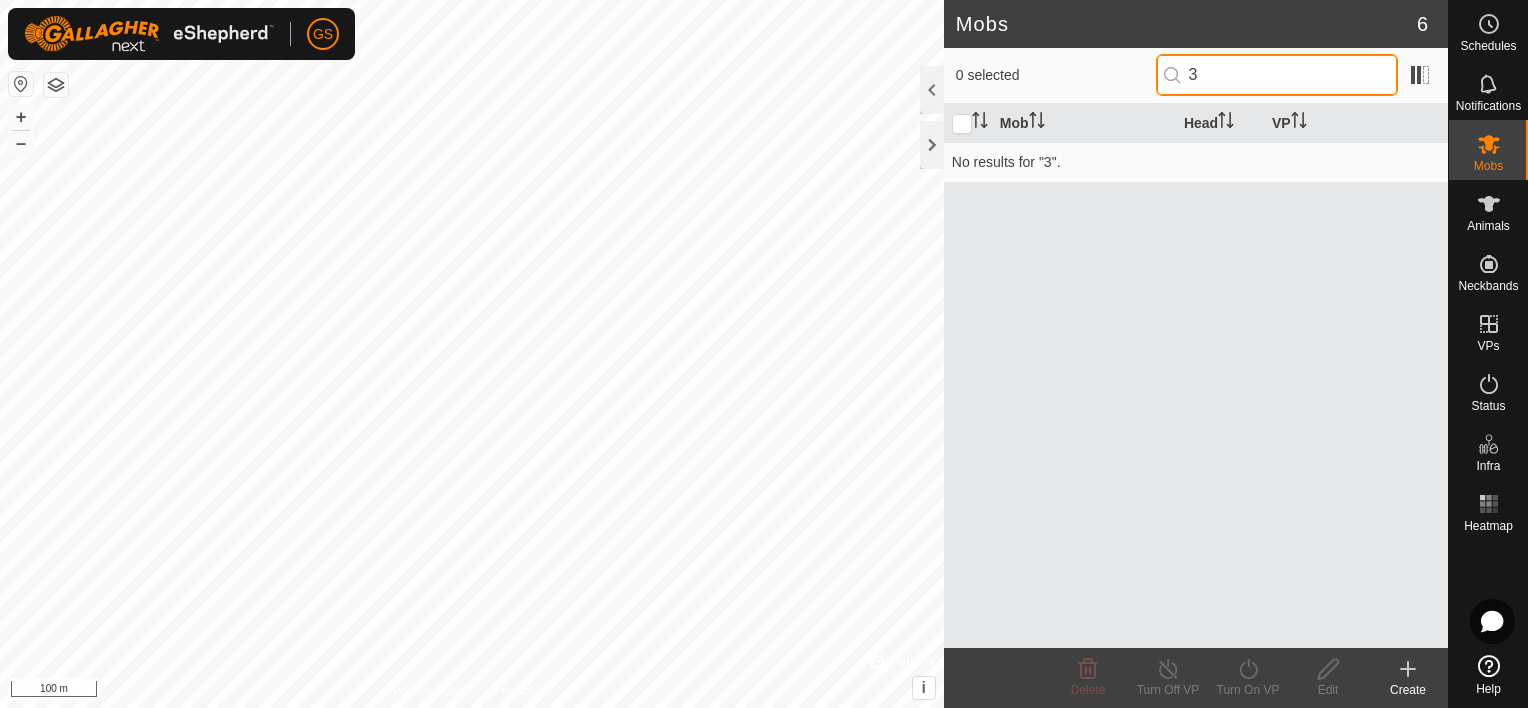 type 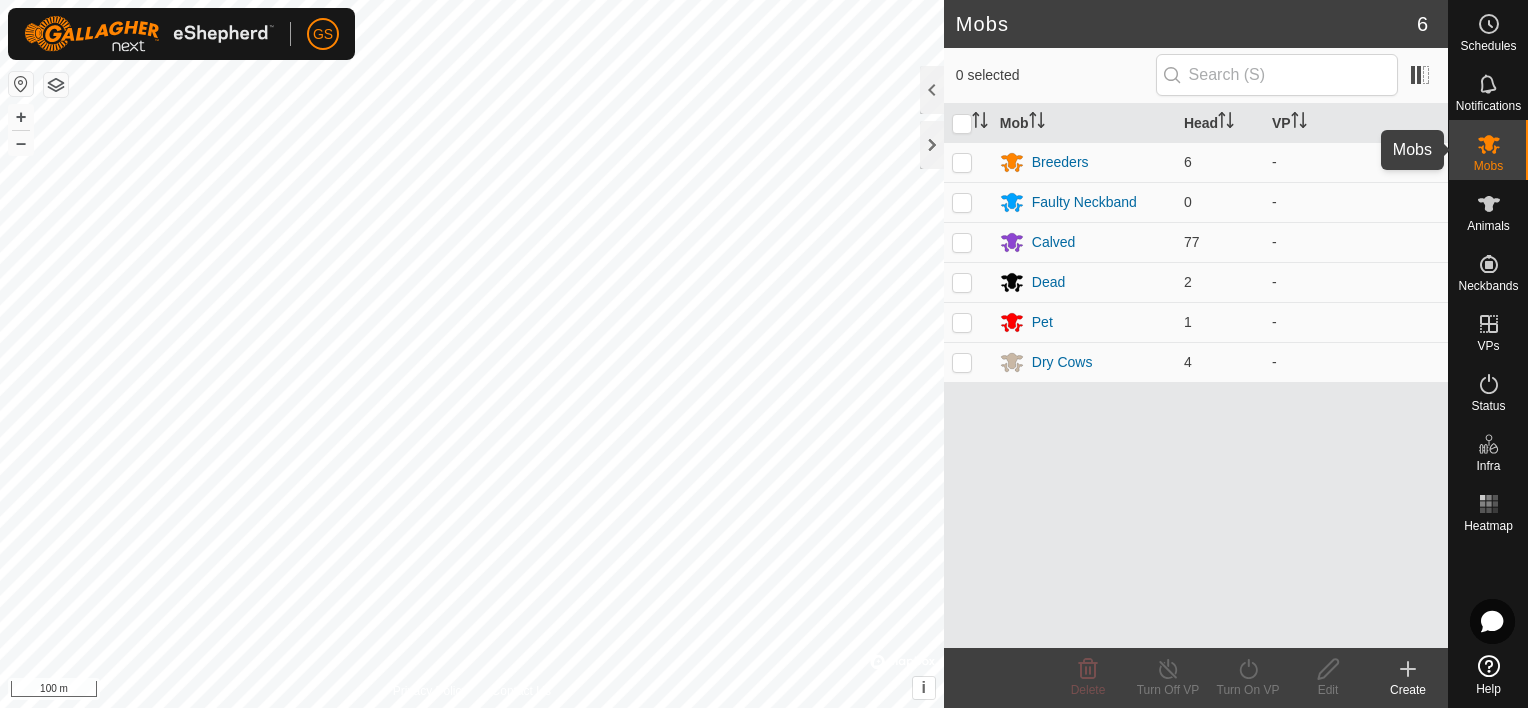 click 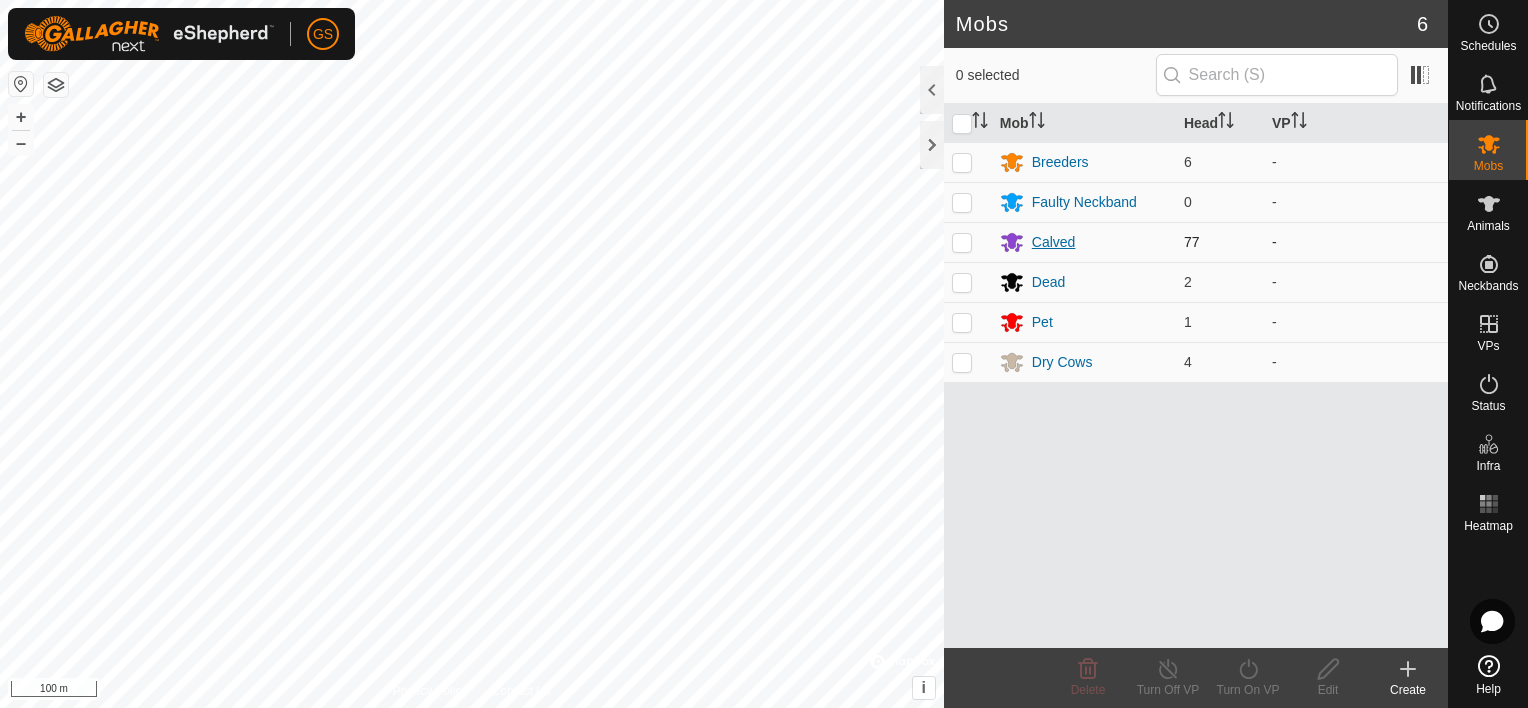click on "Calved" at bounding box center (1054, 242) 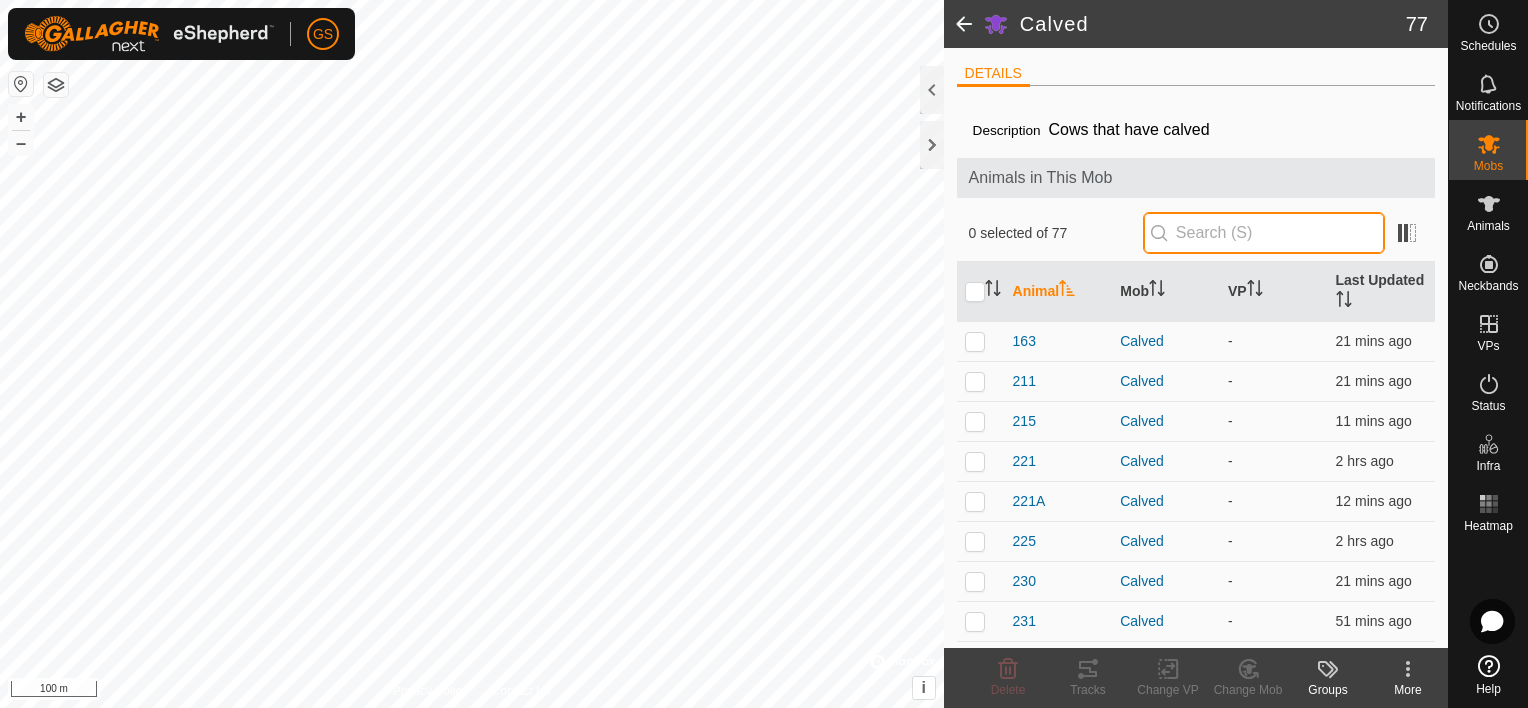 click at bounding box center (1264, 233) 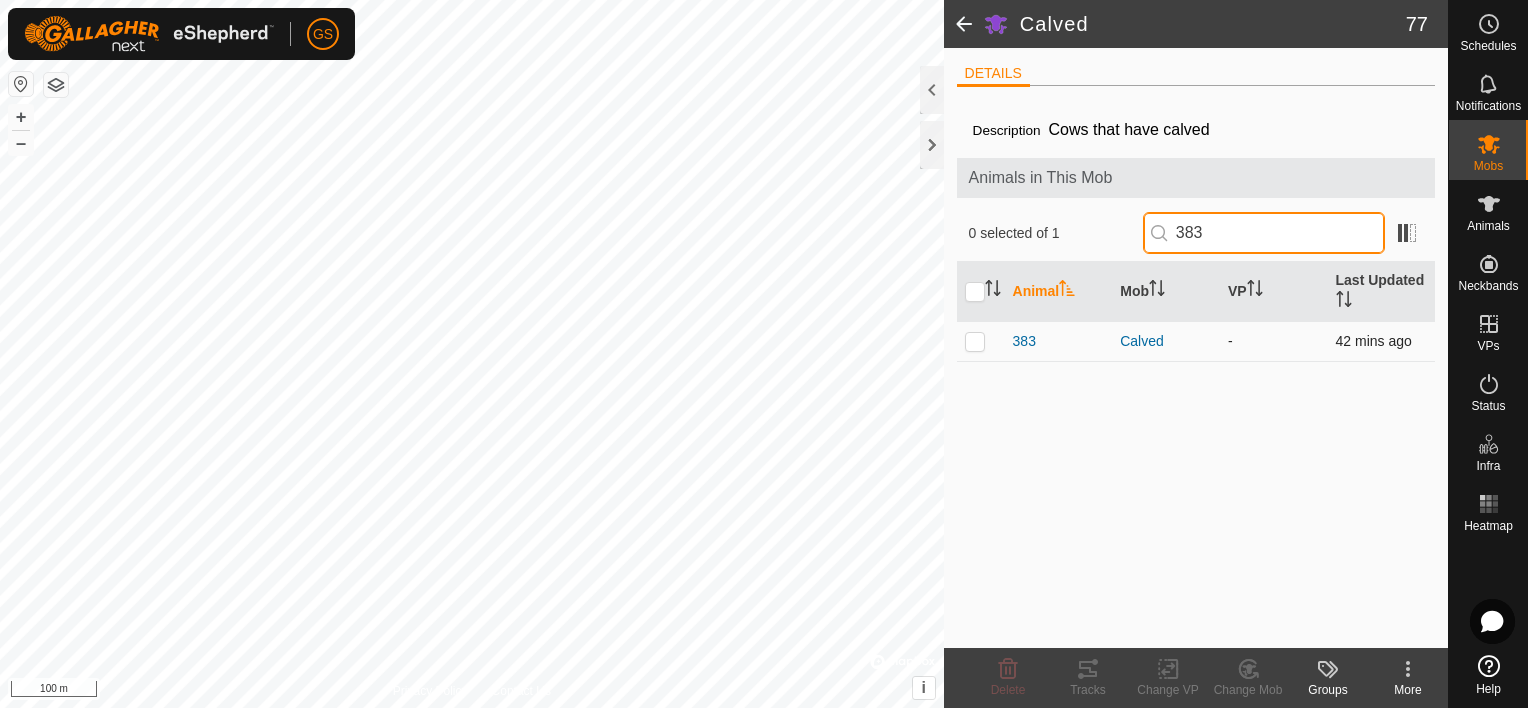 type on "383" 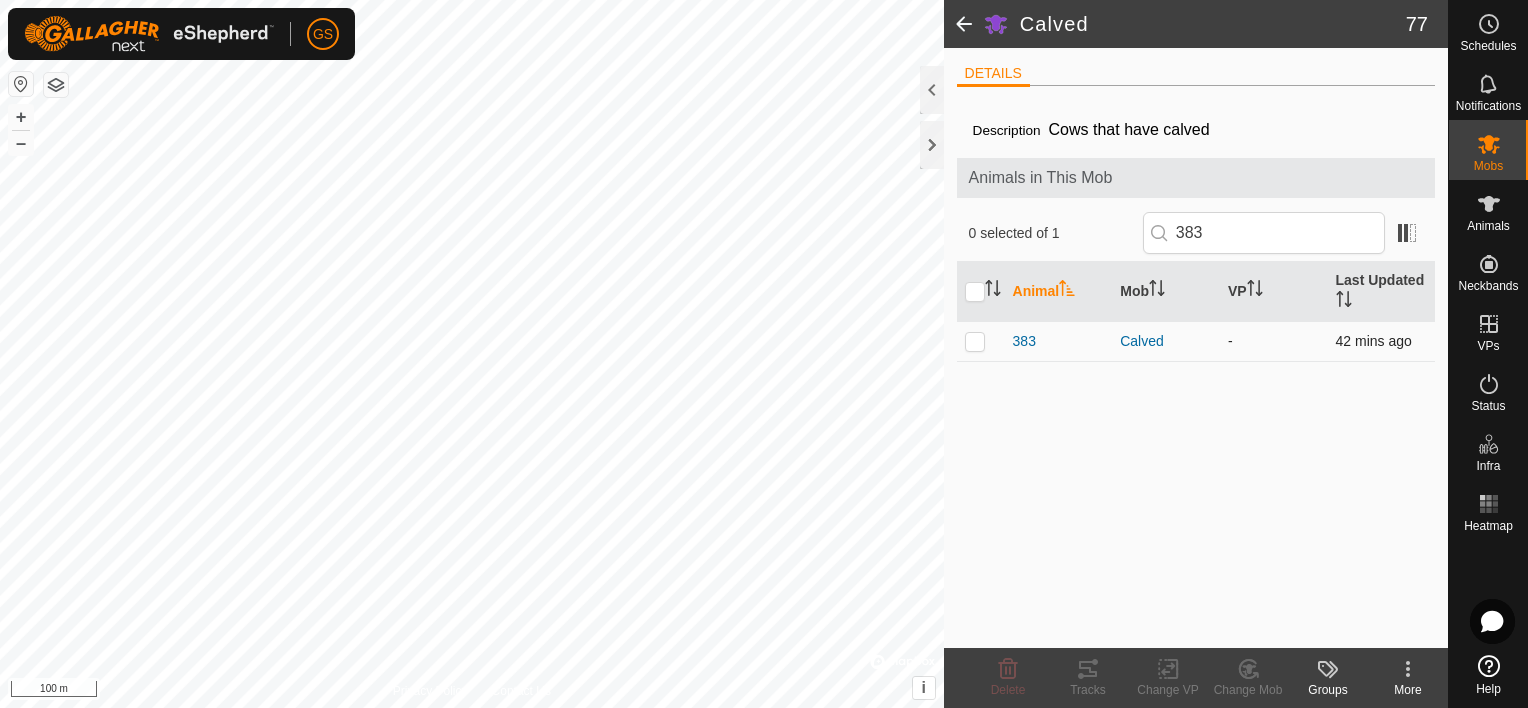 click at bounding box center [981, 341] 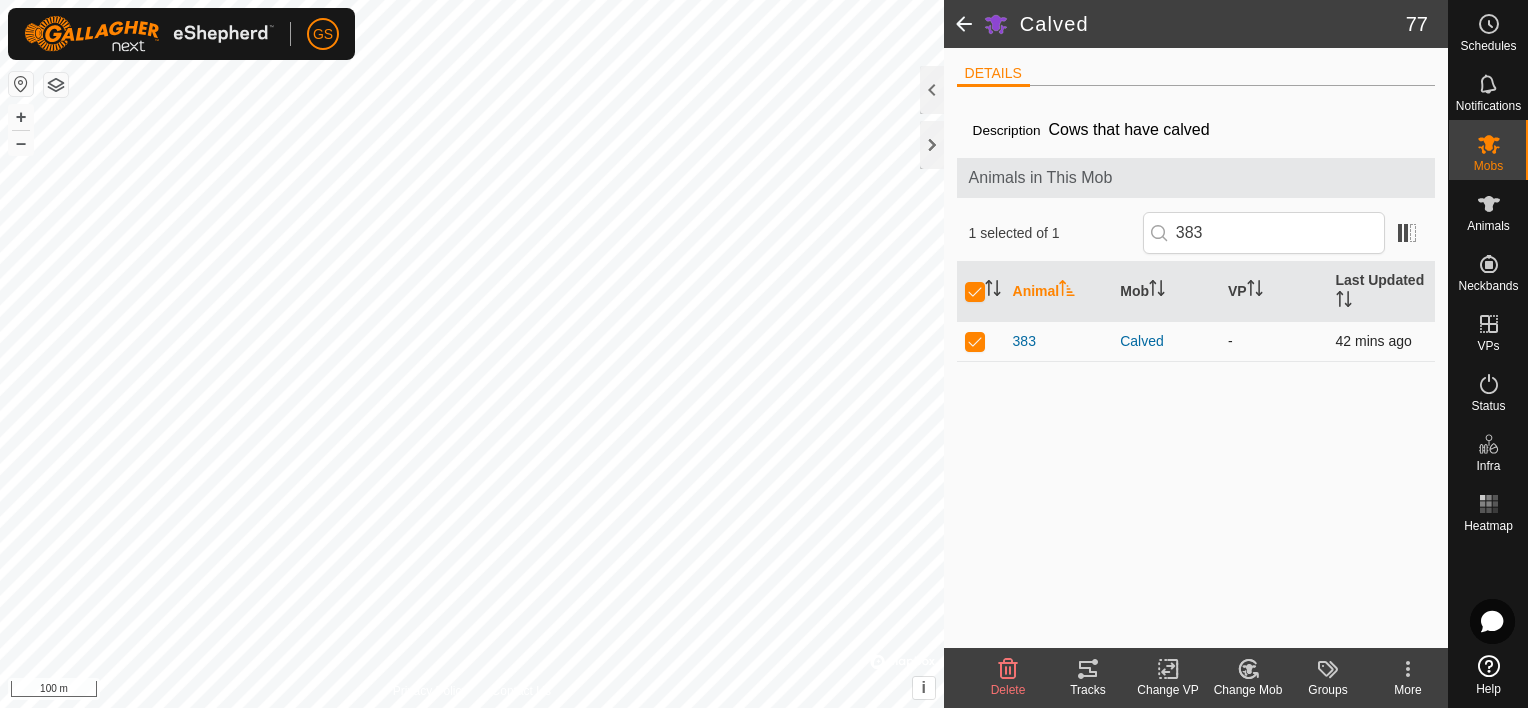 click at bounding box center [981, 341] 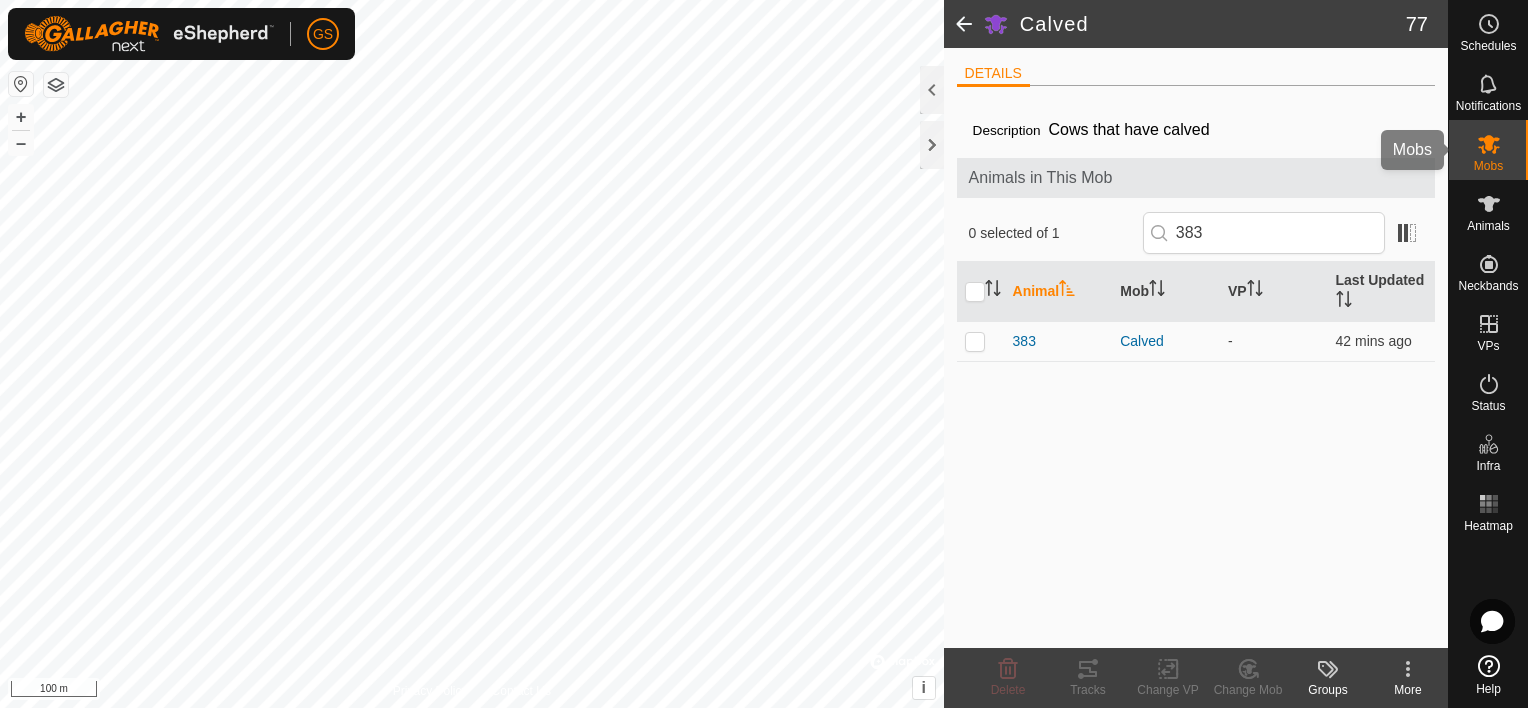 click at bounding box center [1489, 144] 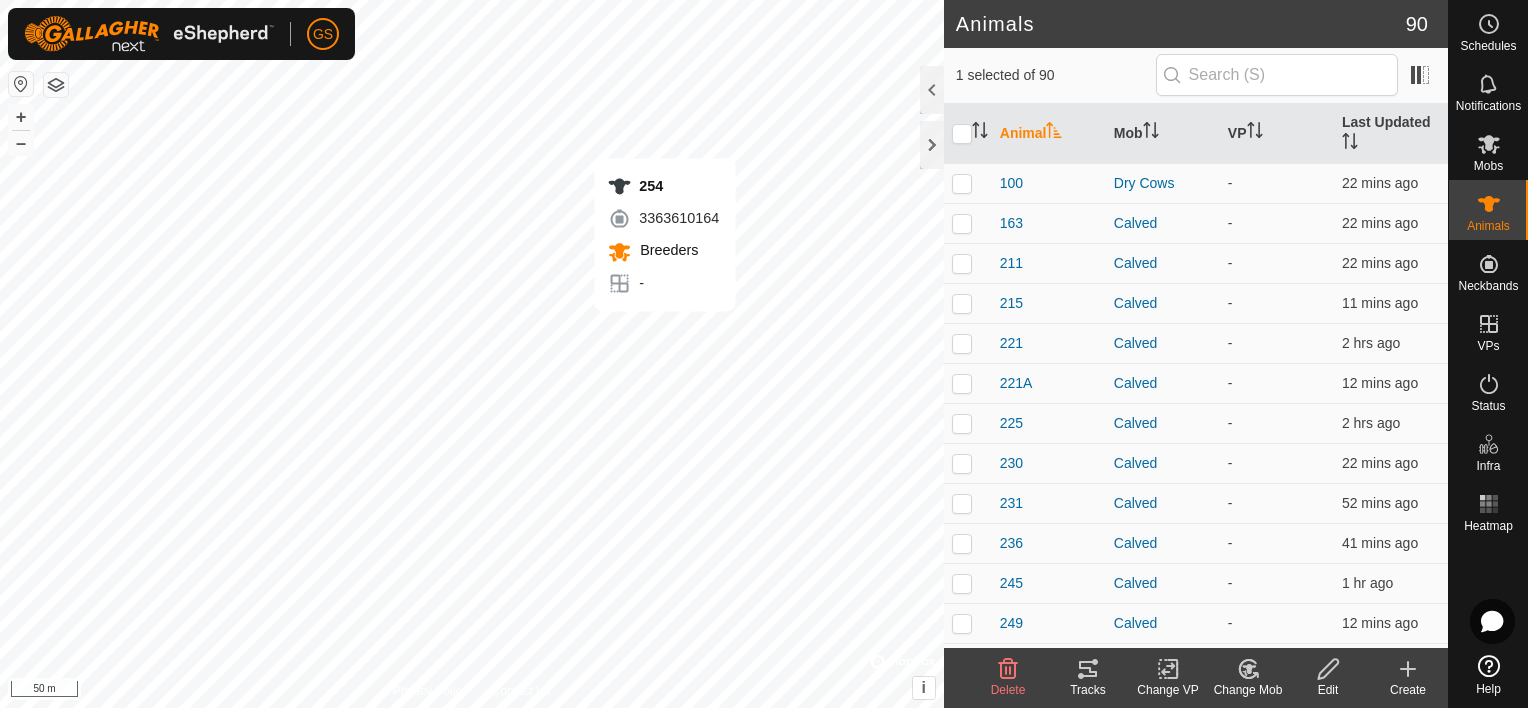 checkbox on "true" 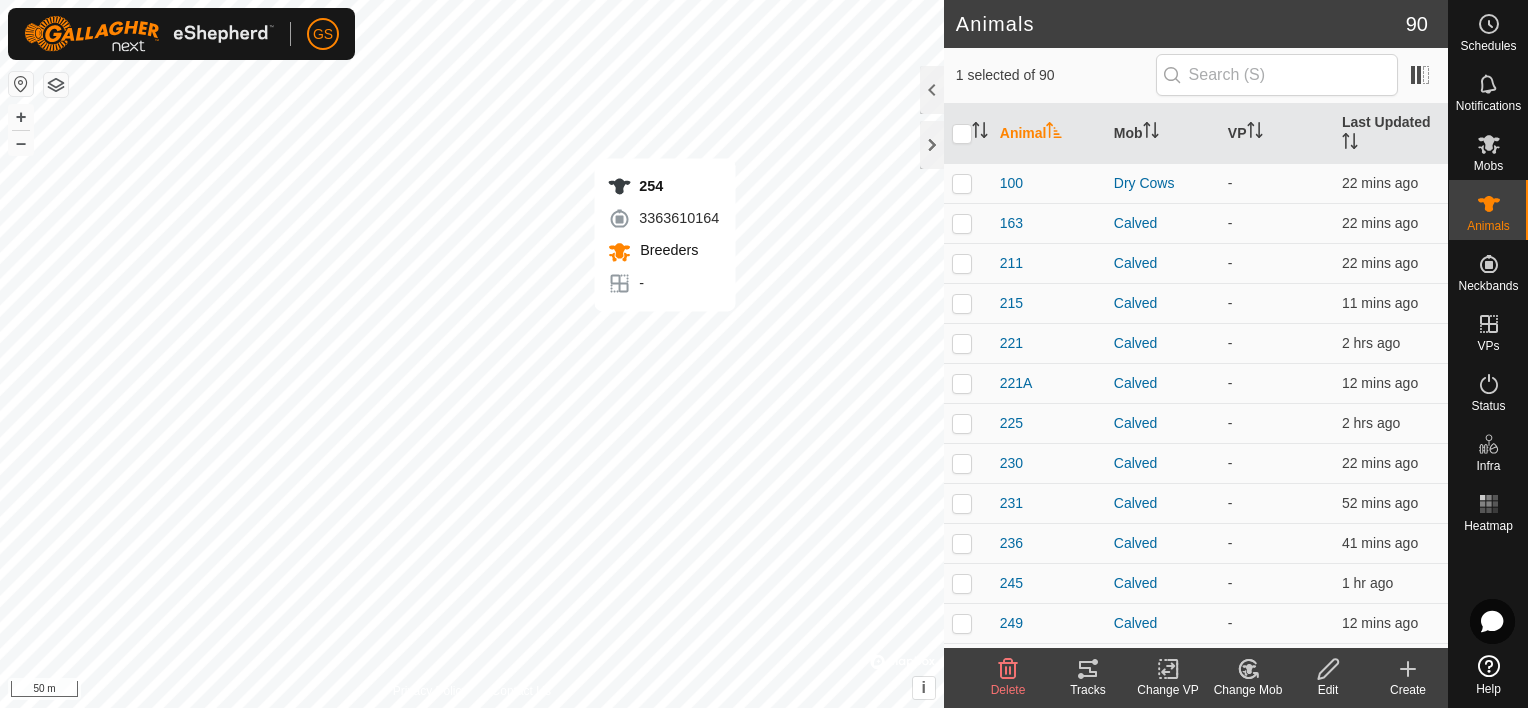 checkbox on "false" 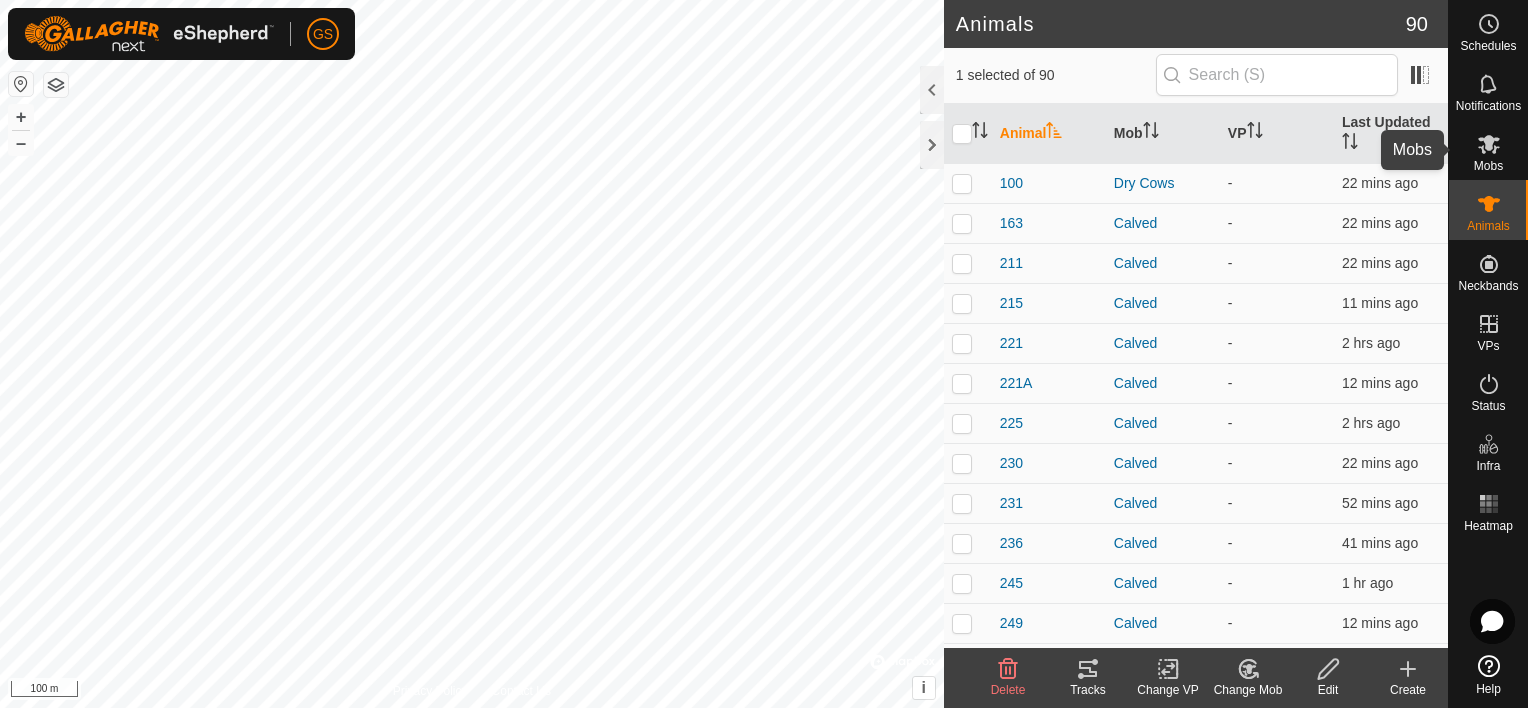 click on "Mobs" at bounding box center (1488, 150) 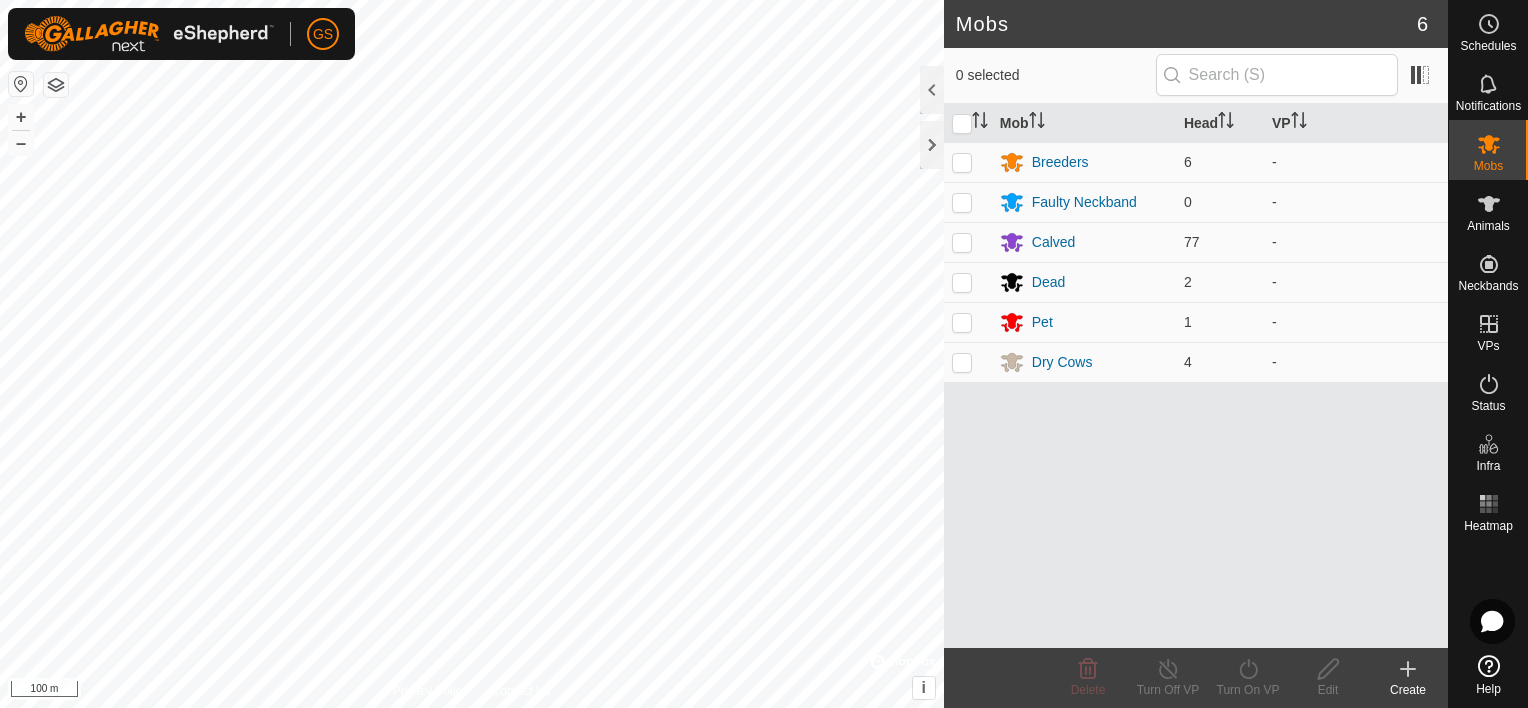 click on "GS Schedules Notifications Mobs Animals Neckbands VPs Status Infra Heatmap Help Mobs 6  0 selected   Mob   Head   VP  Breeders 6  -  Faulty Neckband 0  -  Calved 77  -  Dead 2  -  Pet 1  -  Dry Cows 4  -  Delete  Turn Off VP   Turn On VP   Edit   Create  Privacy Policy Contact Us
329
2518083690
Breeders
- + – ⇧ i ©  Mapbox , ©  OpenStreetMap ,  Improve this map 100 m" at bounding box center [764, 354] 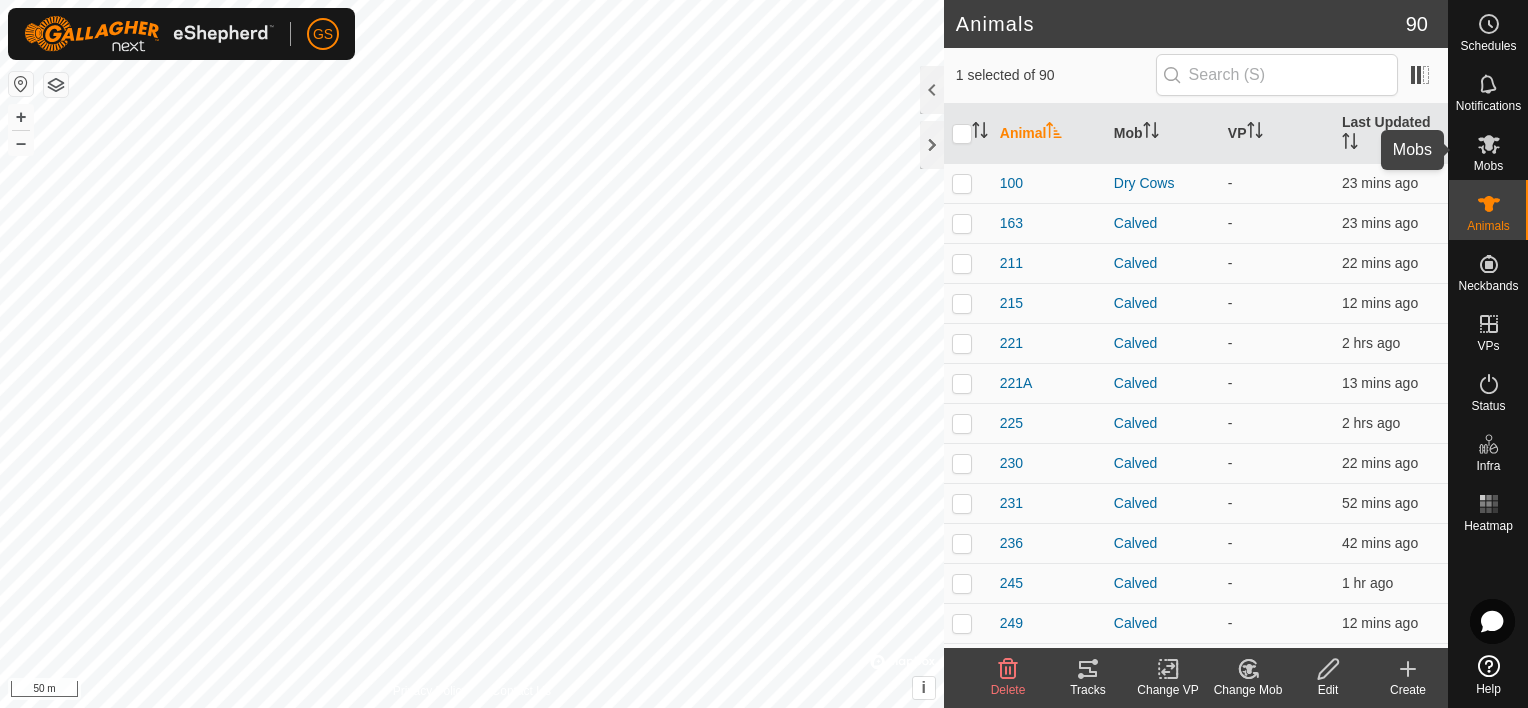 click 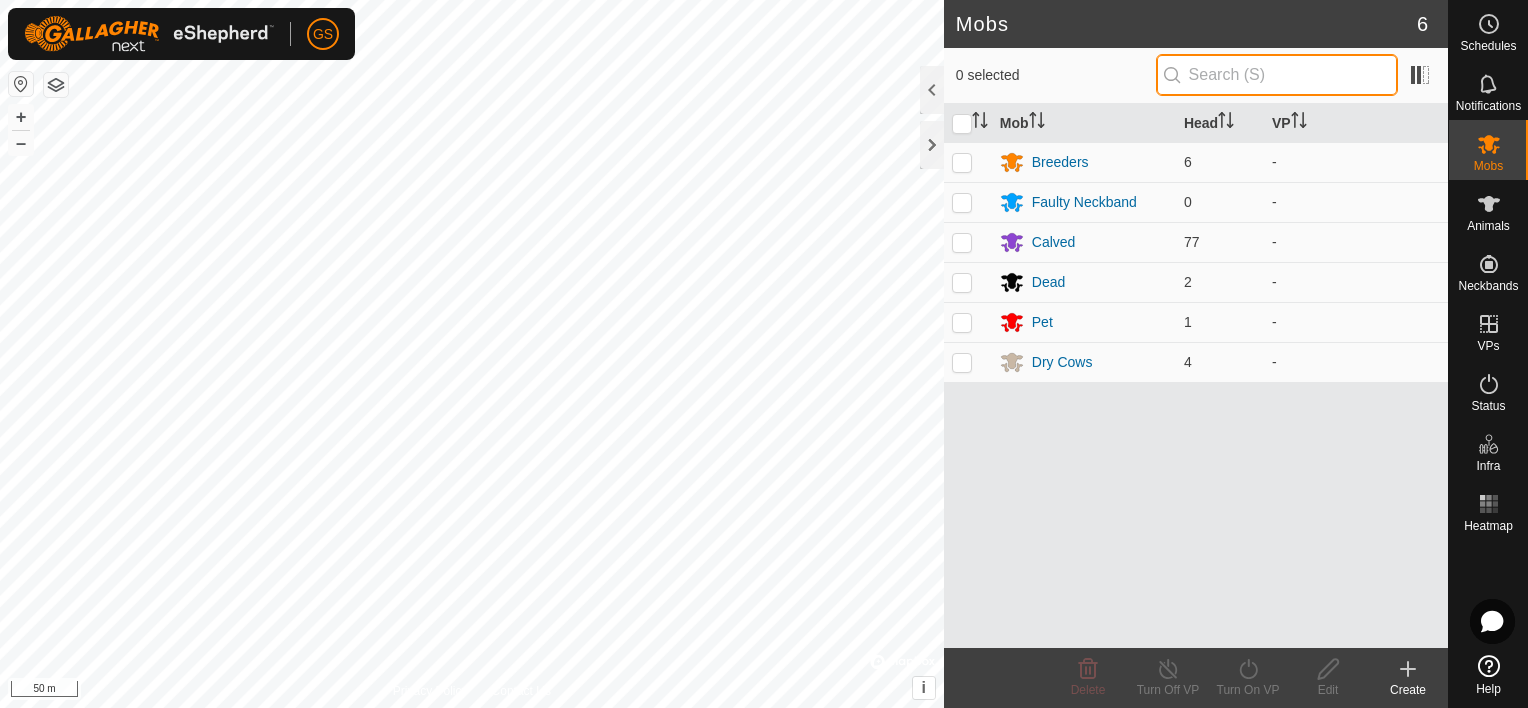 click at bounding box center (1277, 75) 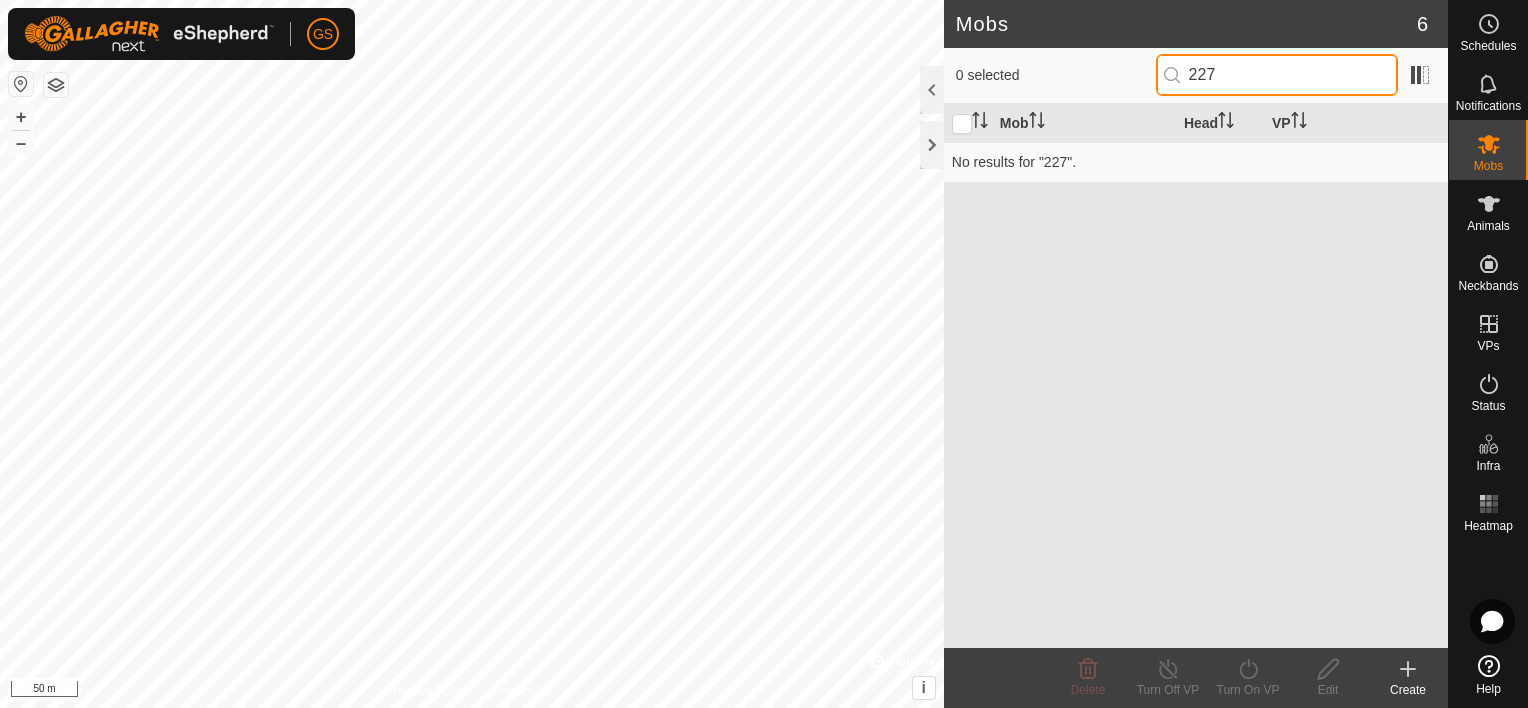 type on "227" 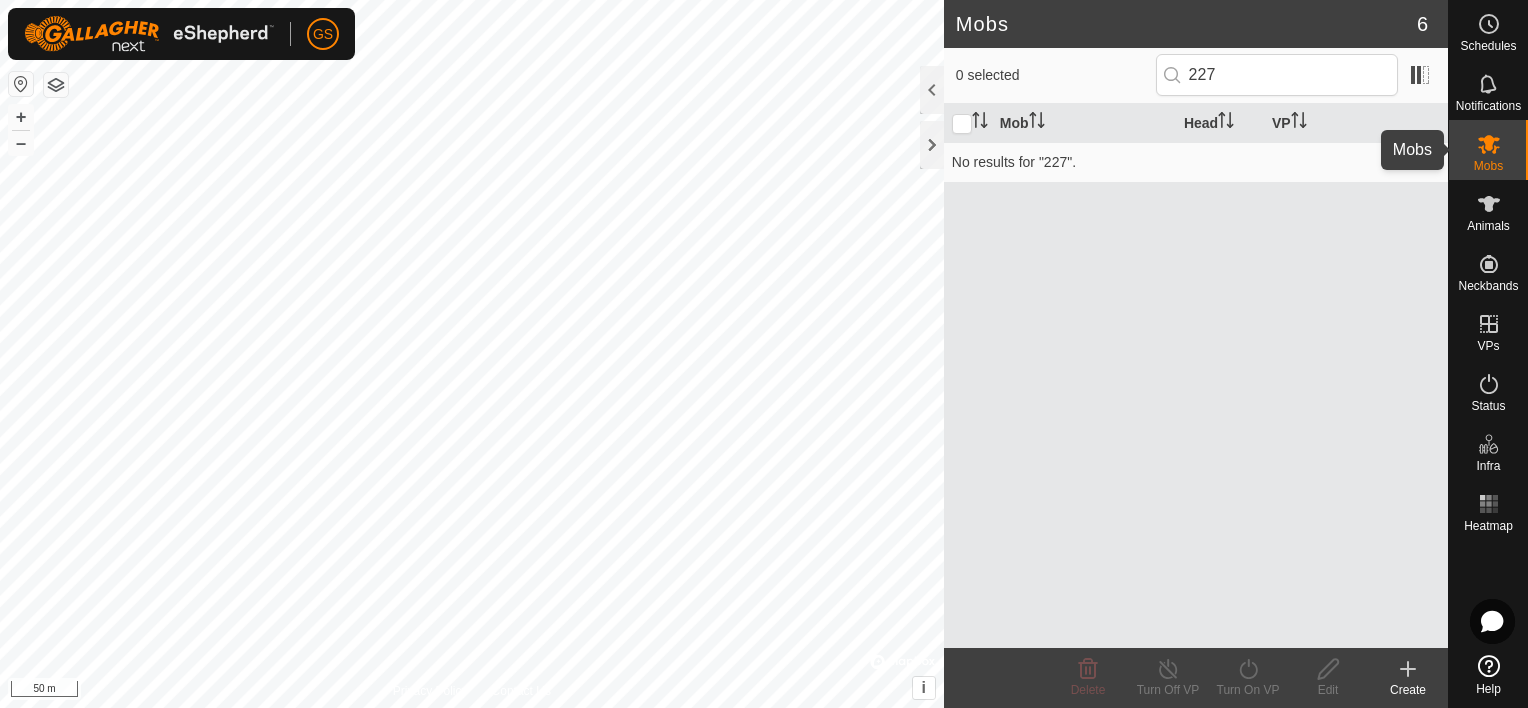 click at bounding box center (1489, 144) 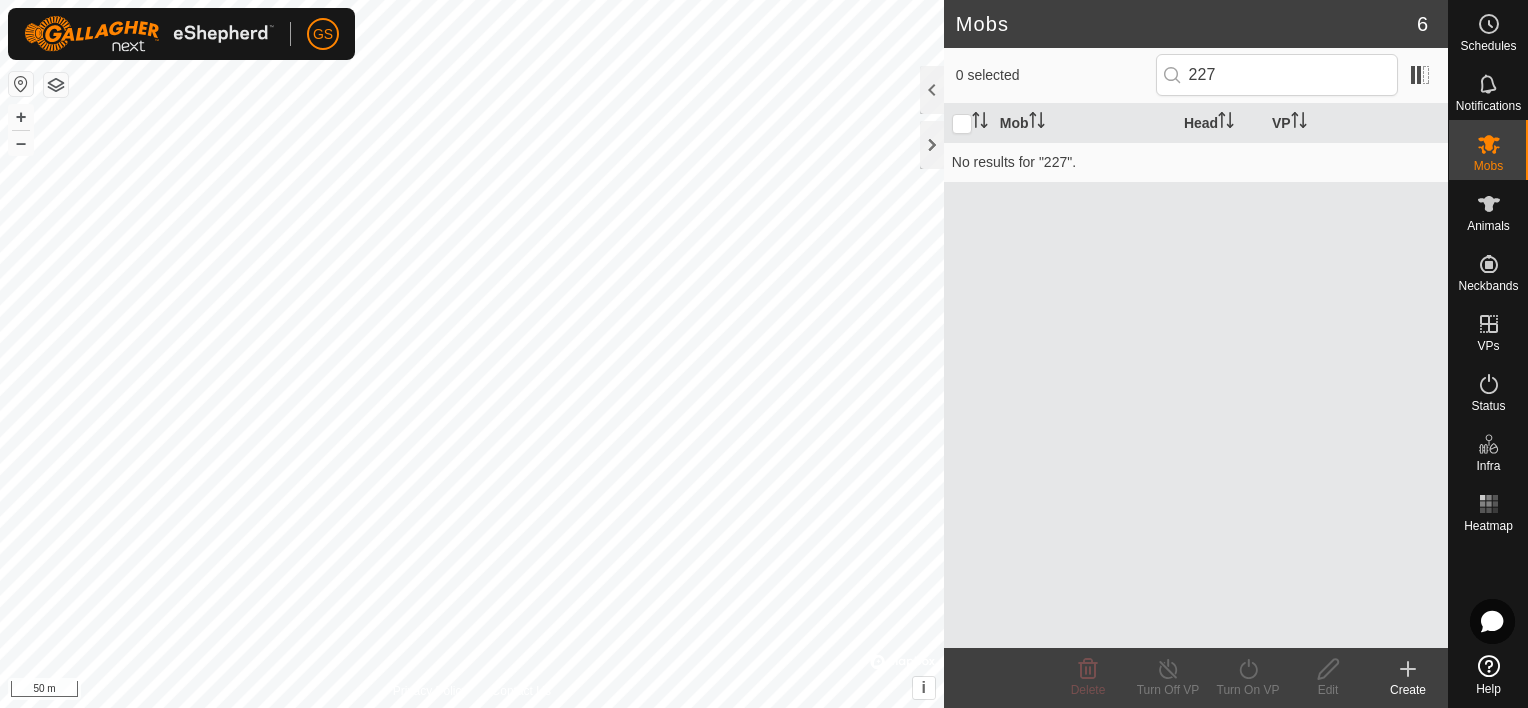 click on "0 selected  227" at bounding box center [1196, 76] 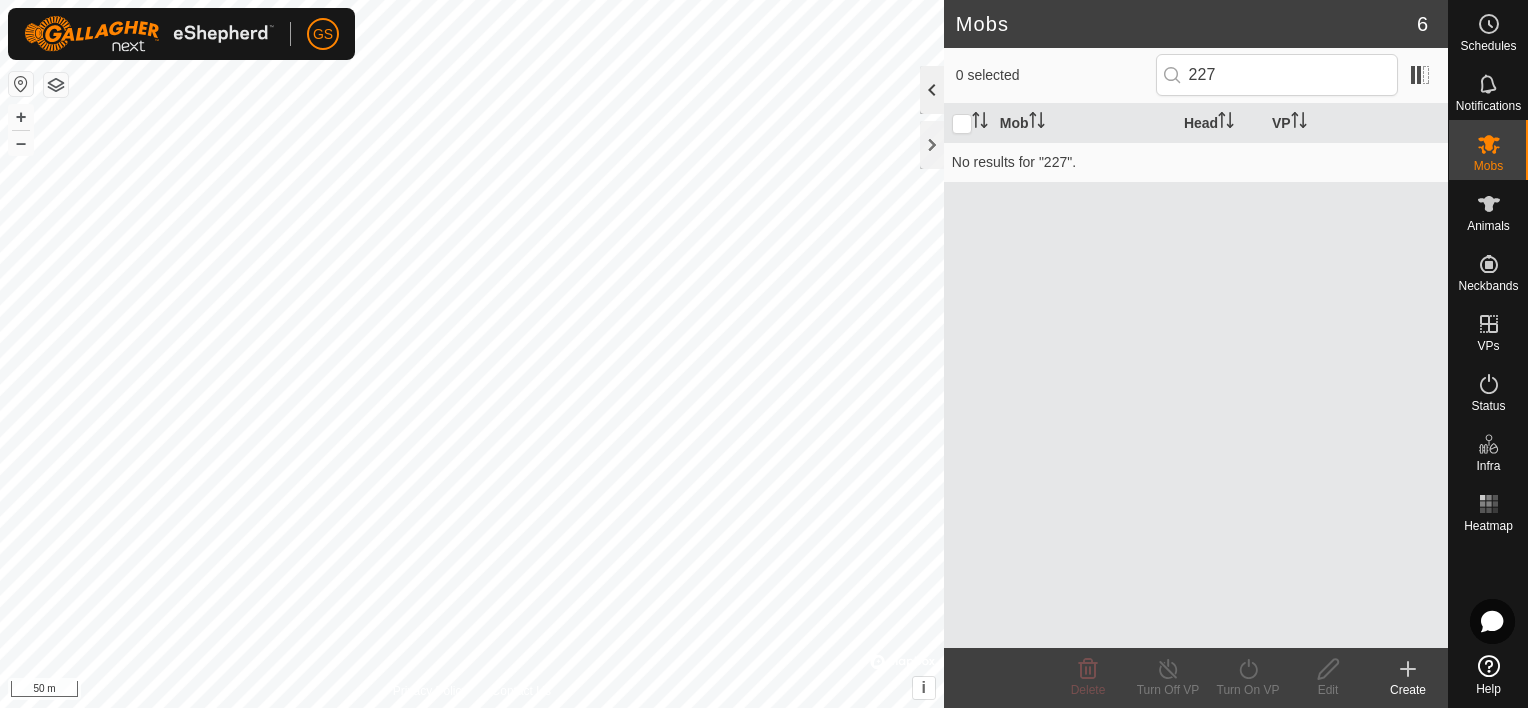 click 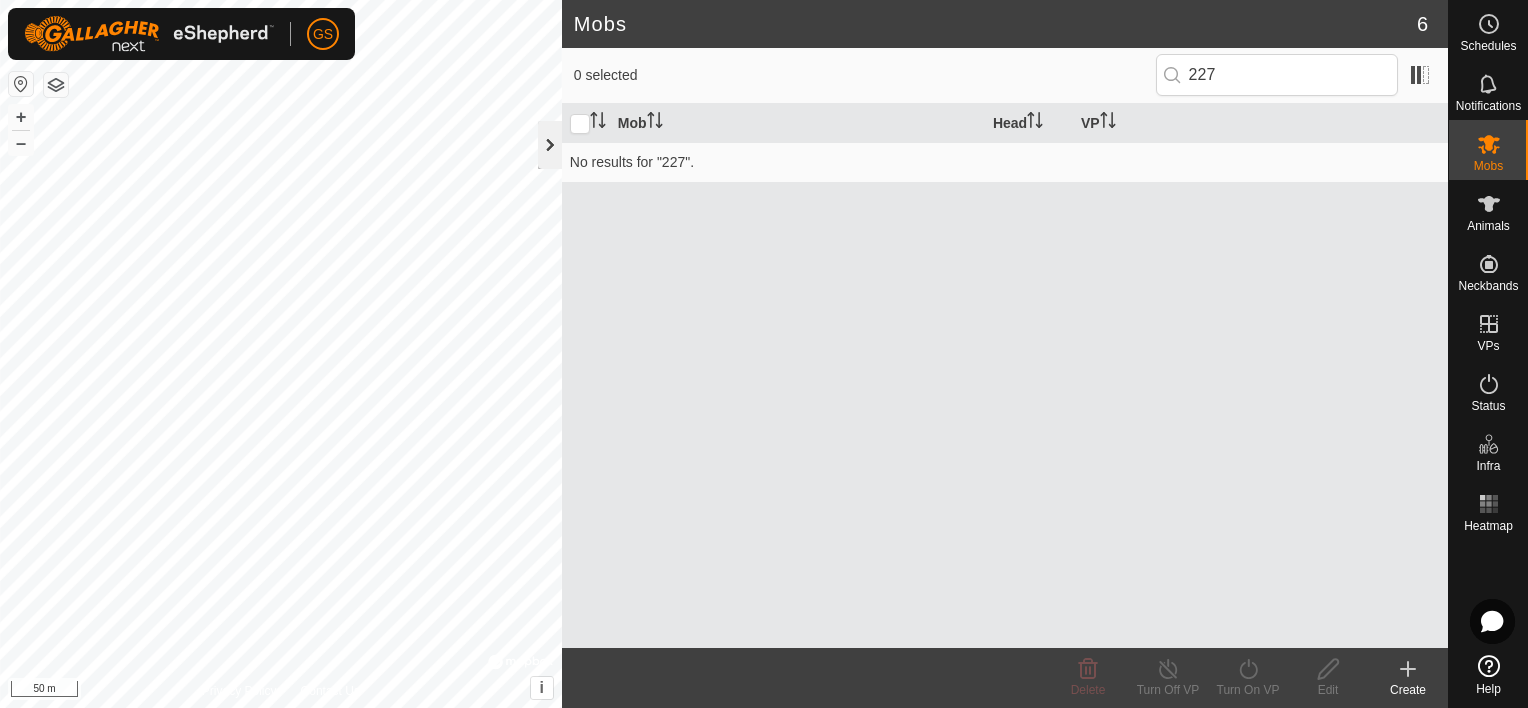 click 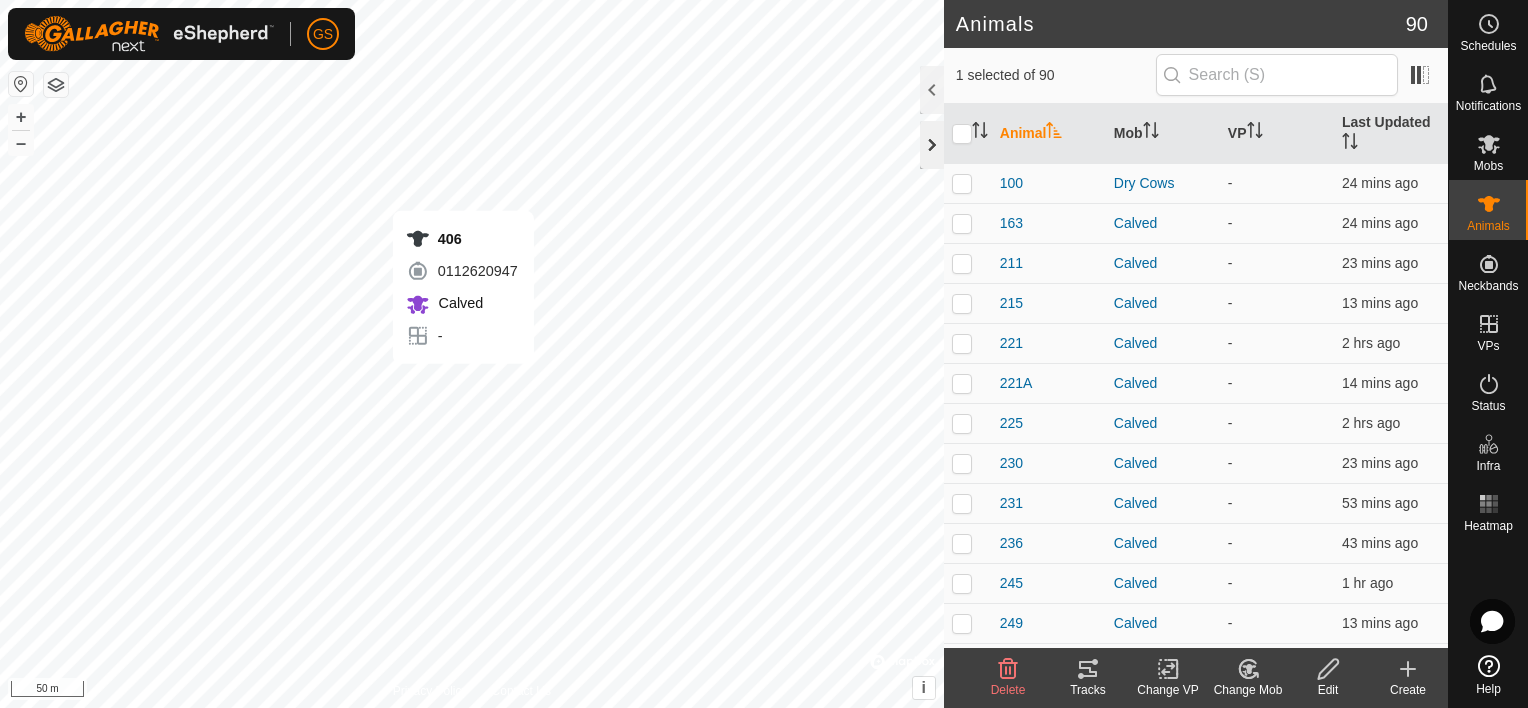 checkbox on "true" 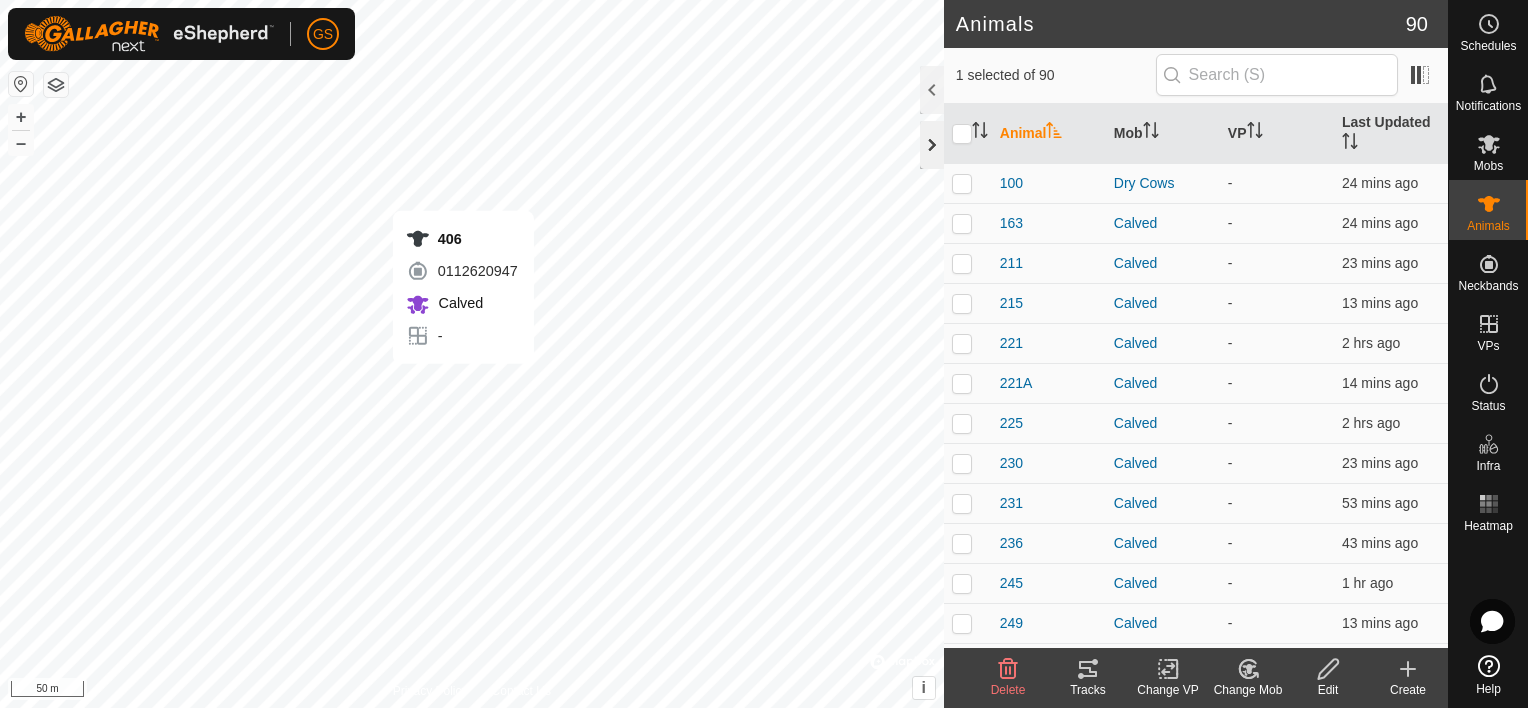 checkbox on "false" 